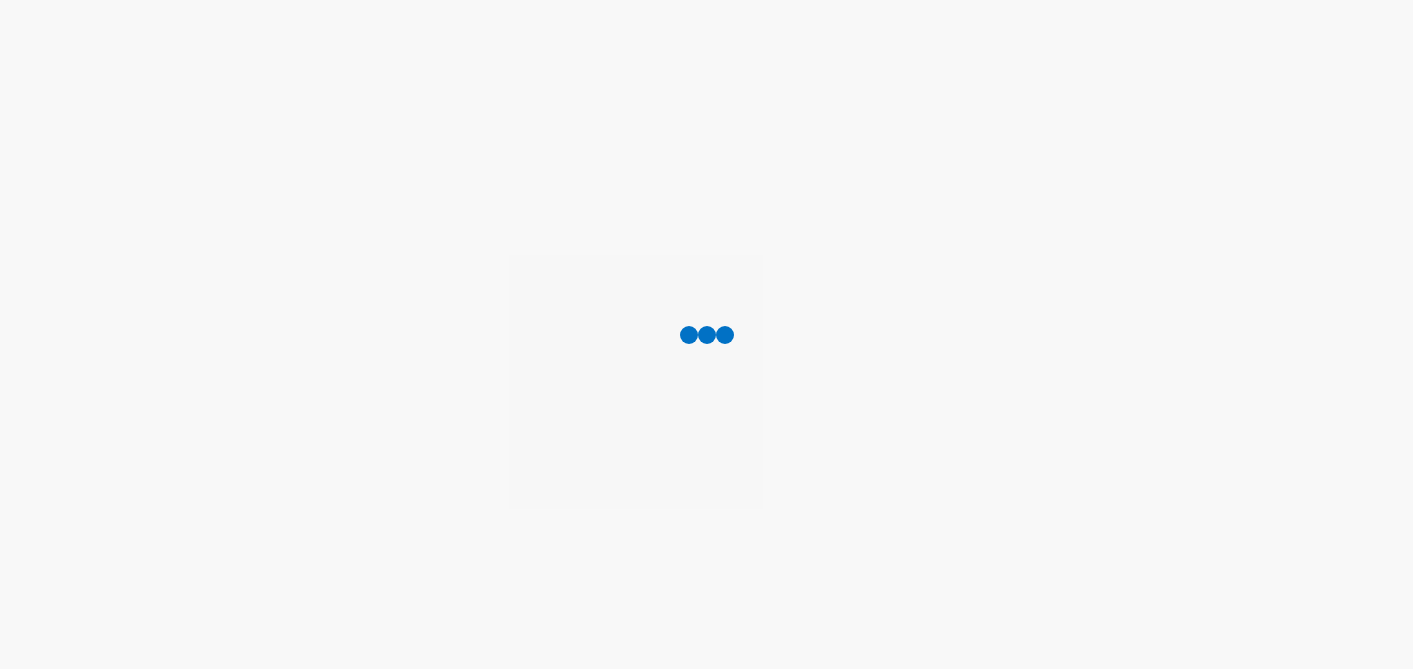 scroll, scrollTop: 0, scrollLeft: 0, axis: both 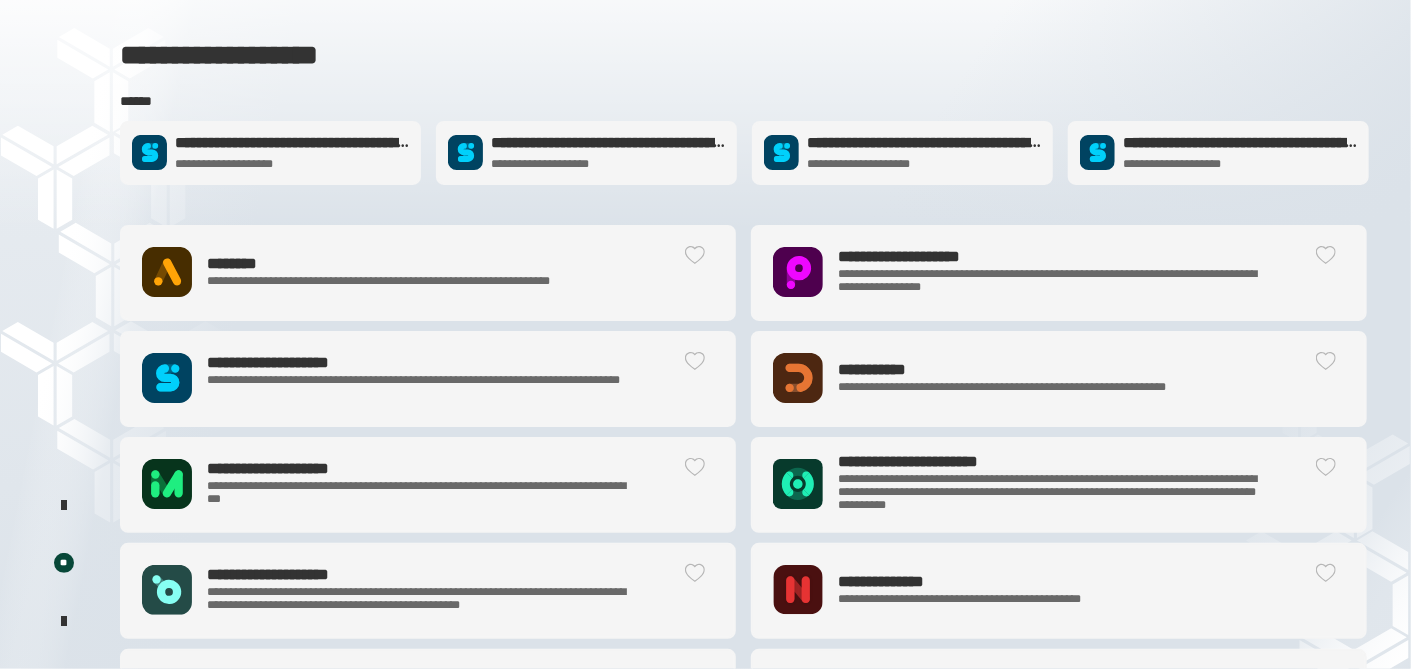 click on "**********" 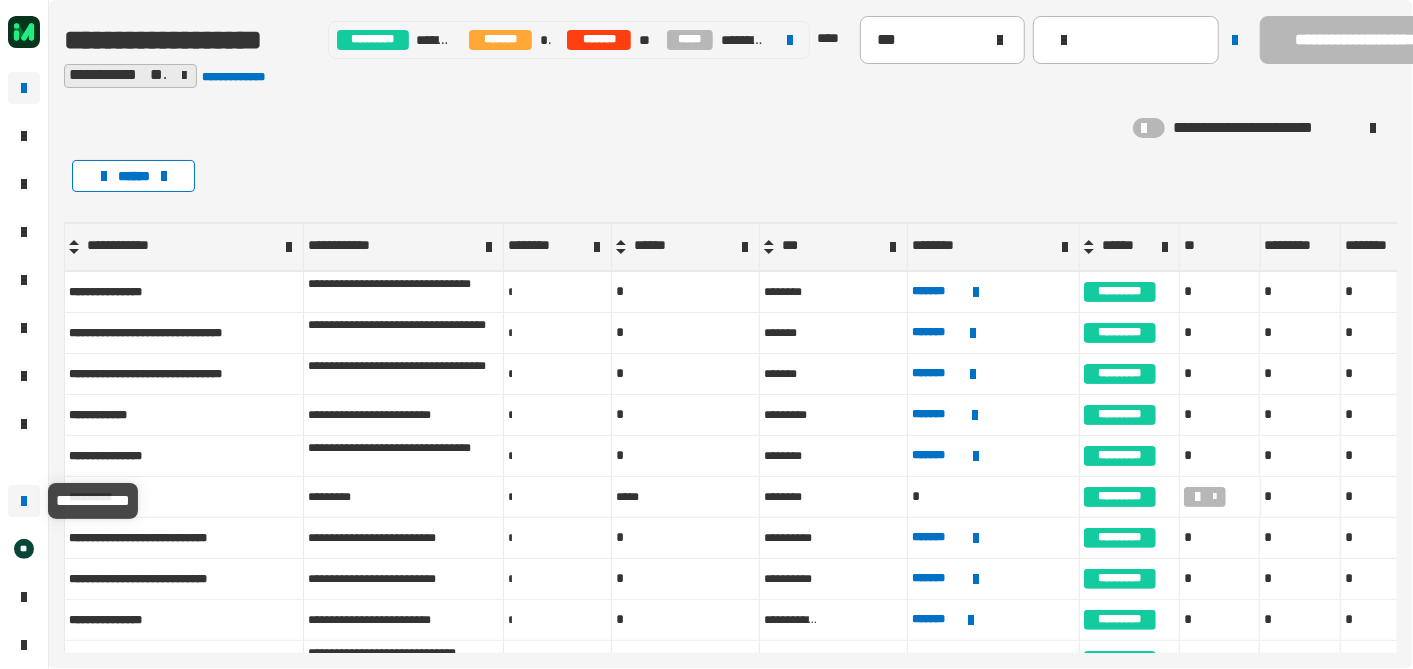 click 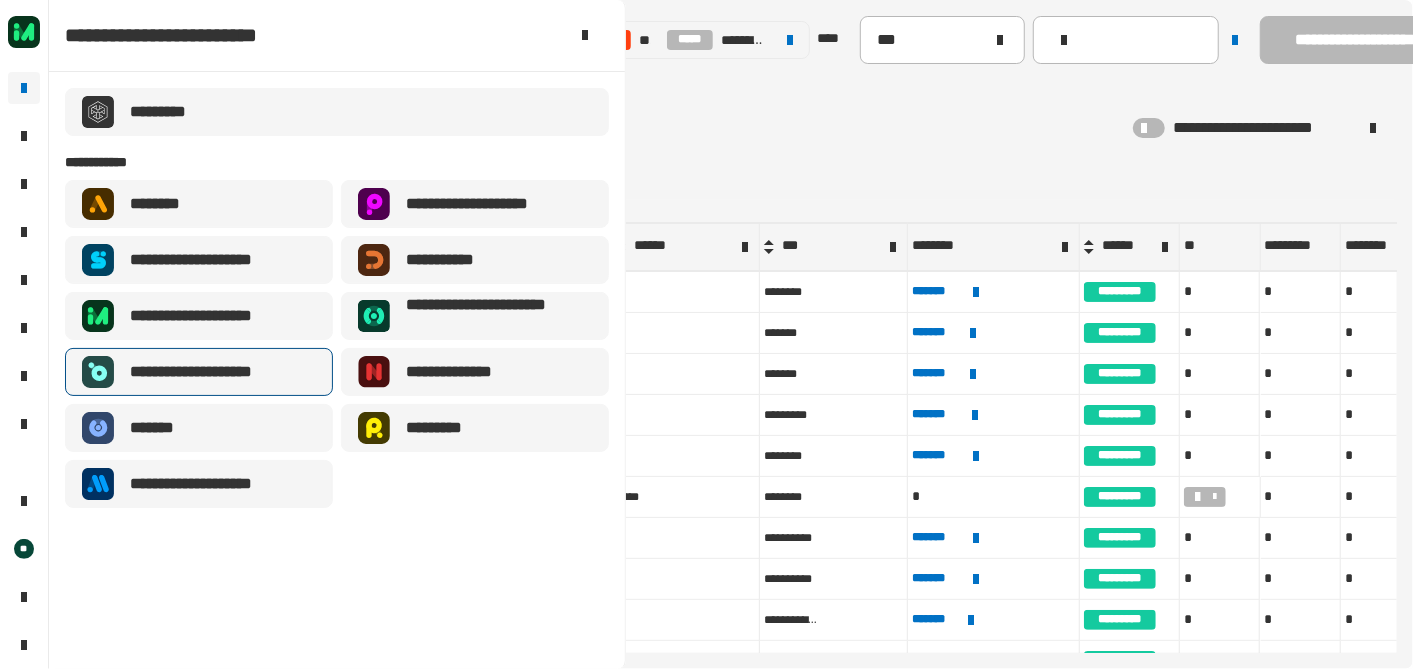 click on "**********" at bounding box center (206, 372) 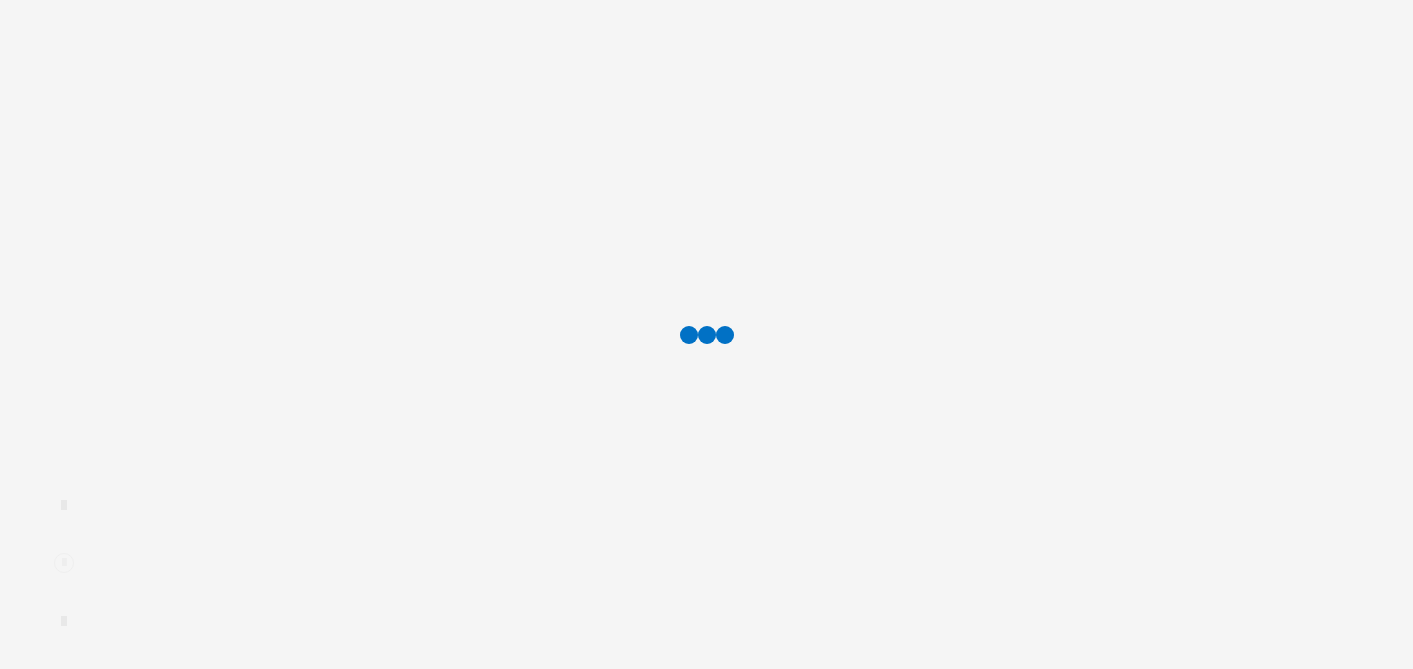 scroll, scrollTop: 0, scrollLeft: 0, axis: both 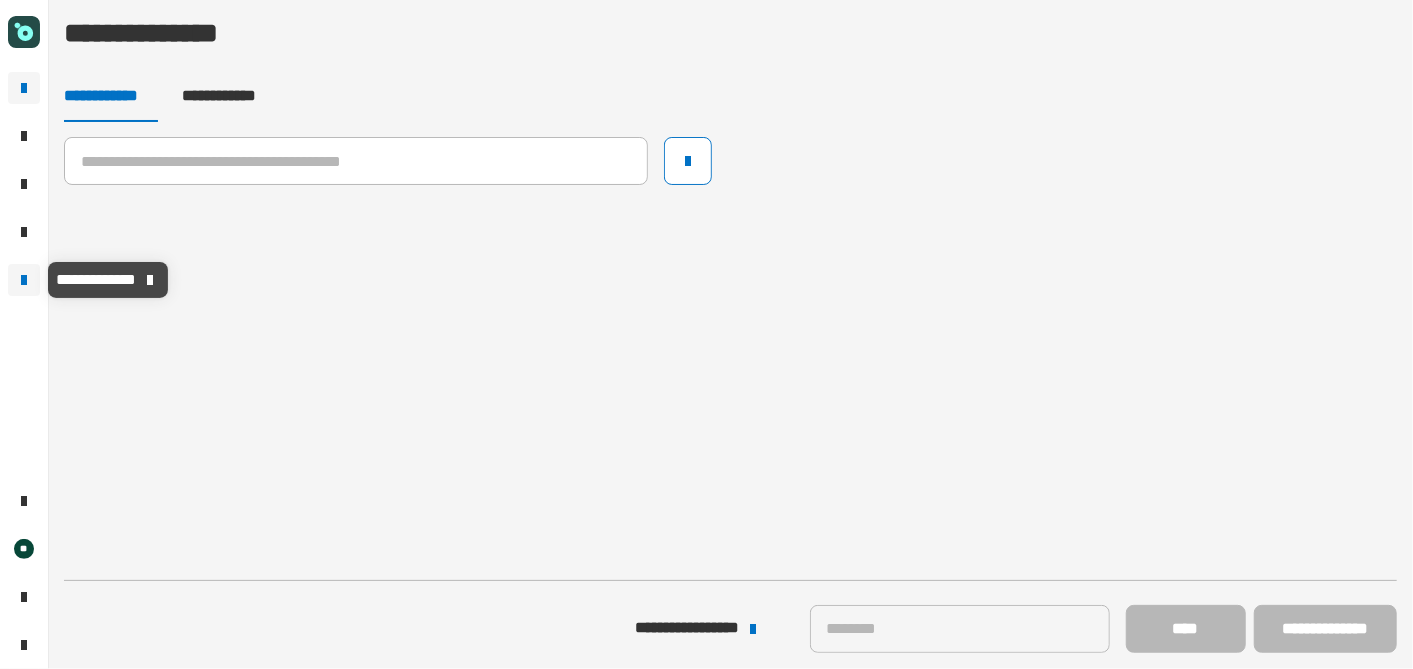 click 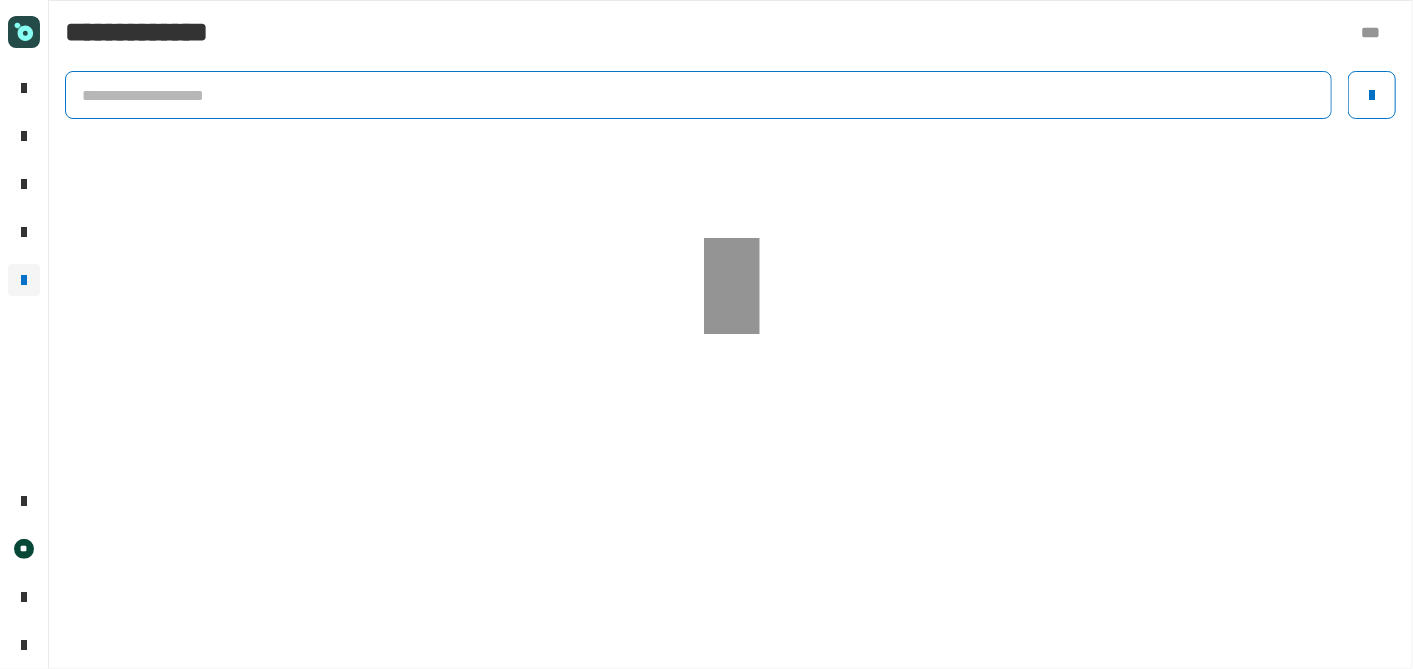 click 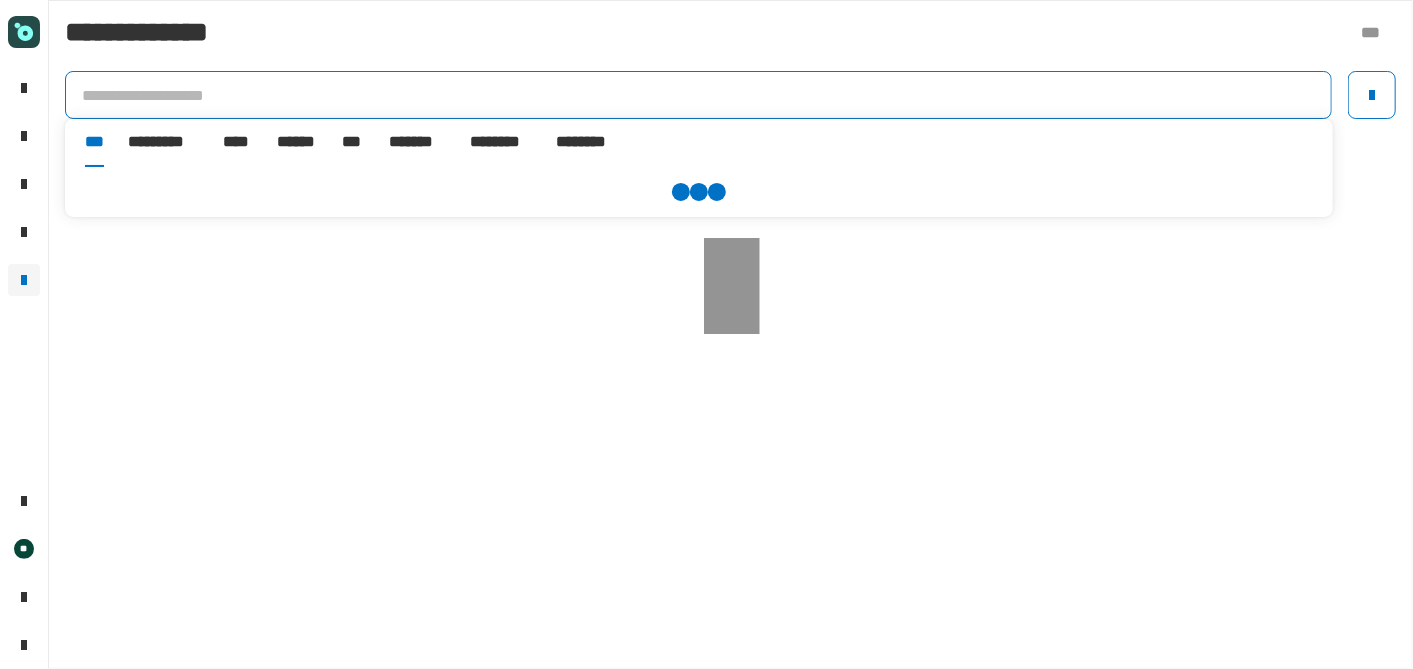 paste on "**********" 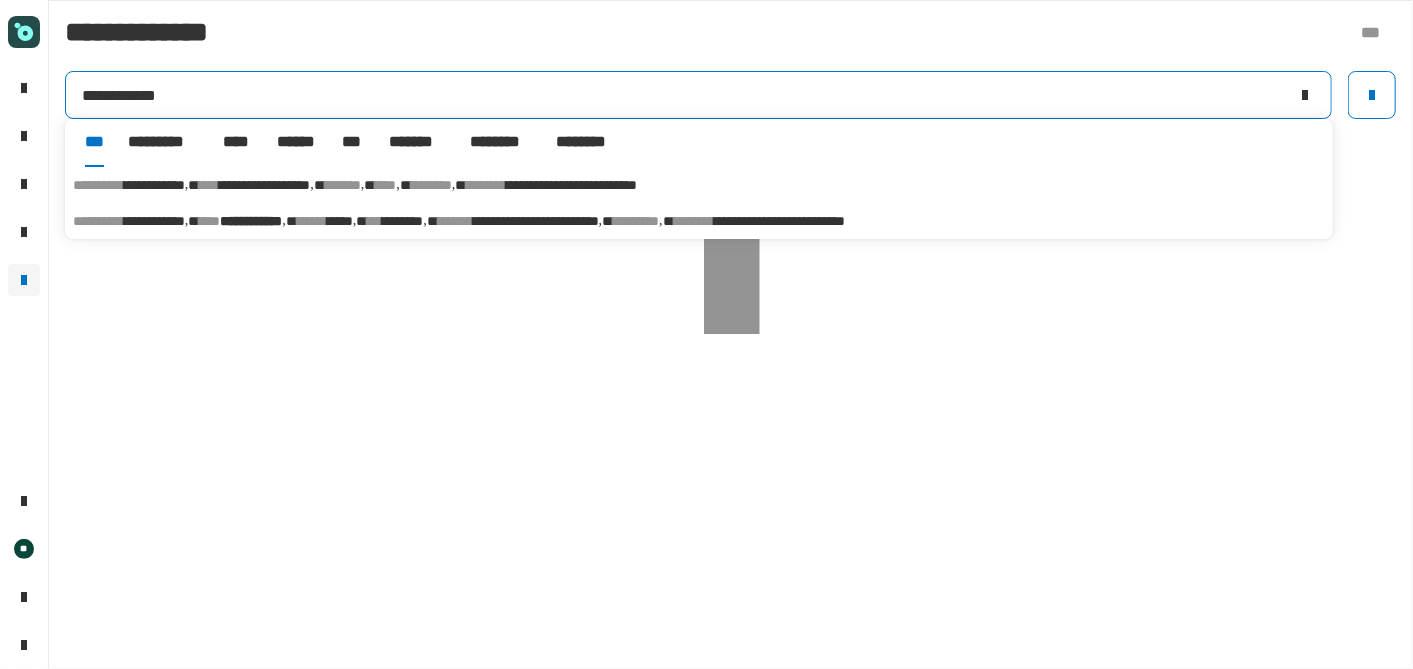 type on "**********" 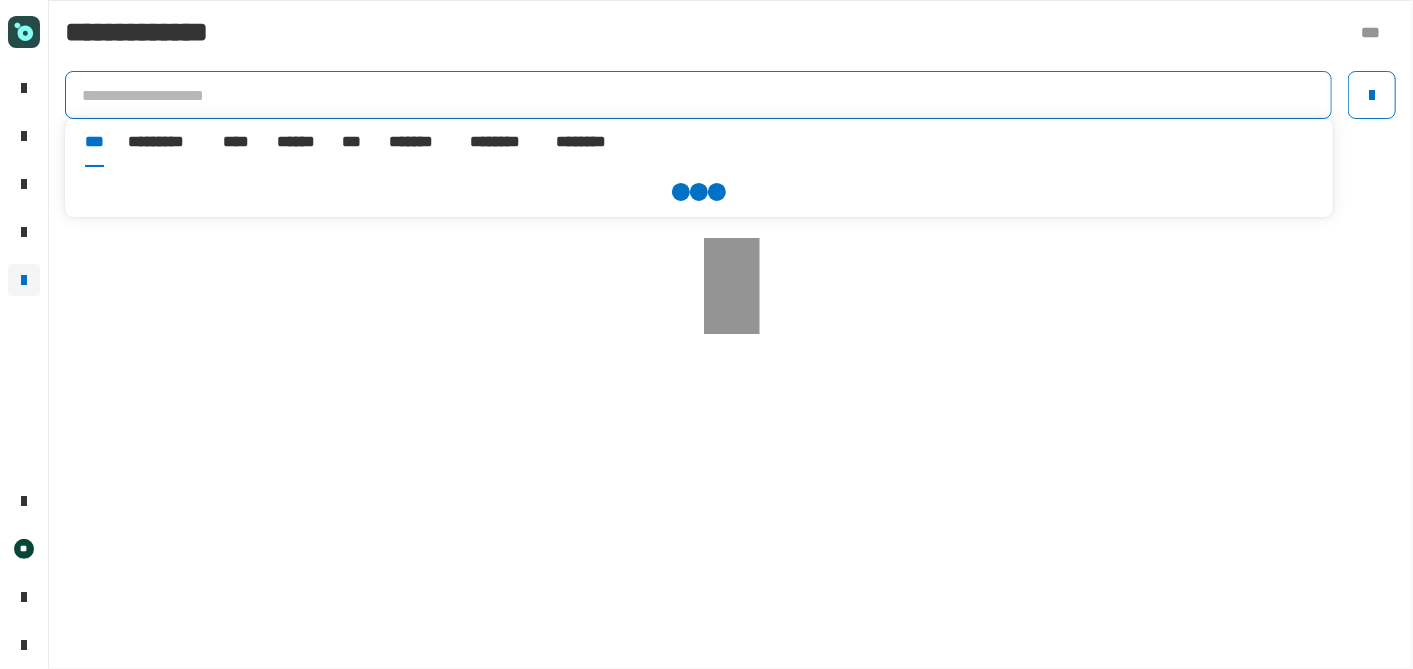paste on "**********" 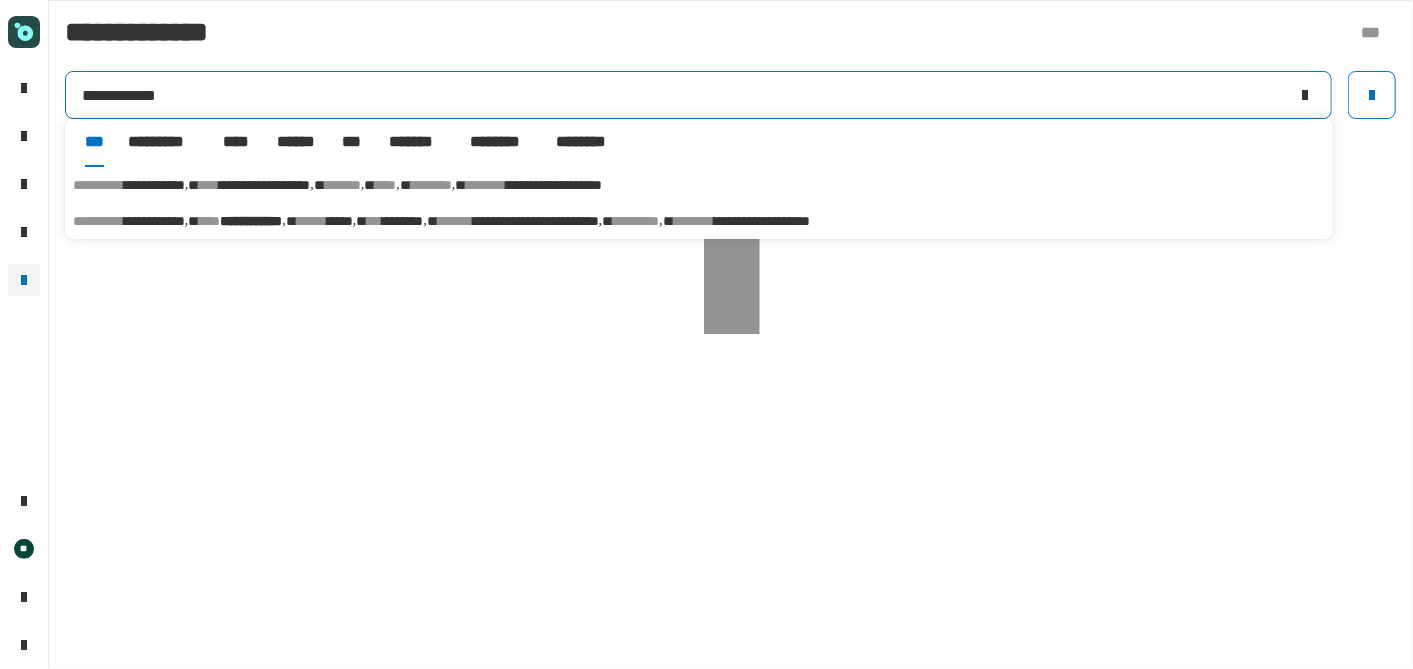 type on "**********" 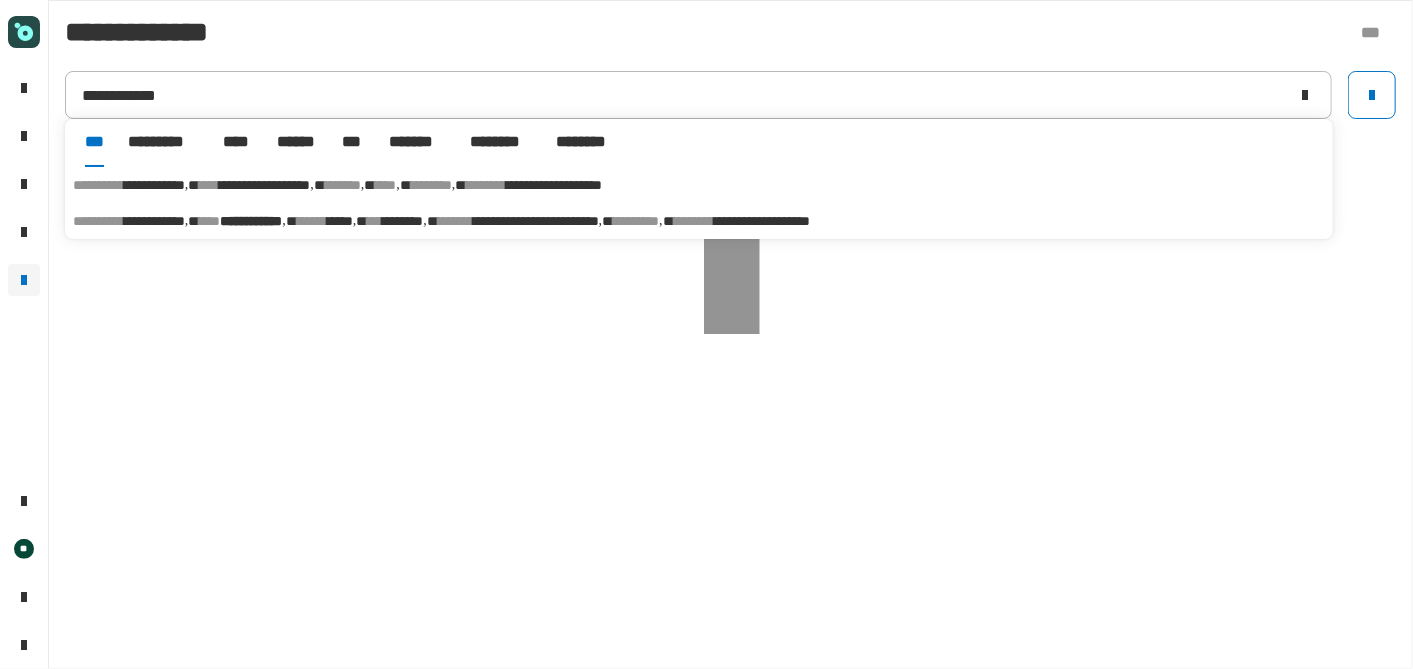 click on "****** *****" at bounding box center [332, 221] 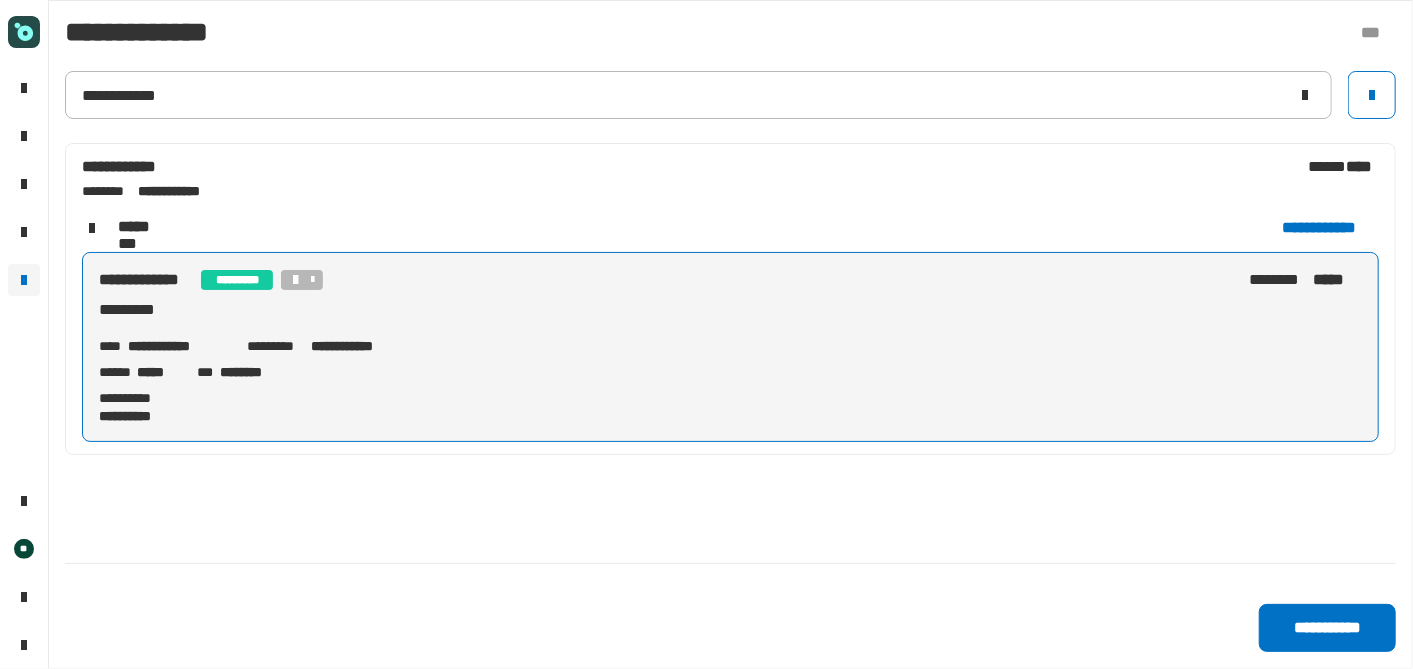 click on "**********" 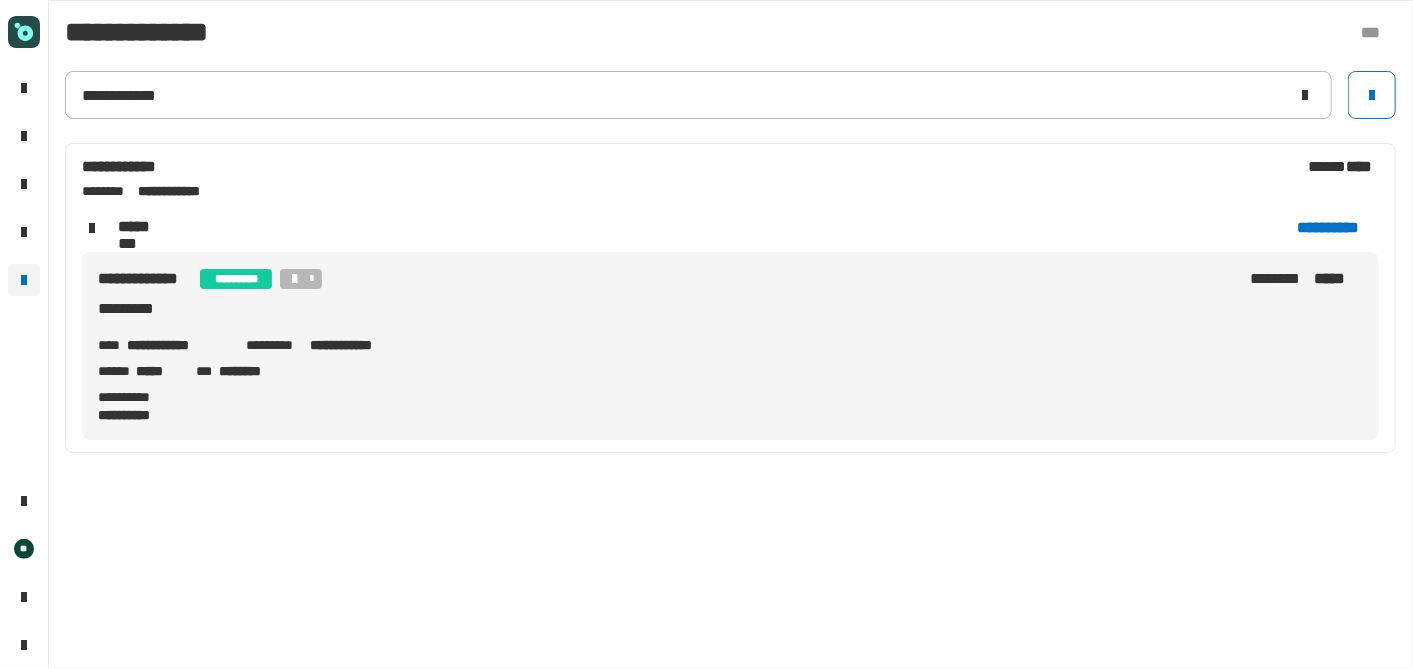 click on "**********" 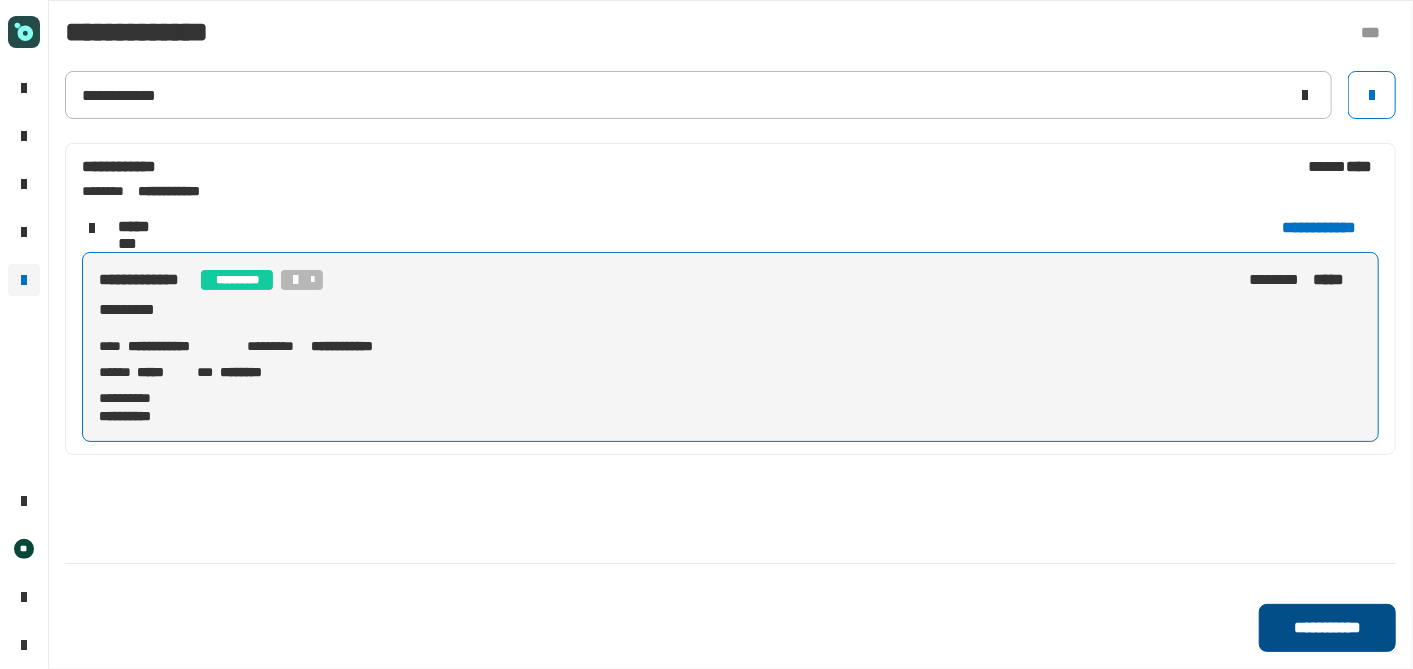click on "**********" 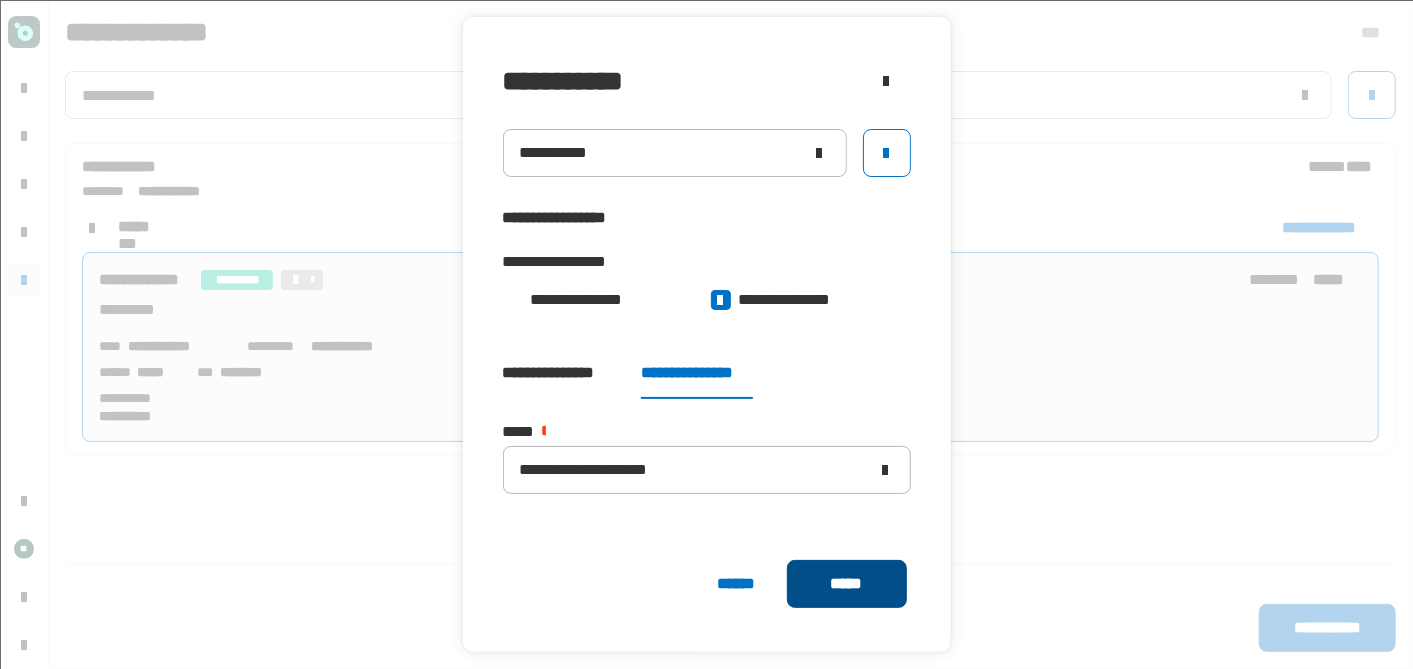 click on "*****" 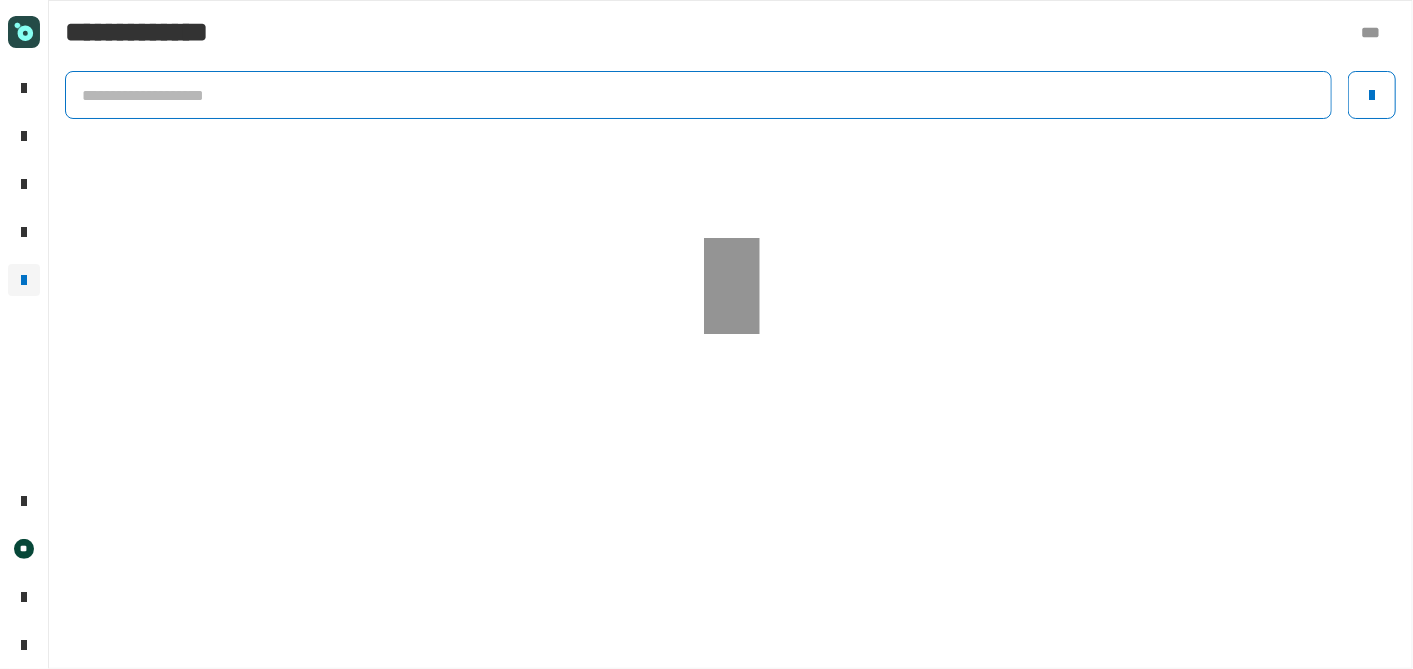 click 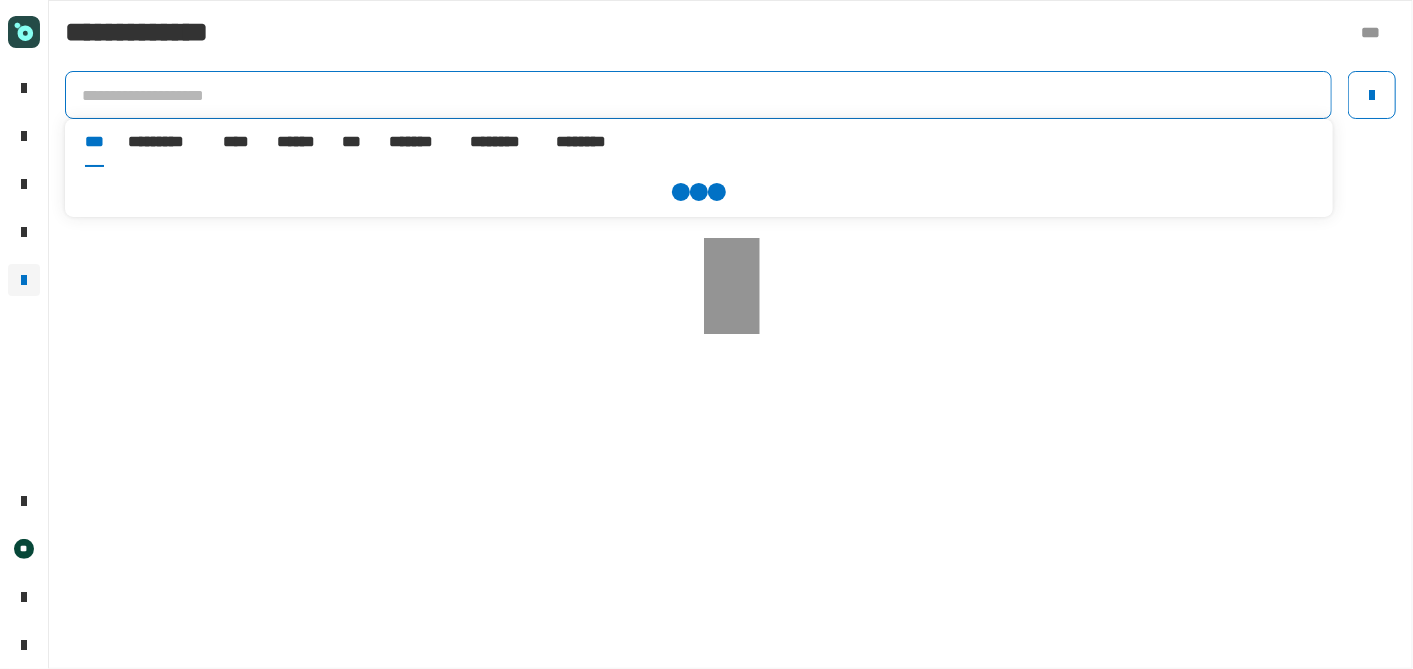 paste on "**********" 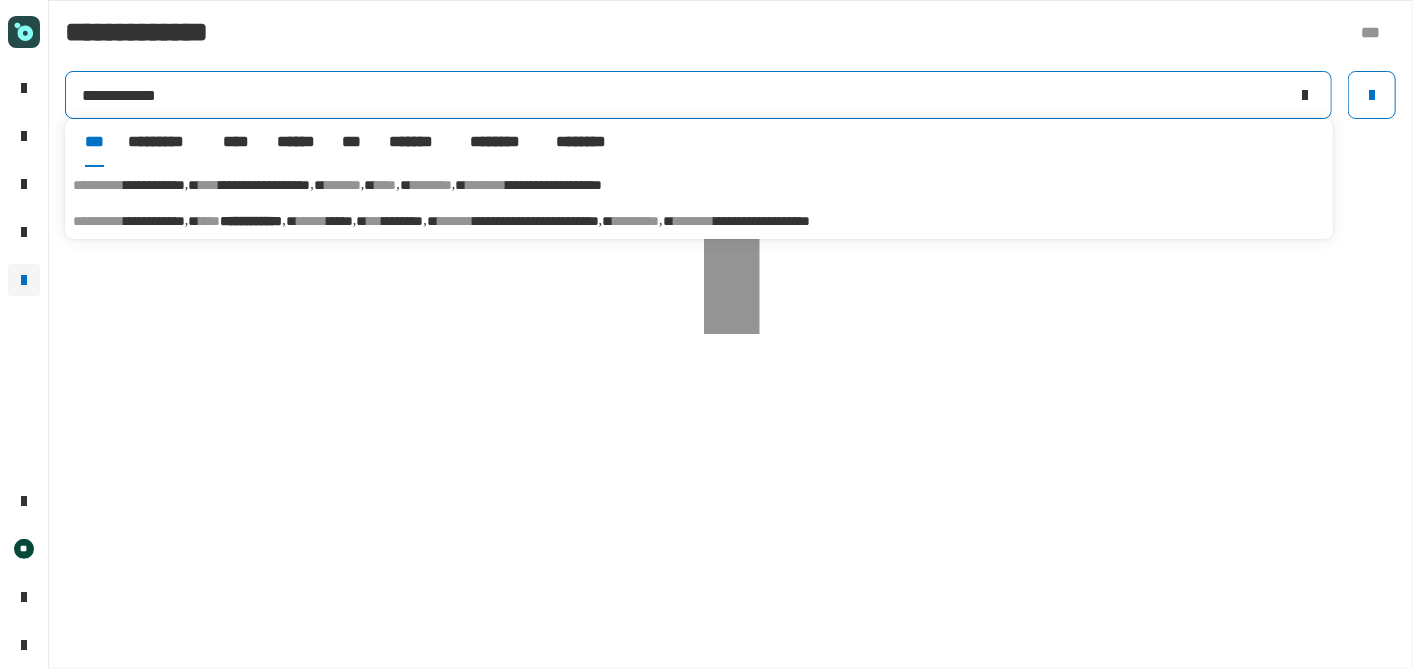 type on "**********" 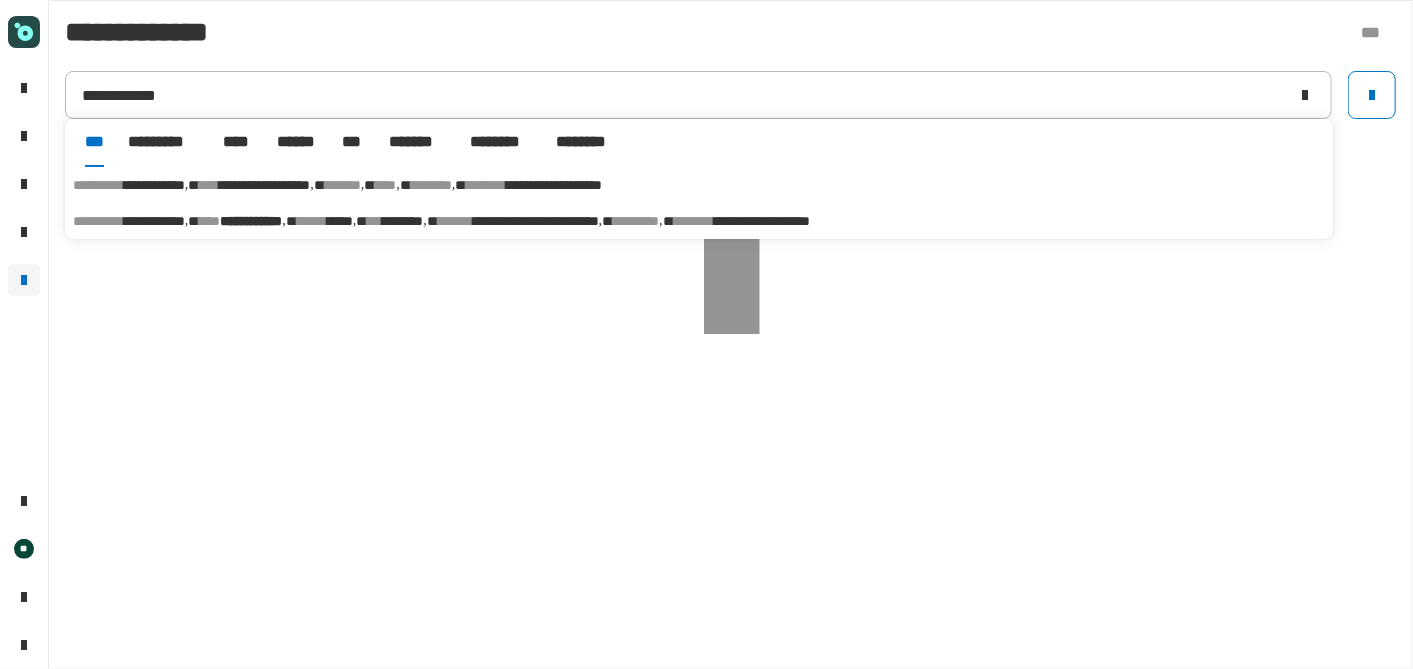 click on "*******" at bounding box center (455, 221) 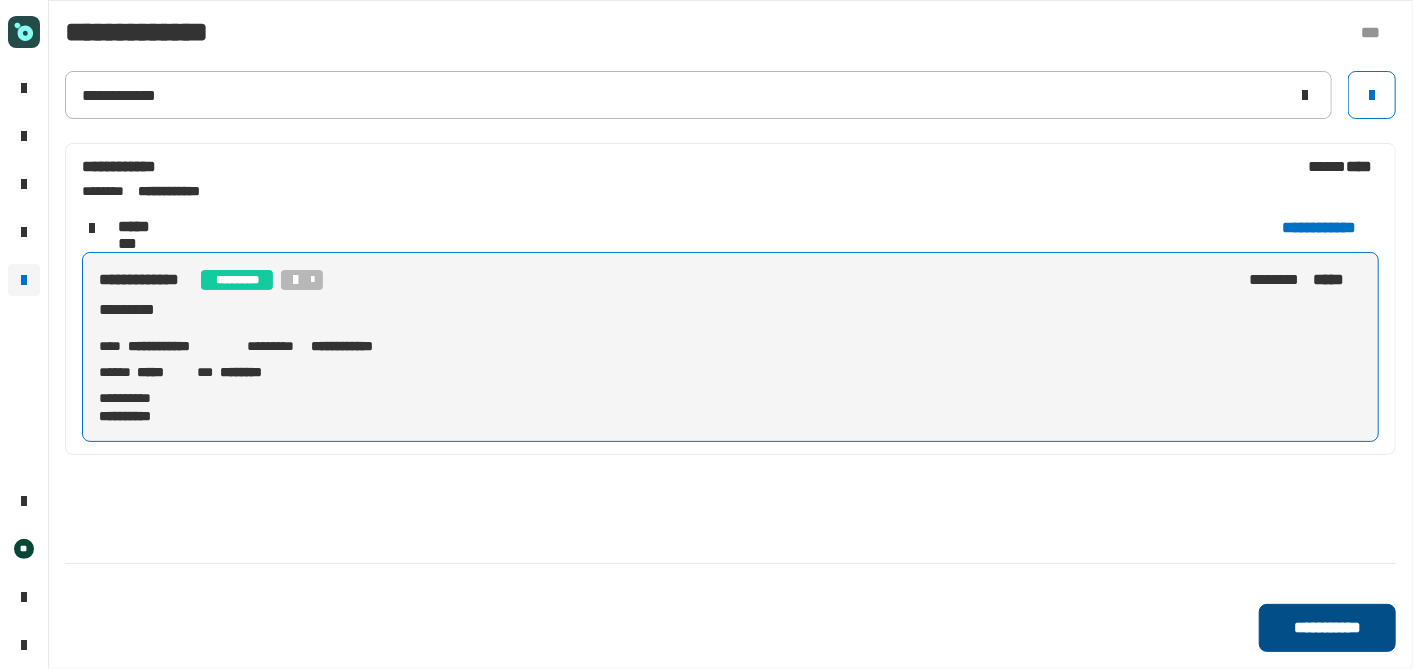 click on "**********" 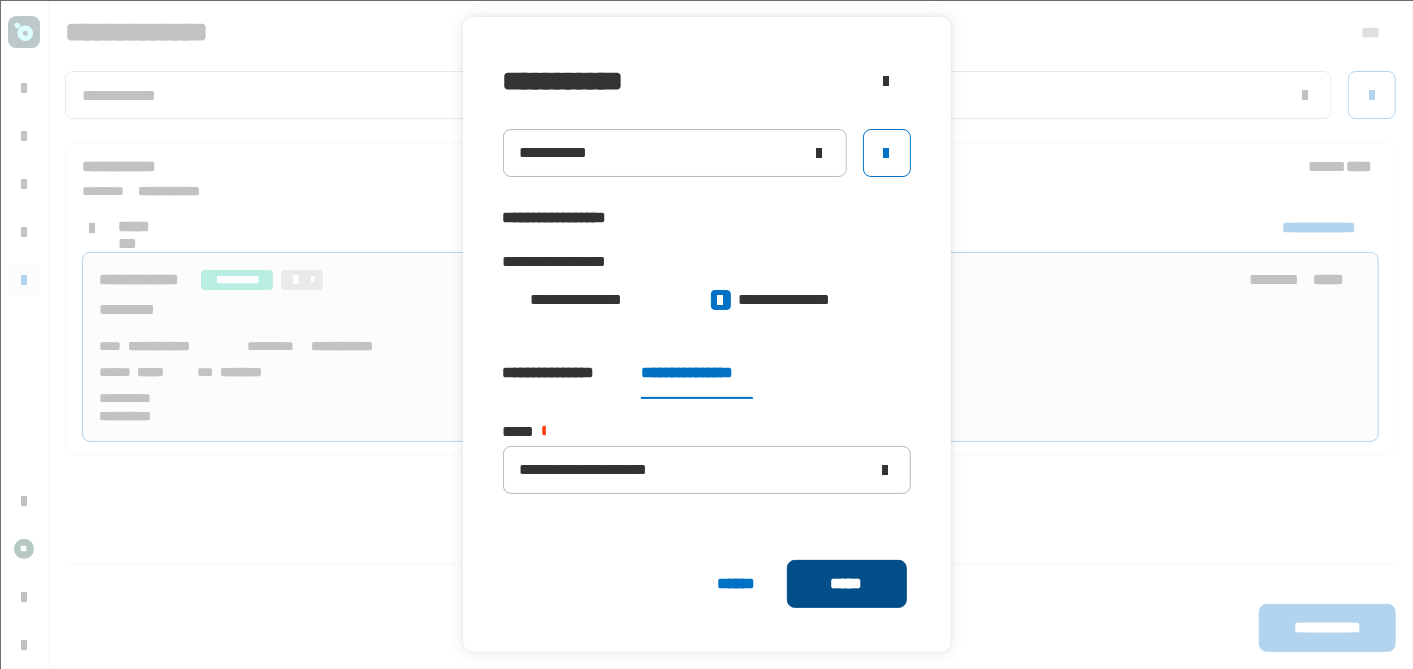 click on "*****" 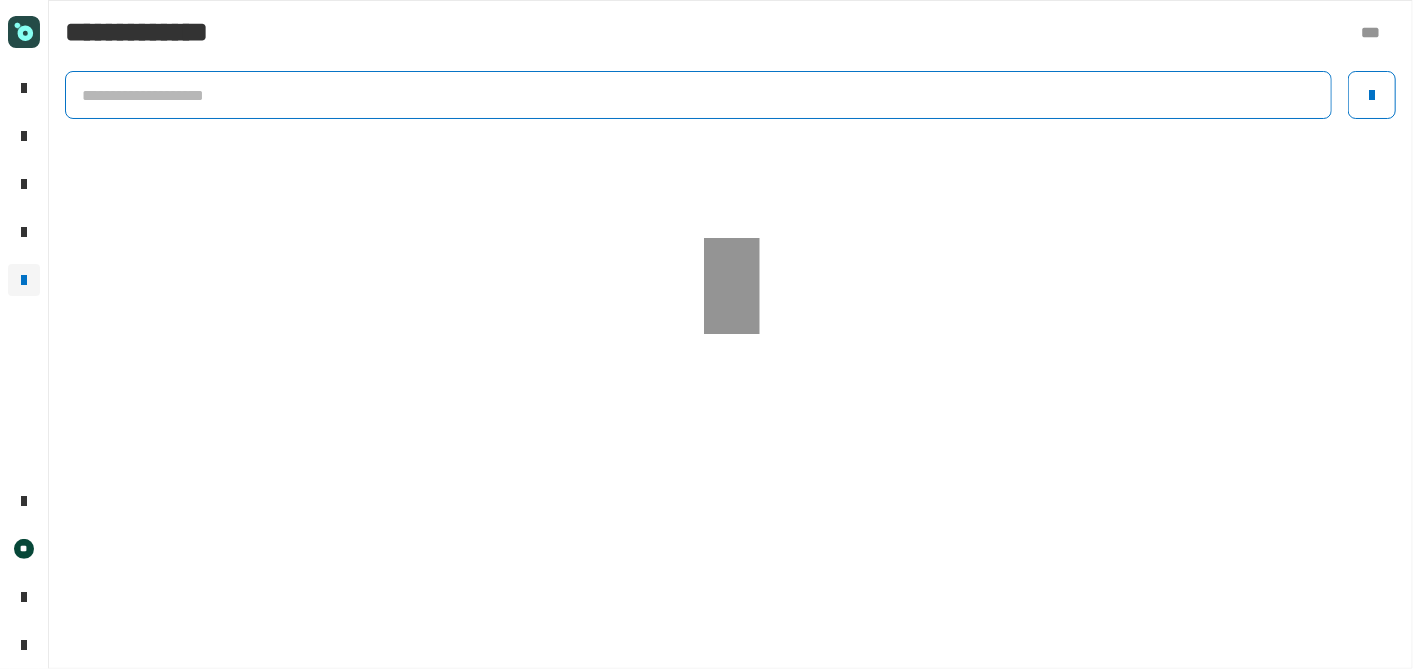 click 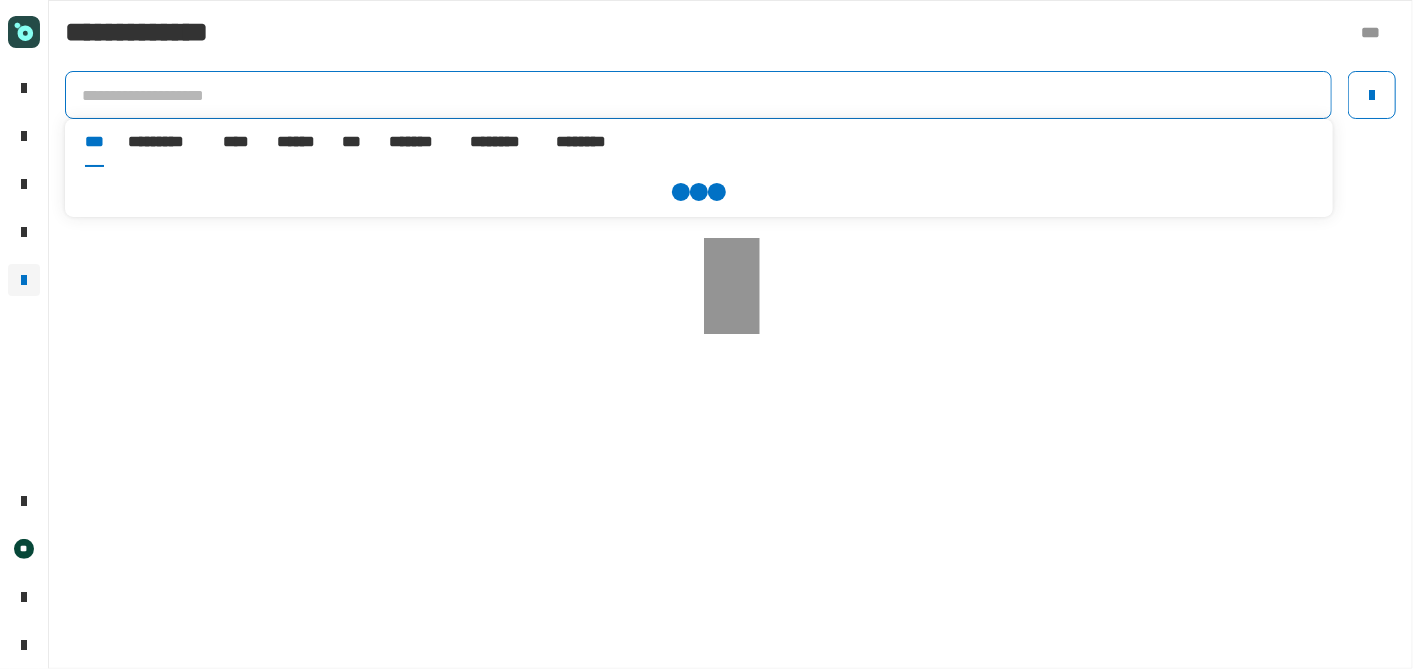 paste on "**********" 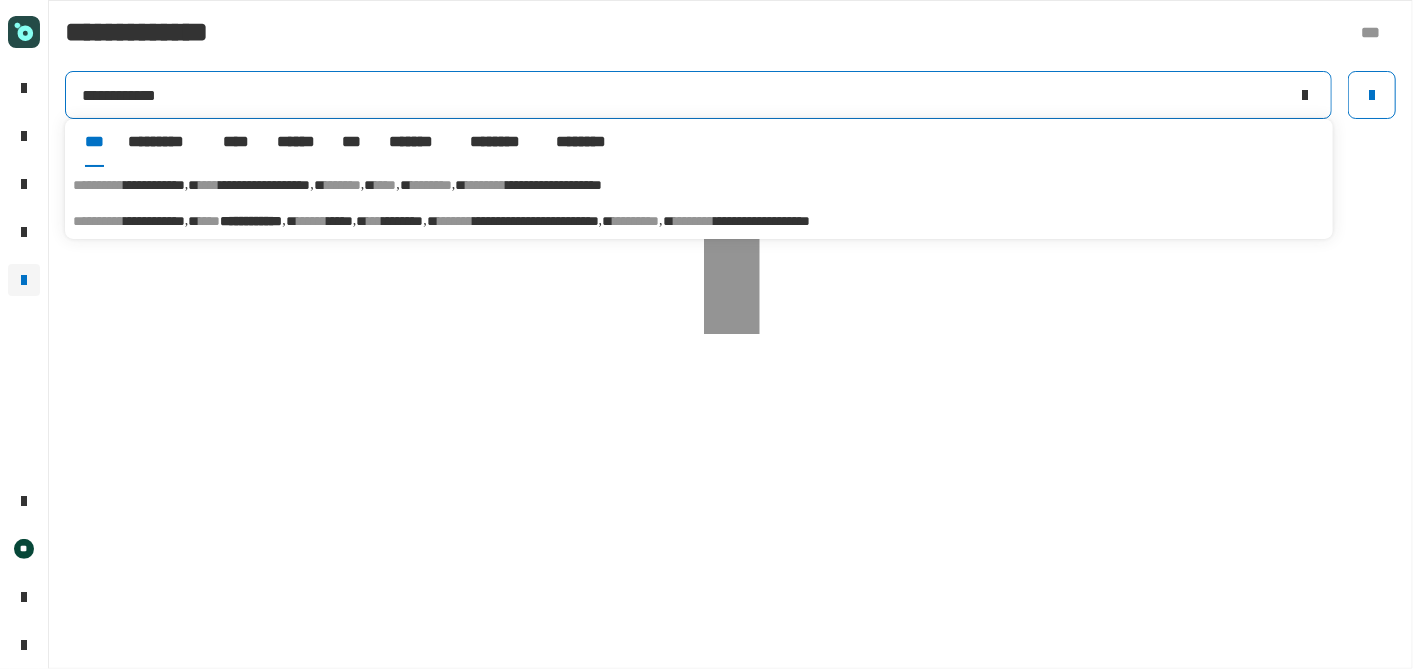 type on "**********" 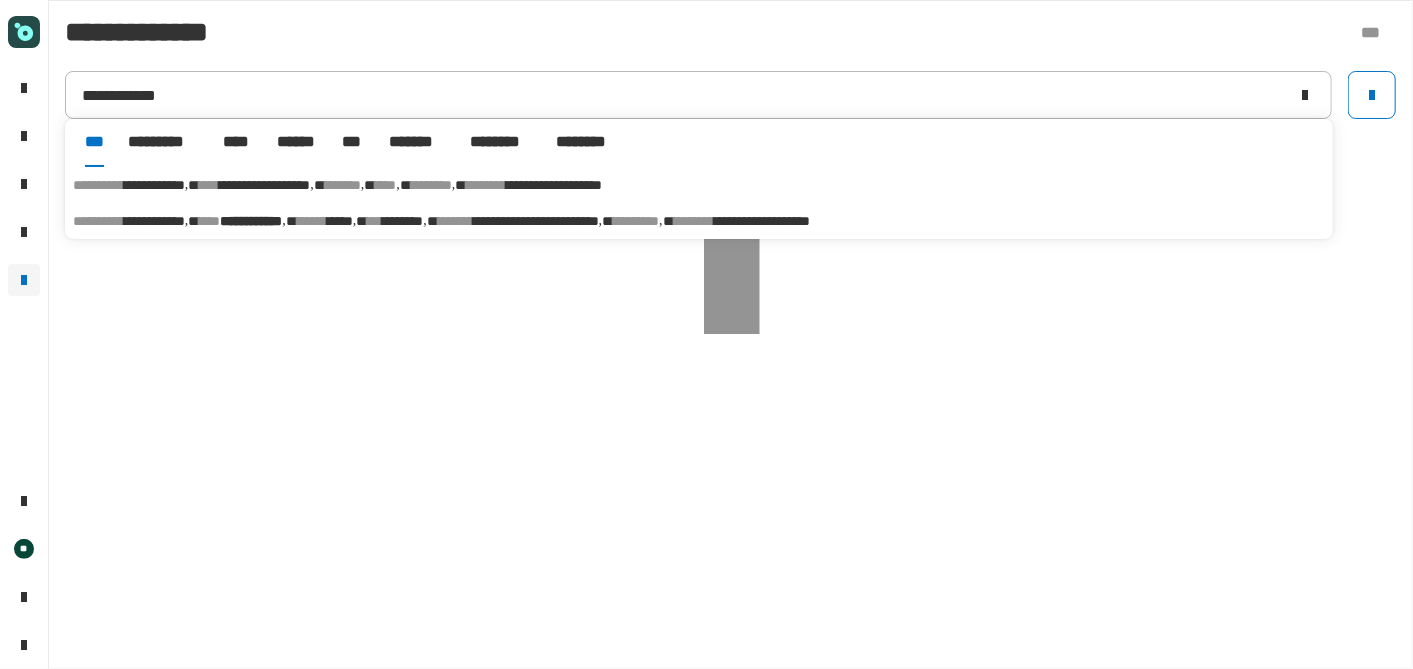 click on "******" at bounding box center [312, 221] 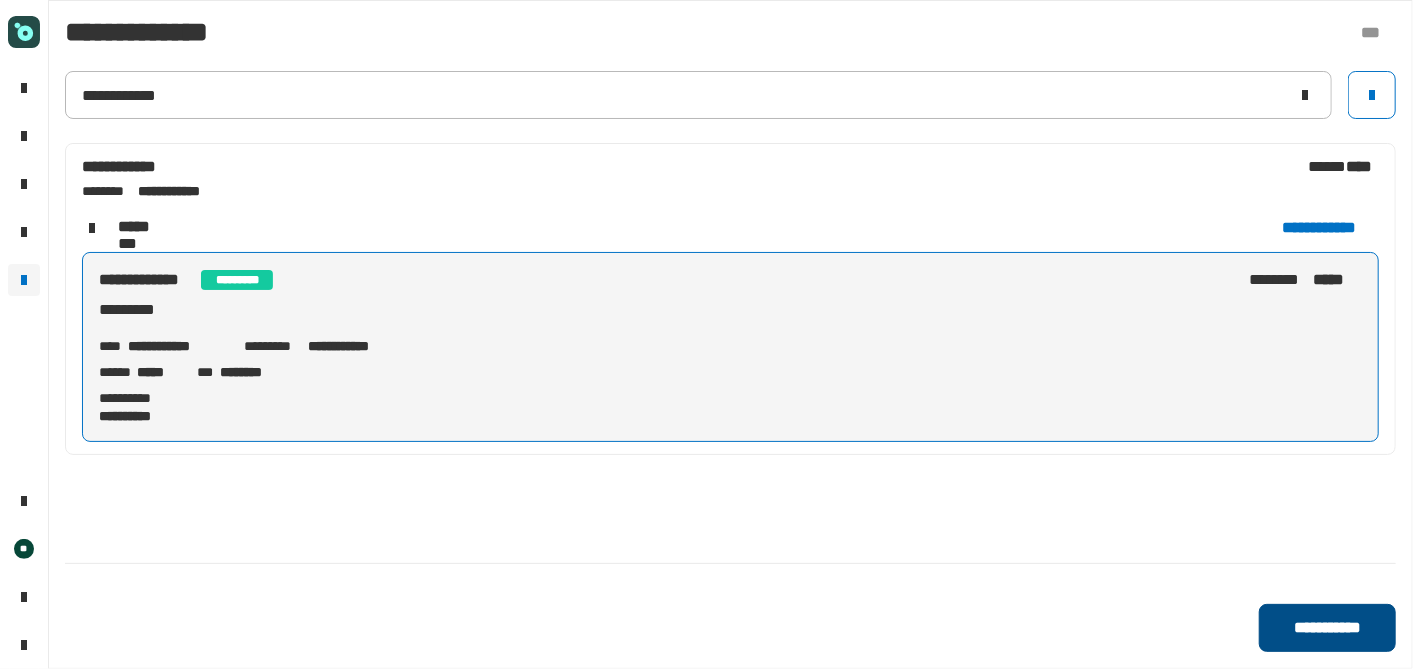 click on "**********" 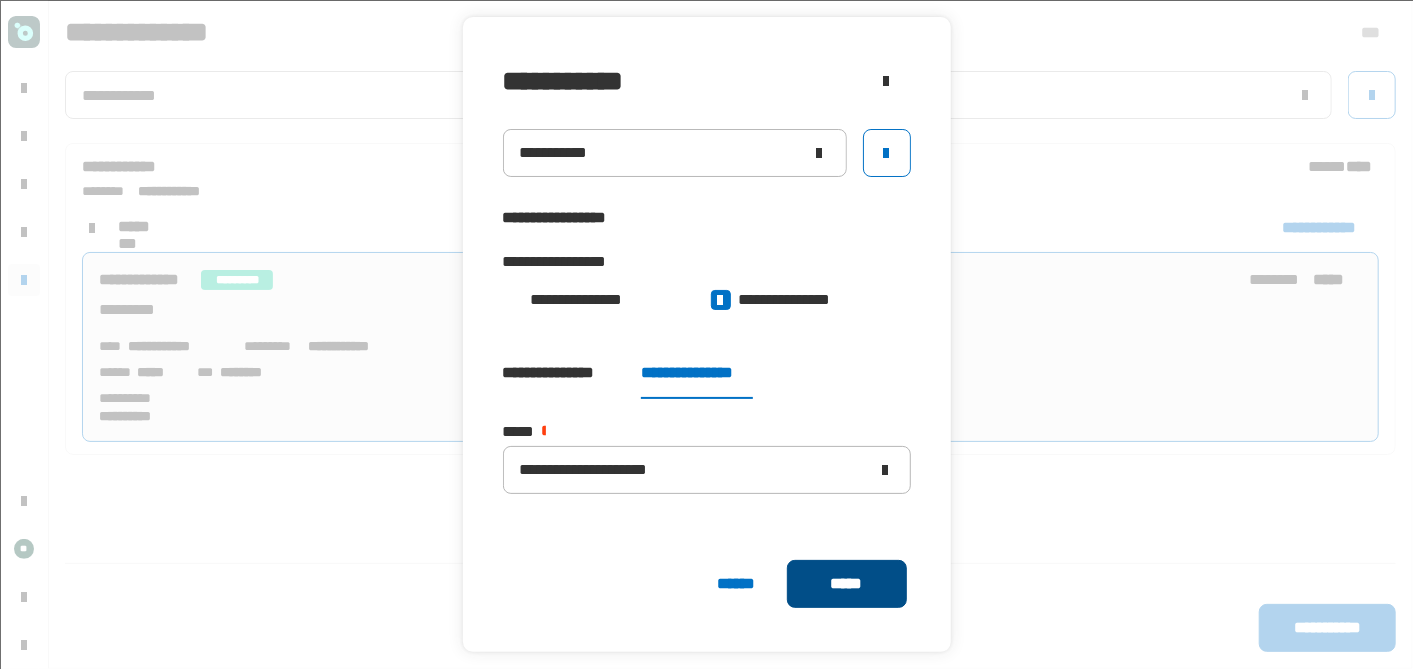 click on "*****" 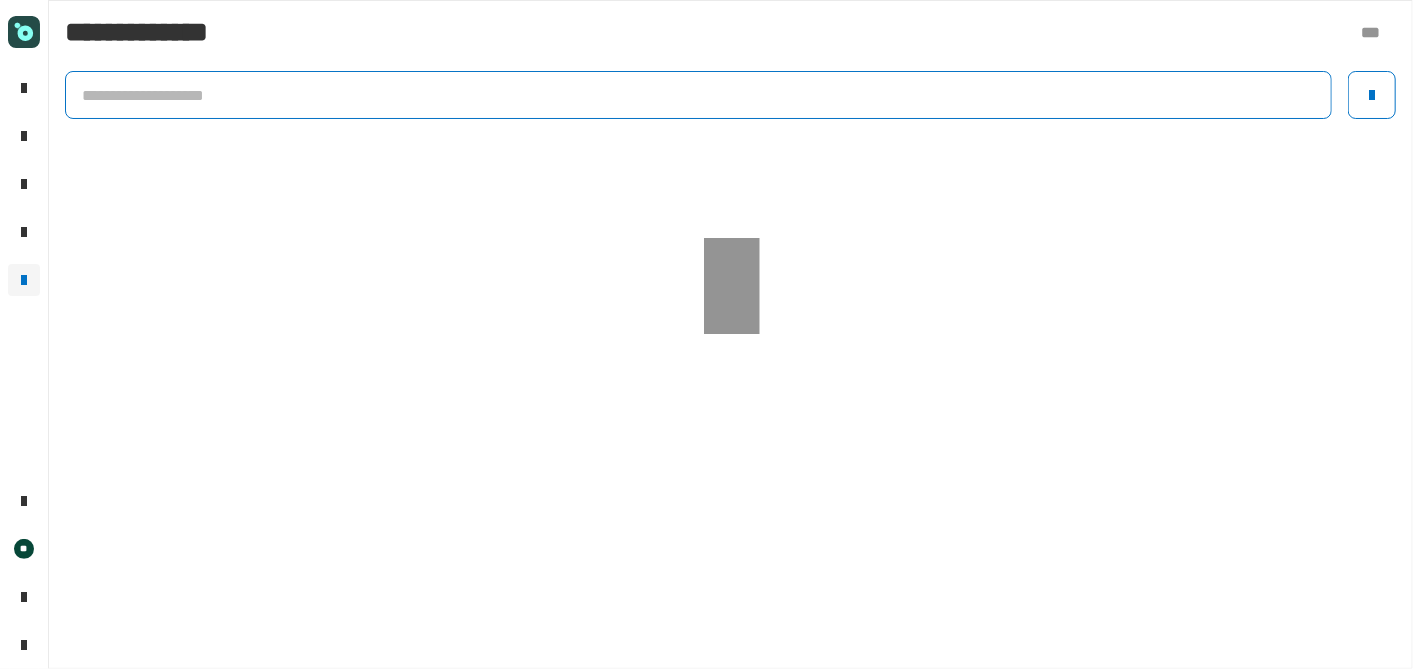 click 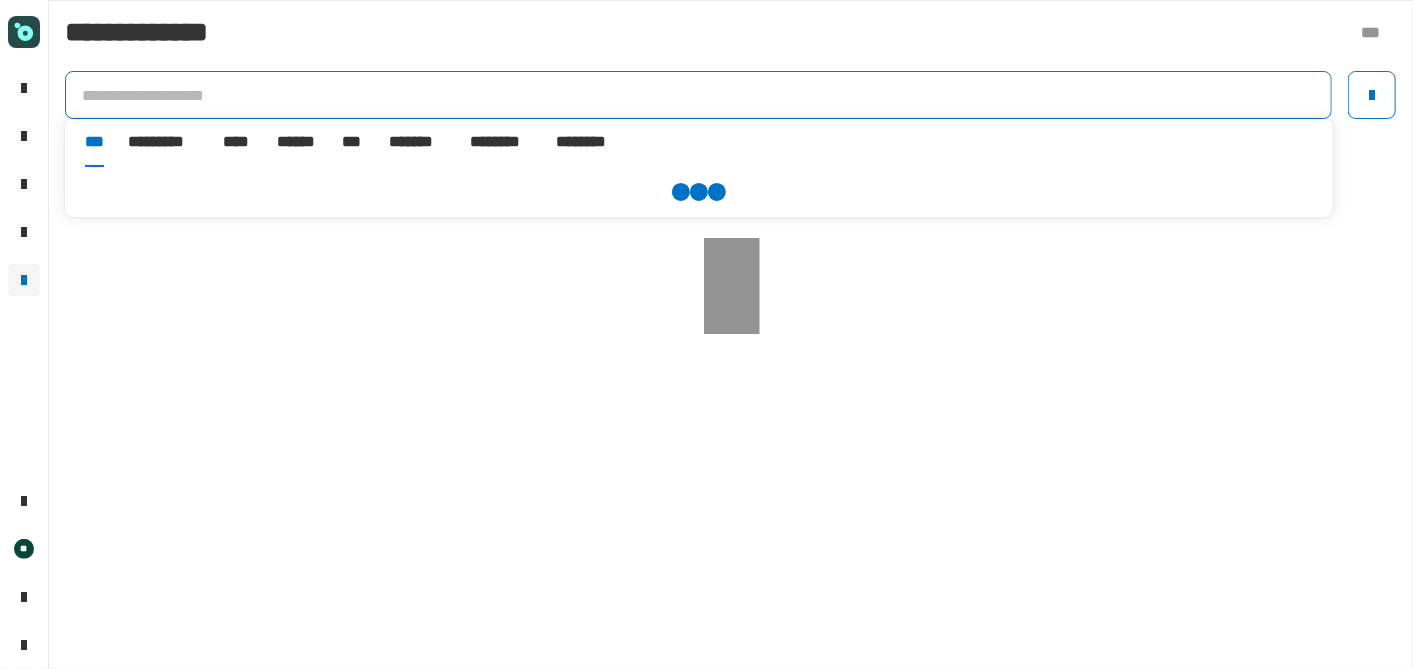 paste on "**********" 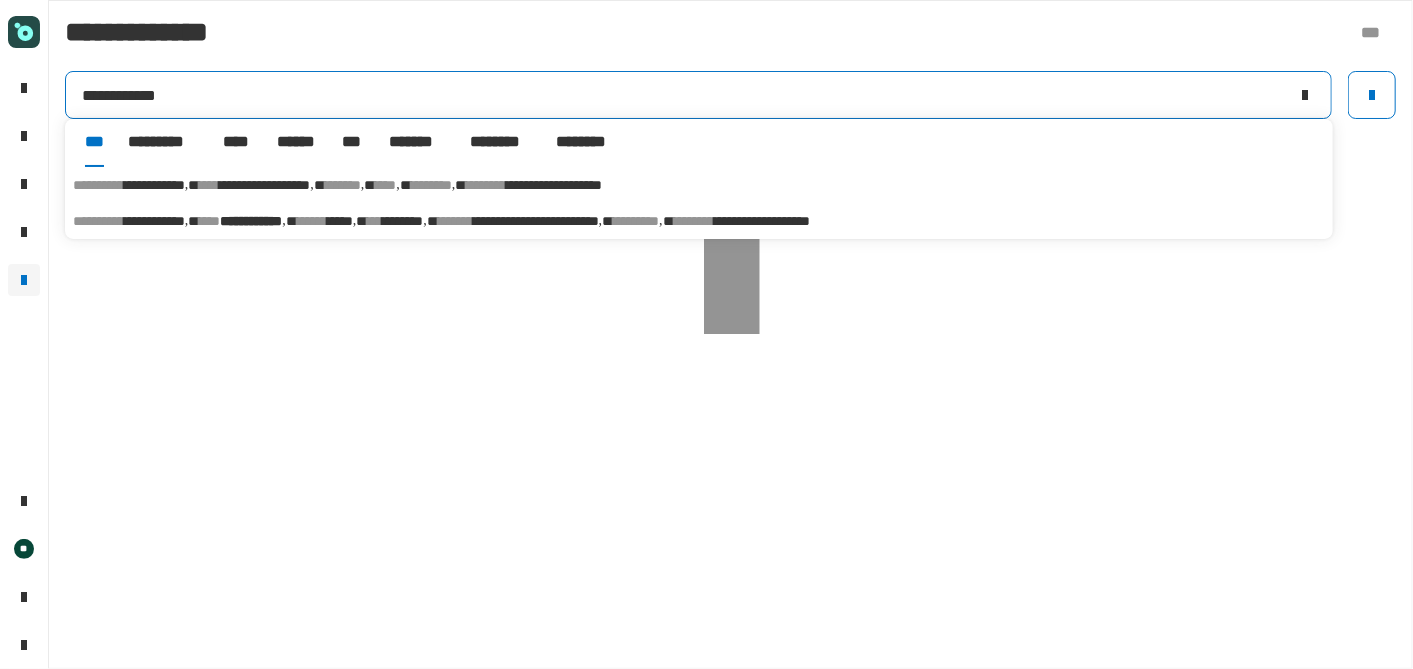type on "**********" 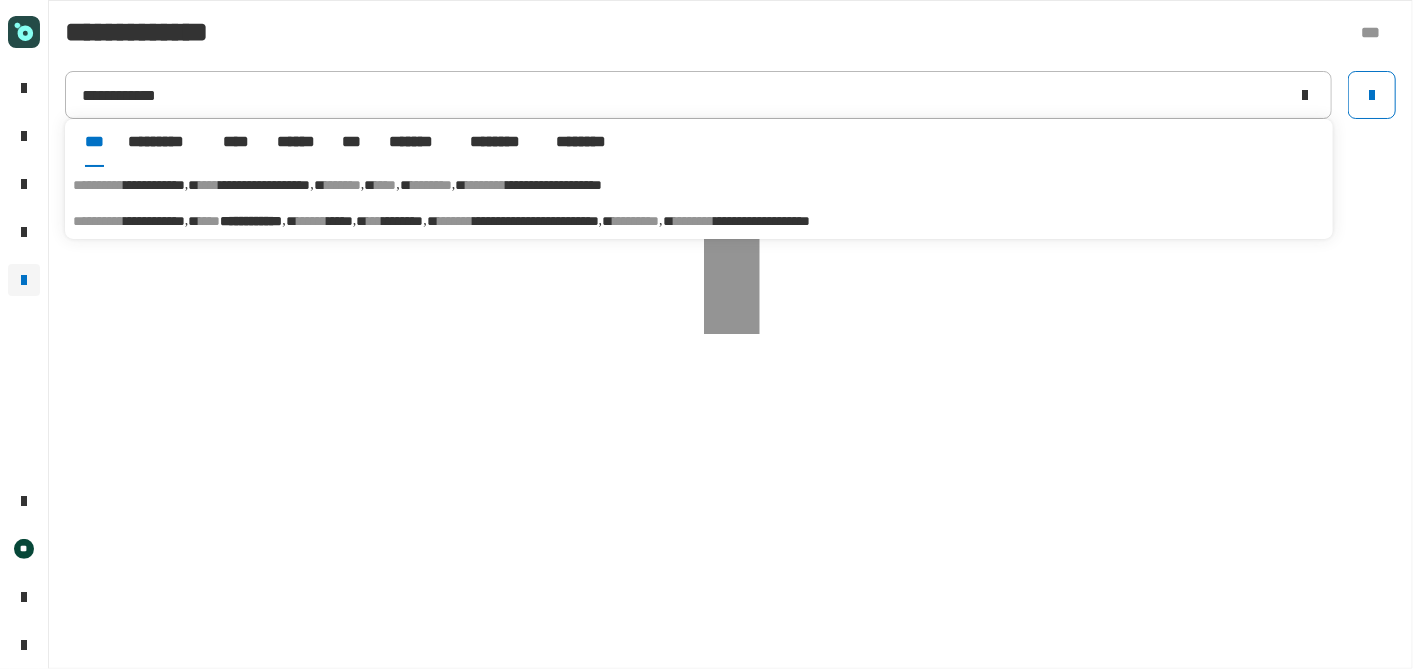click on "*****" at bounding box center (340, 221) 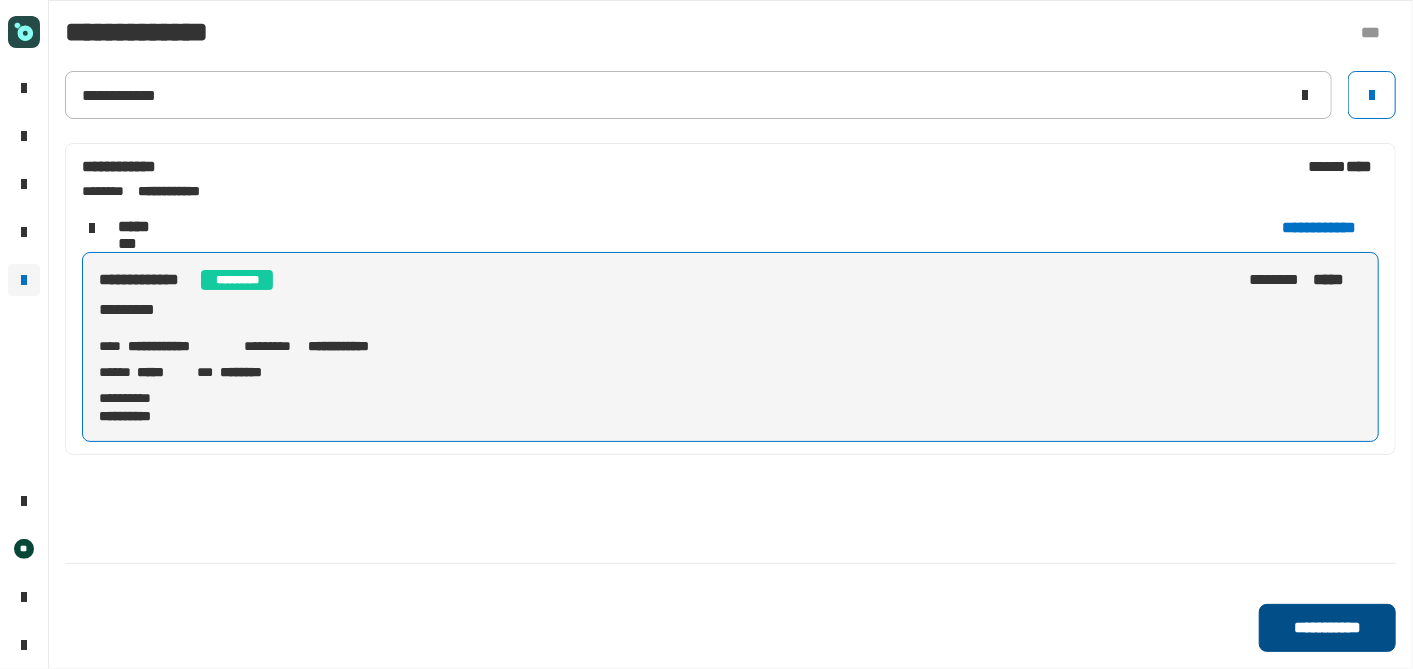 click on "**********" 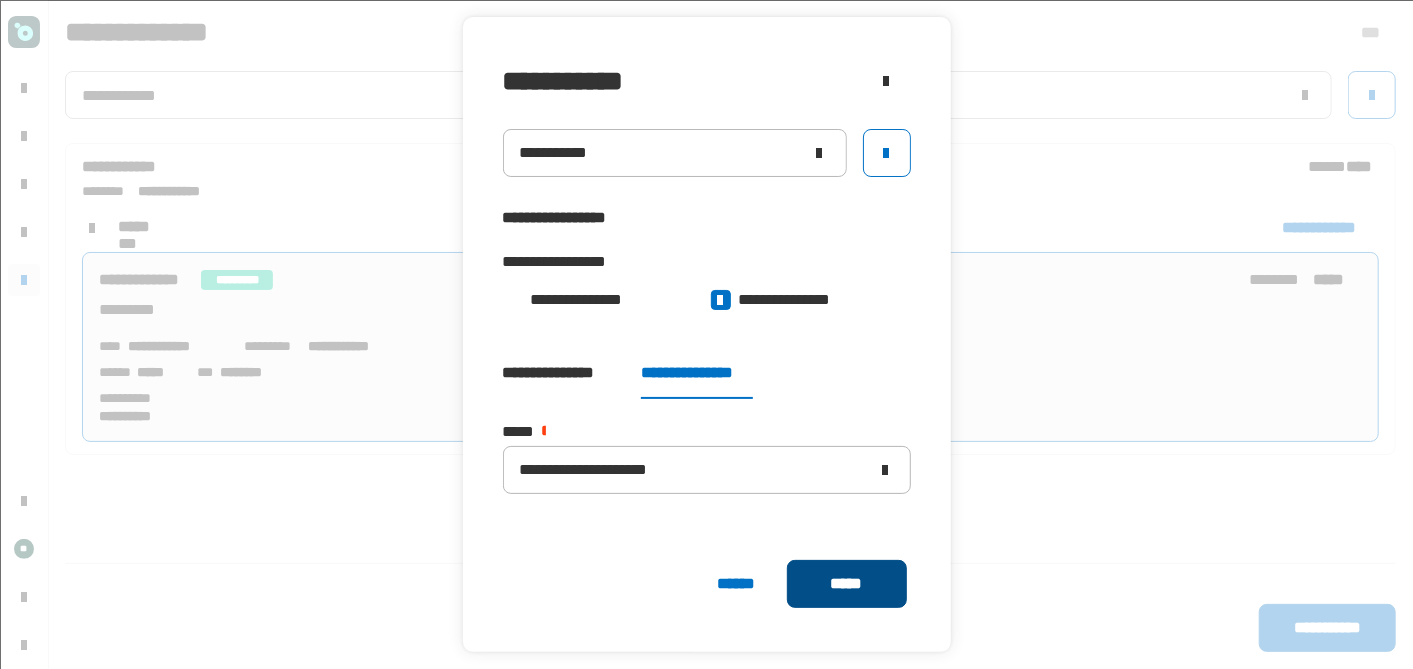 click on "*****" 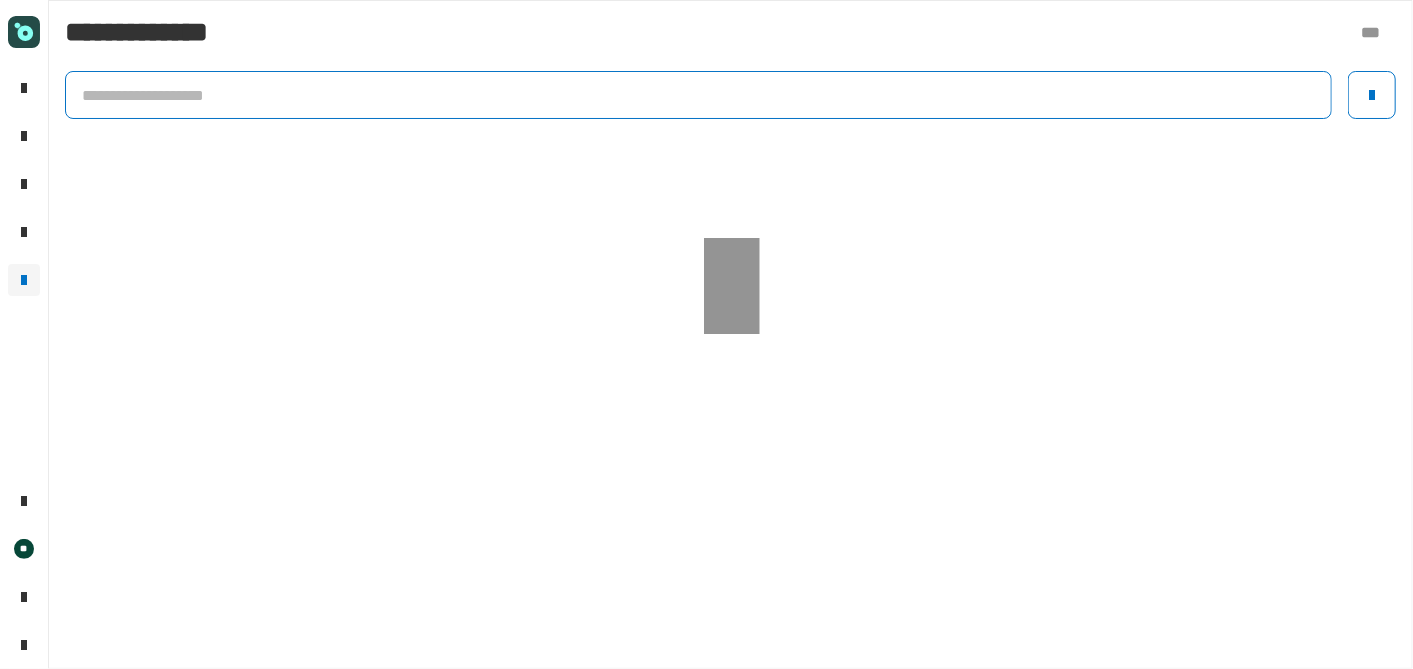 click 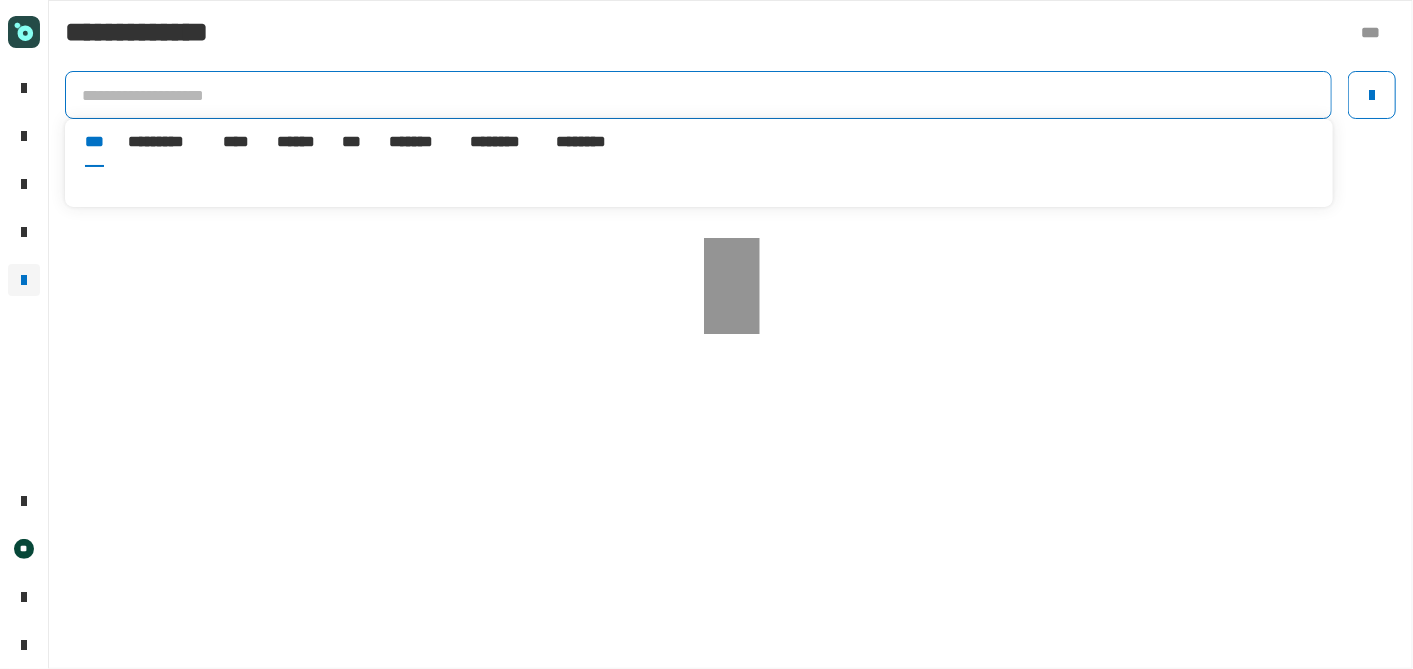 paste on "**********" 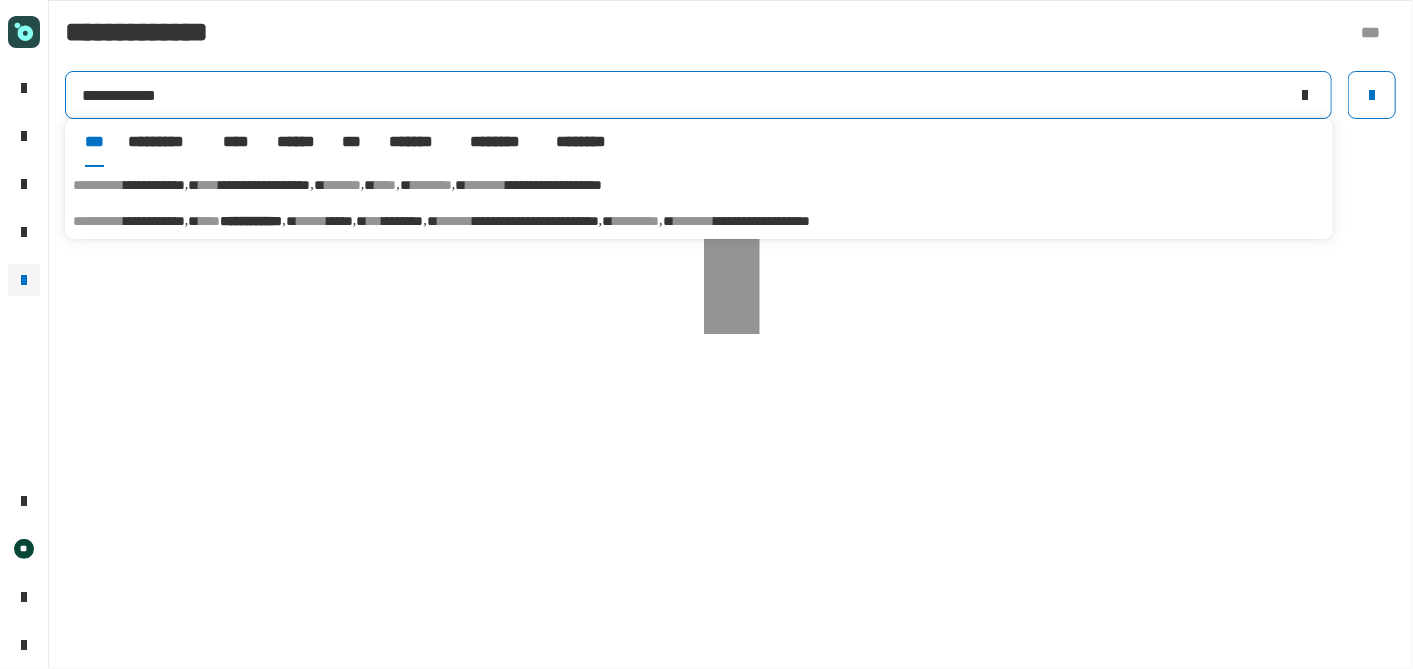 type on "**********" 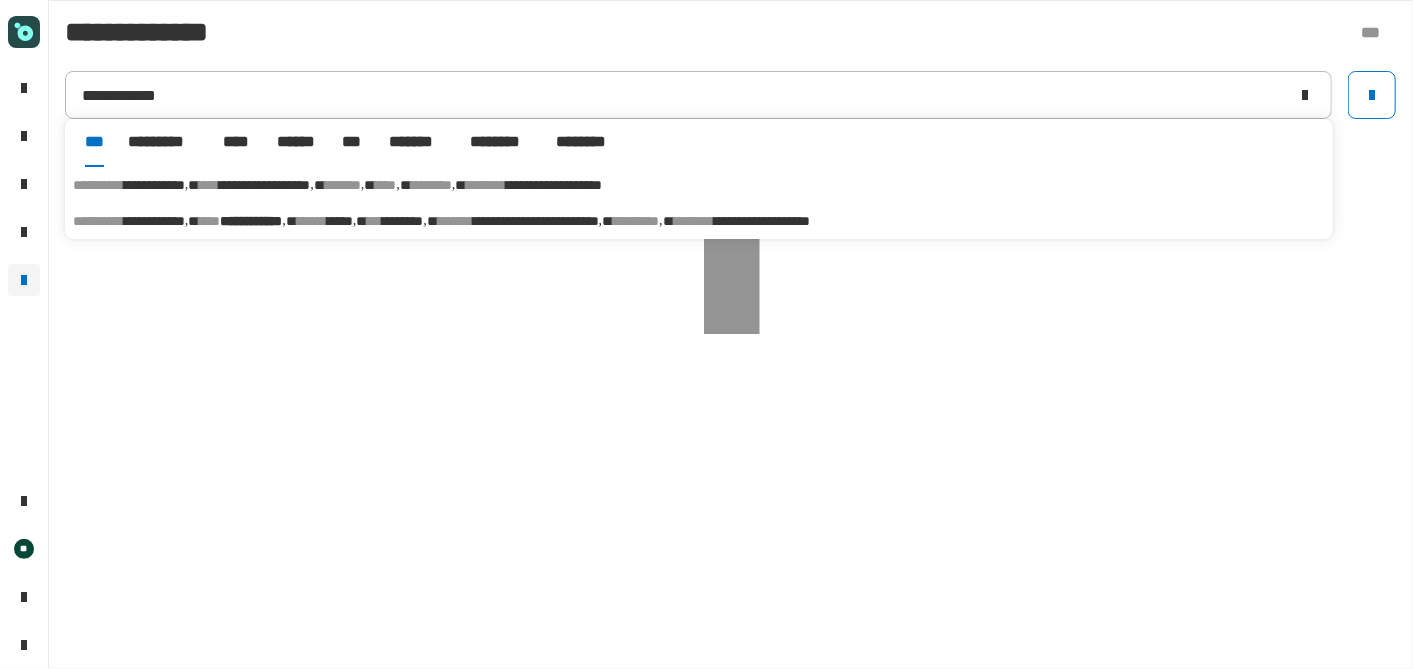 click on "******" at bounding box center [312, 221] 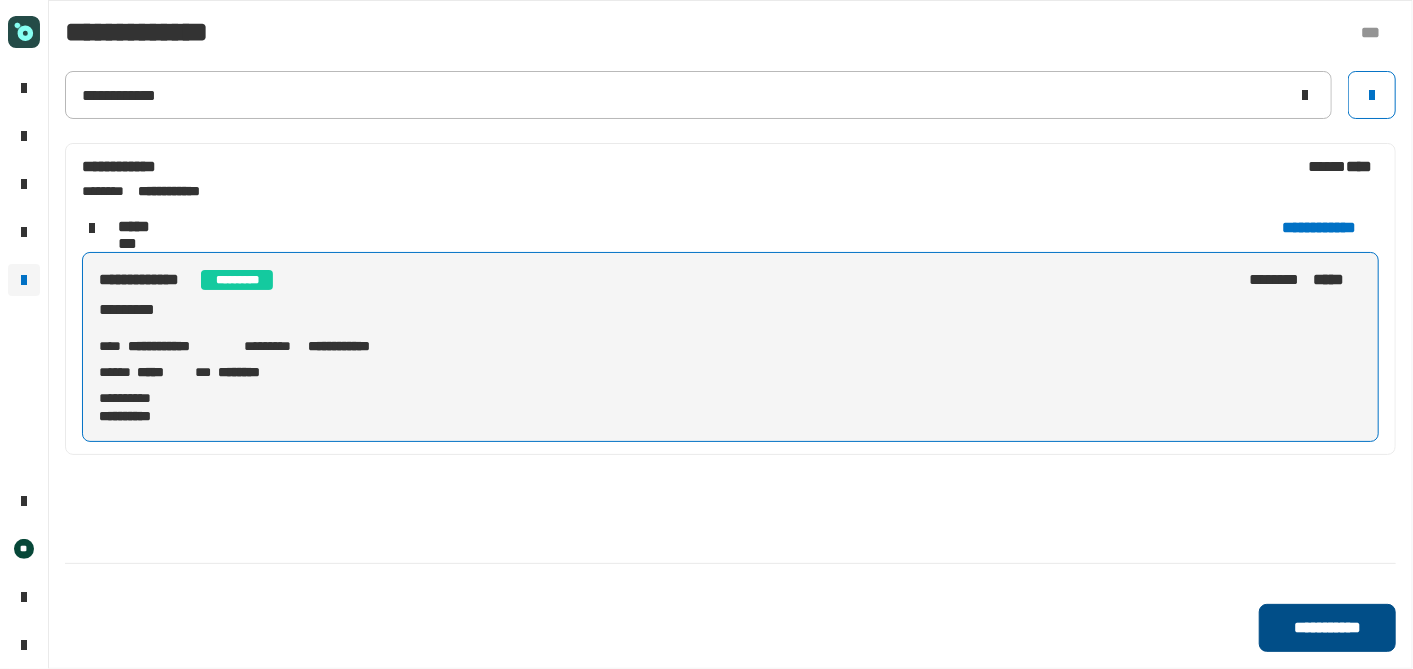 click on "**********" 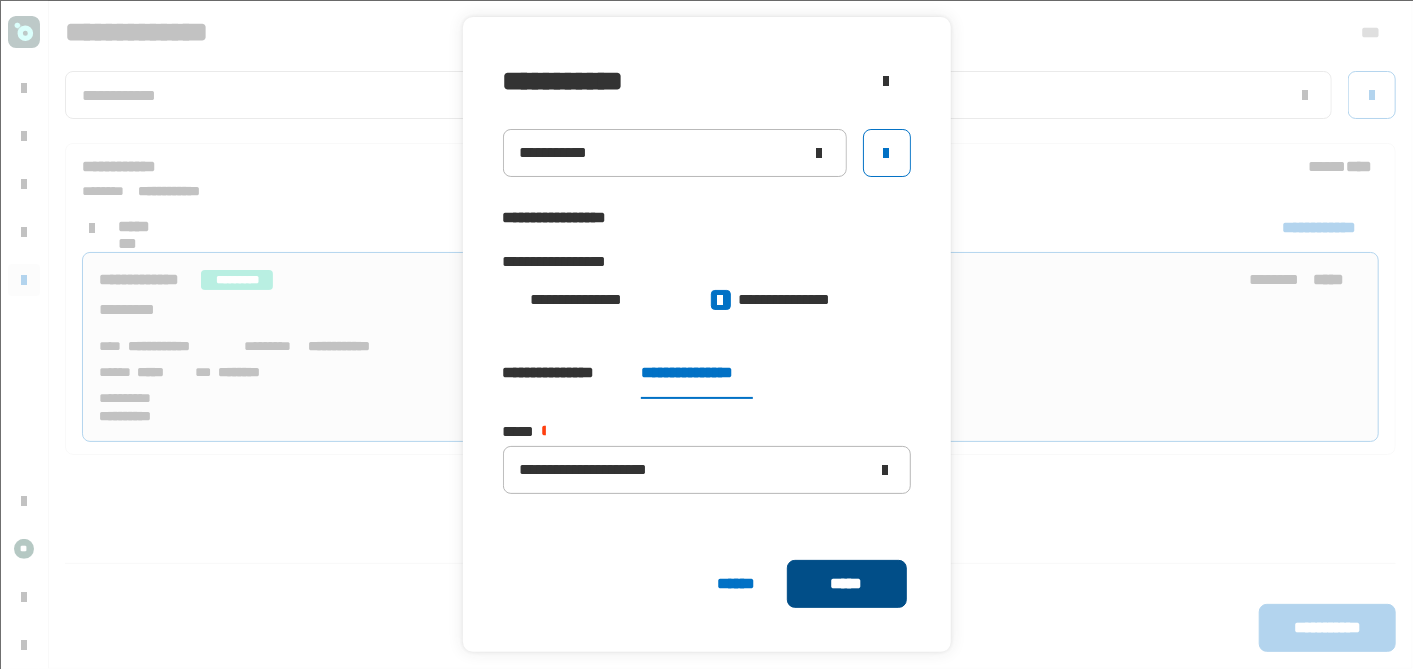 click on "*****" 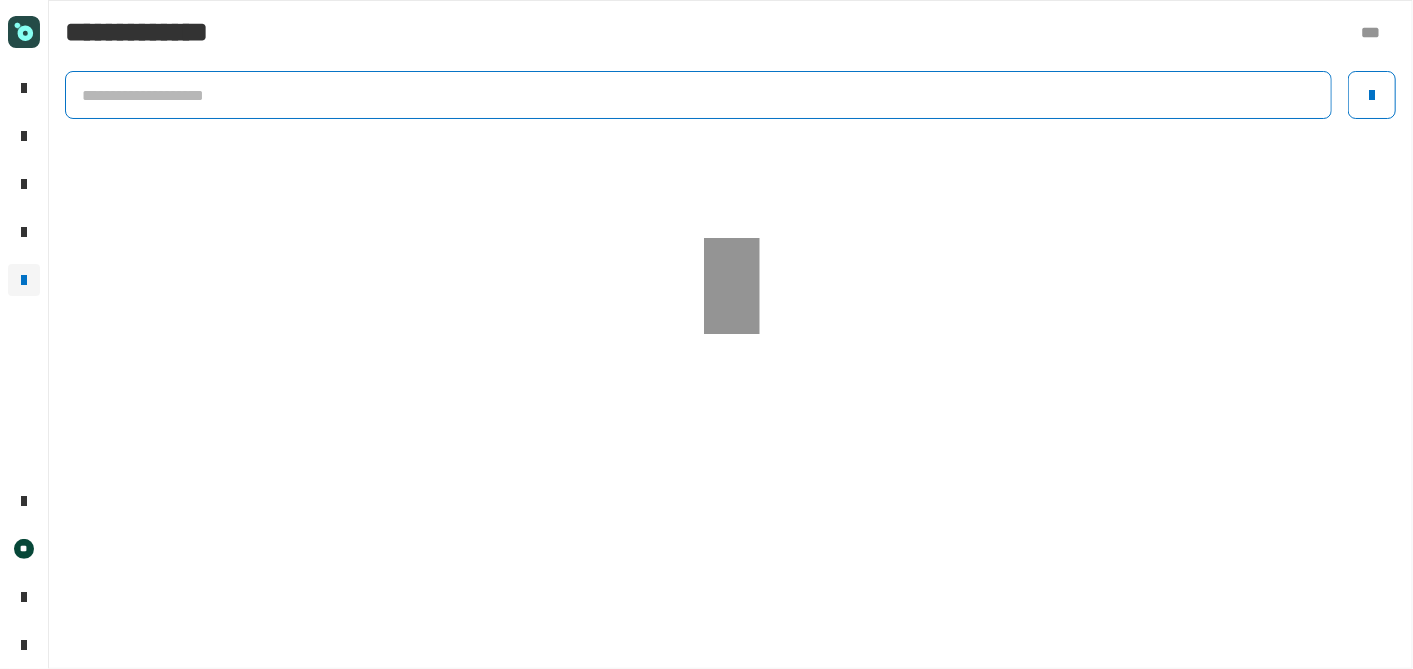 click 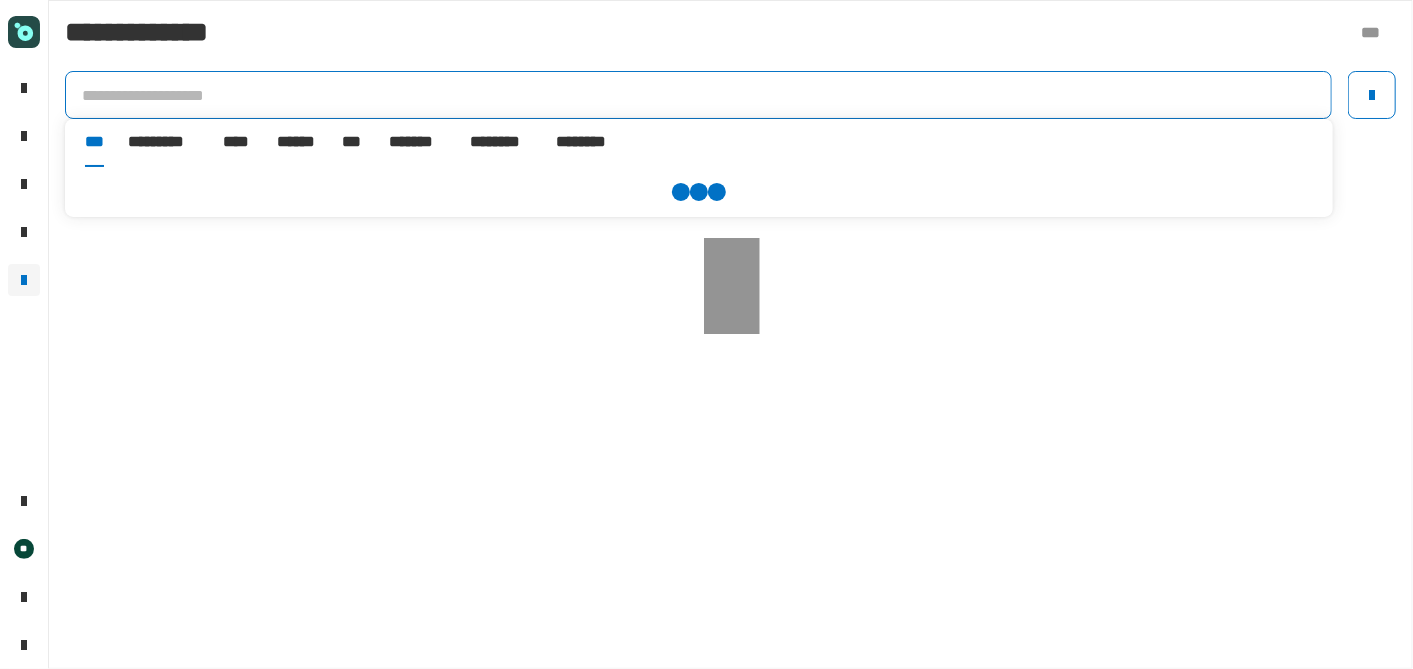 paste on "**********" 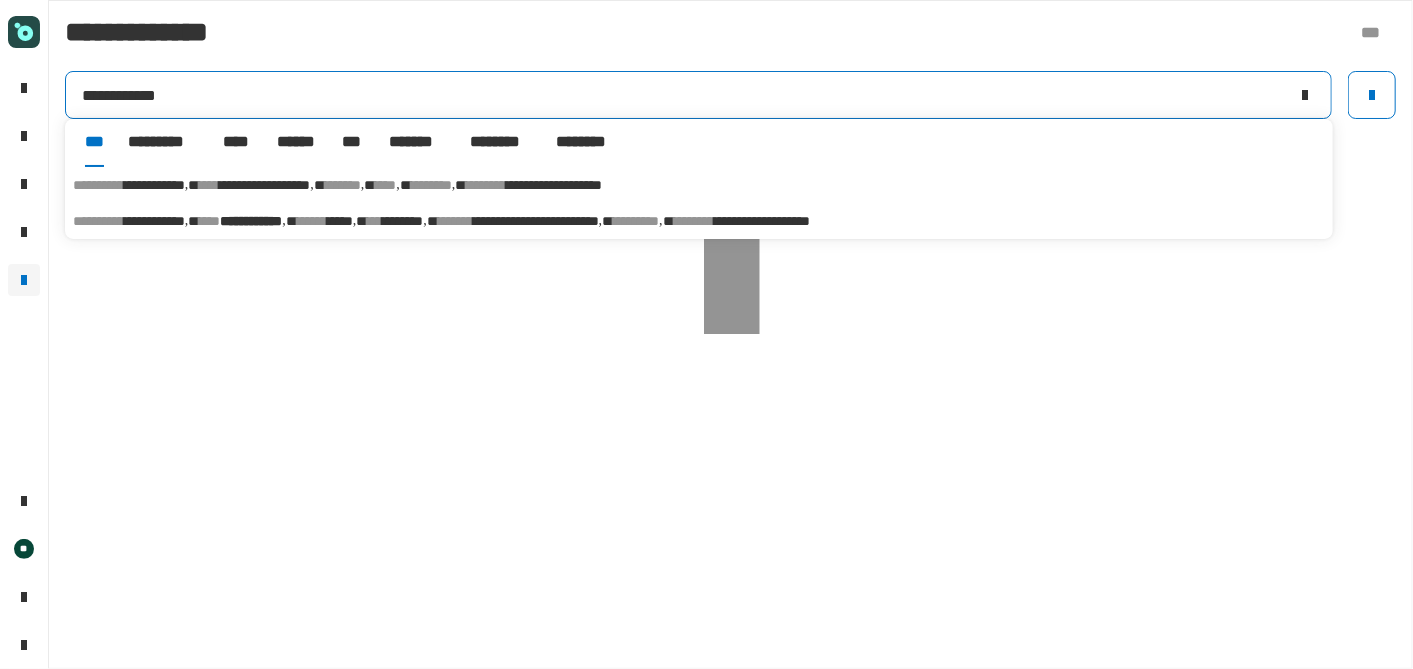 type on "**********" 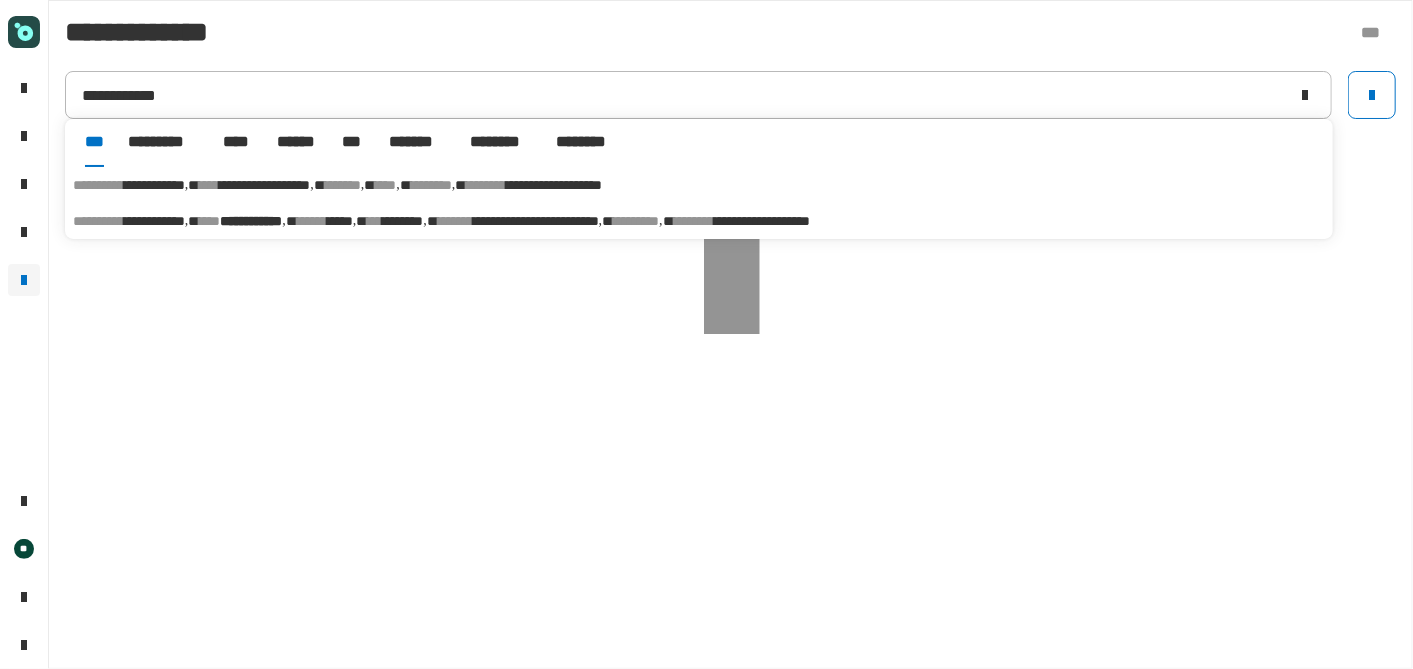 click on "*** ********" at bounding box center (402, 221) 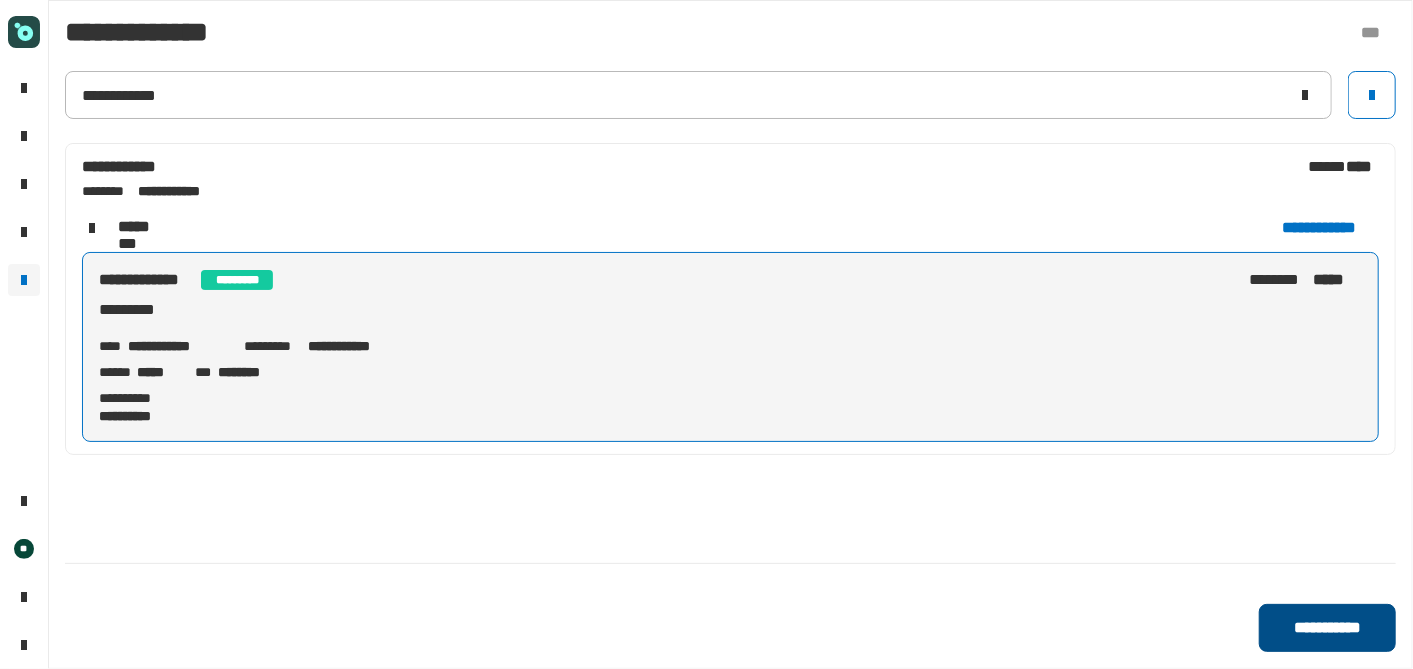 click on "**********" 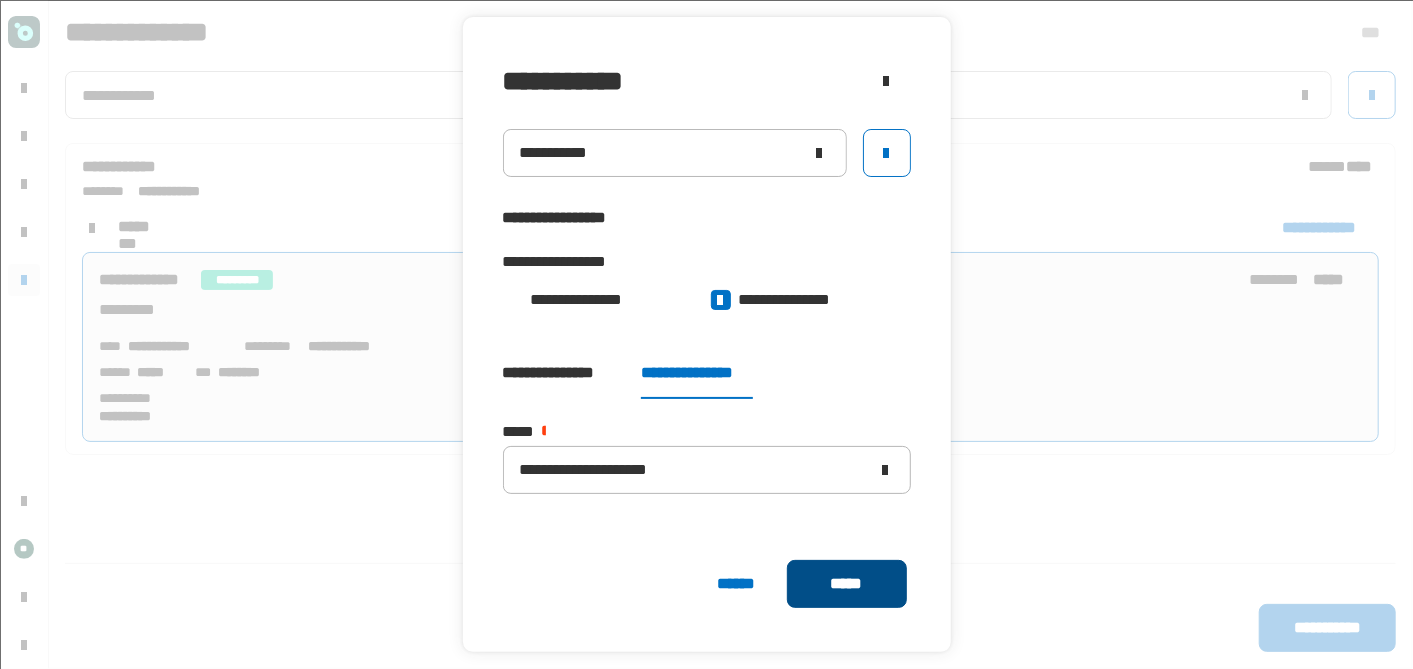 click on "*****" 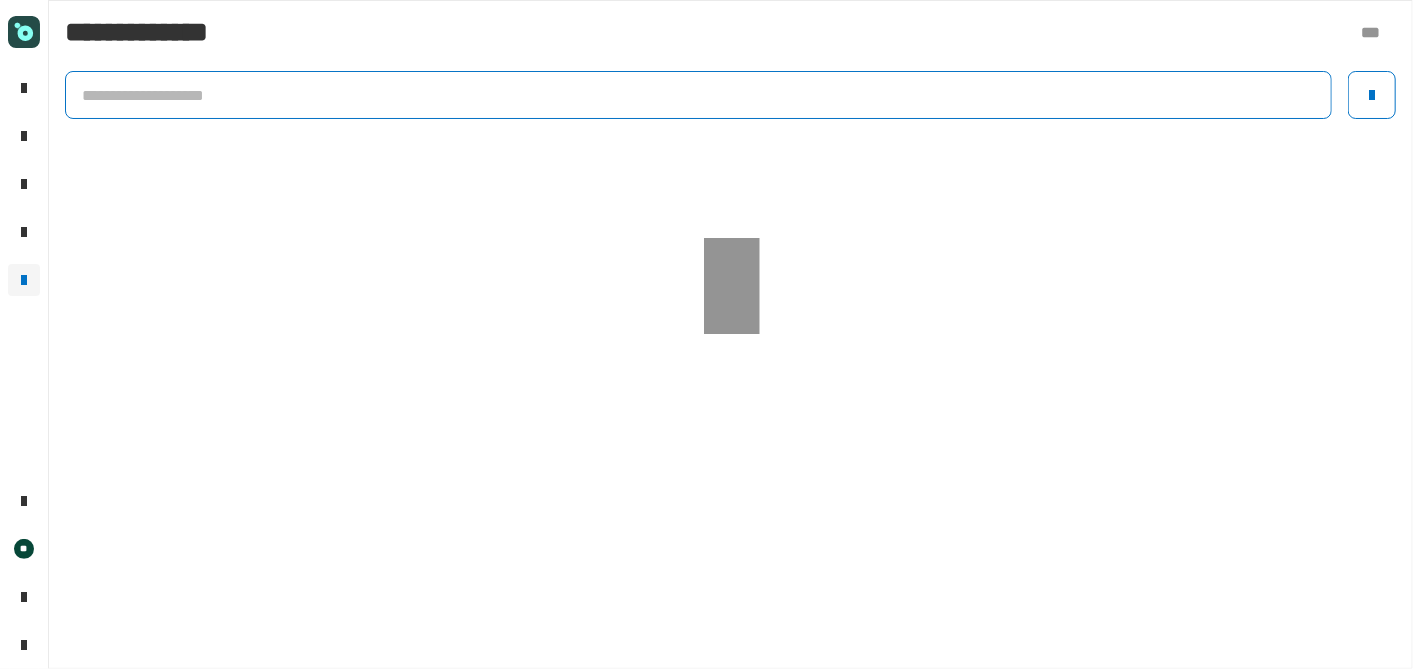 click 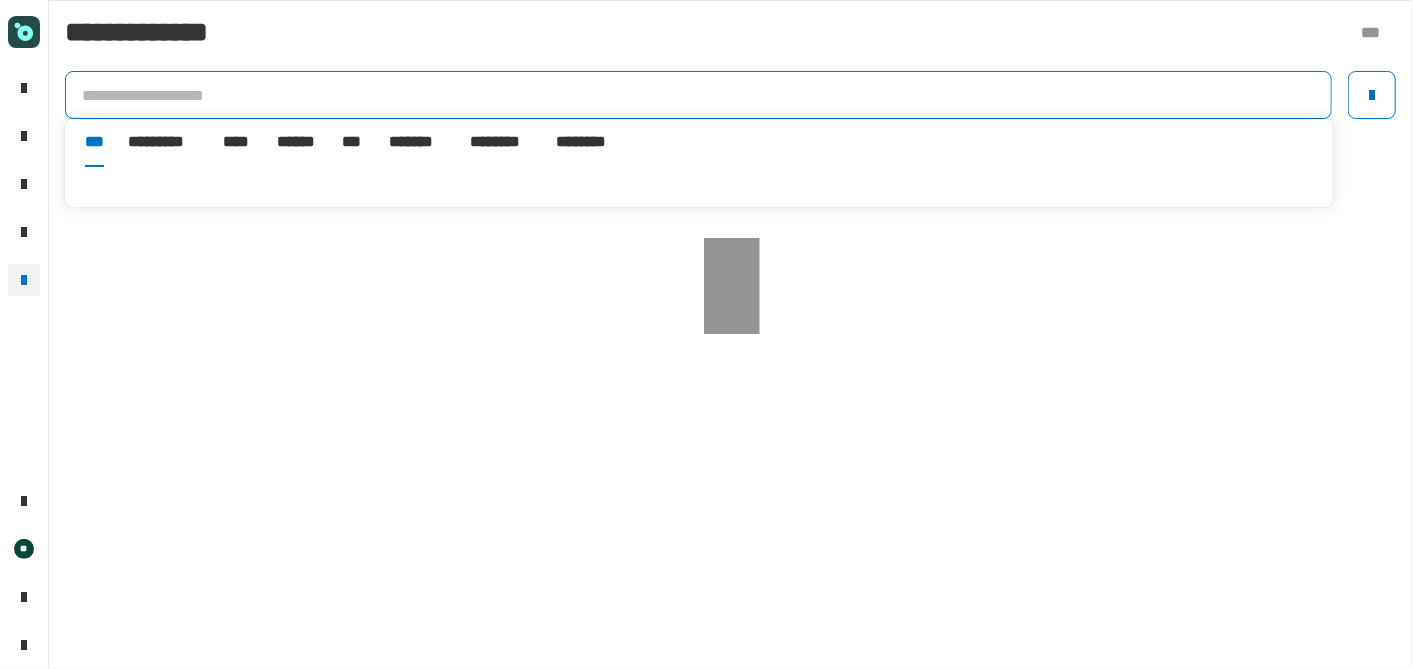 paste on "**********" 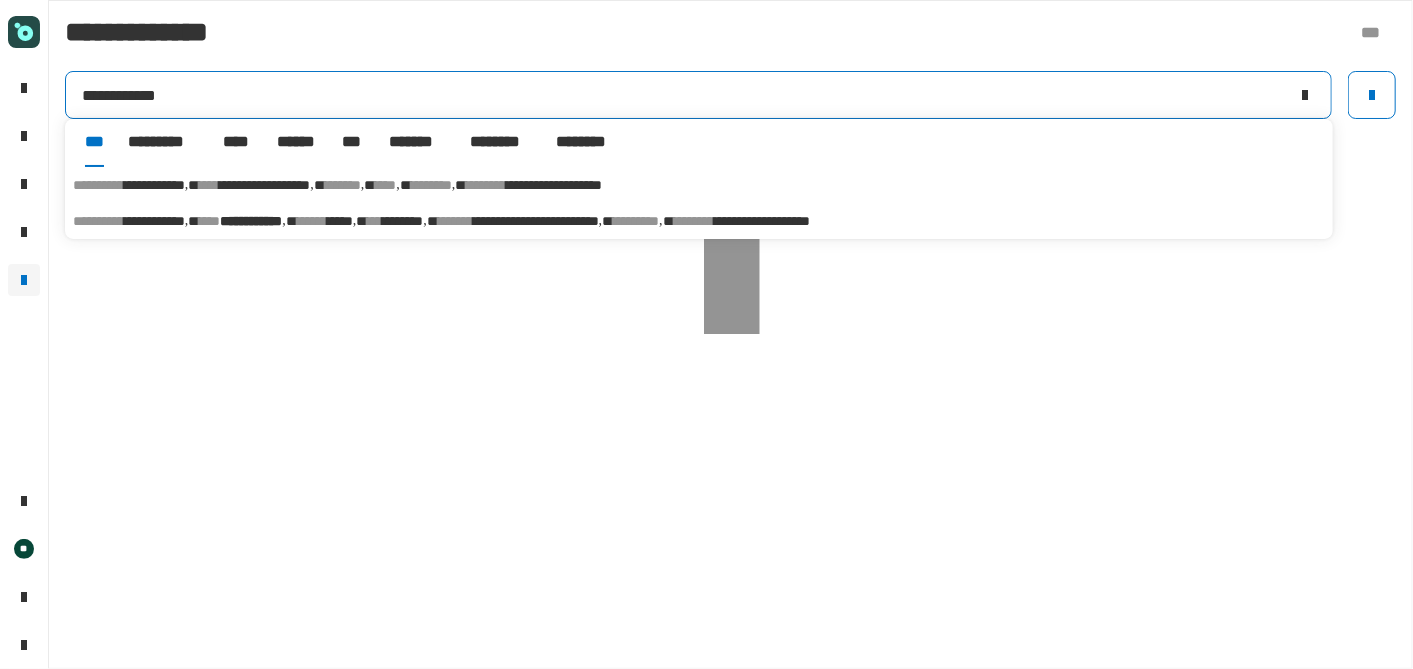type on "**********" 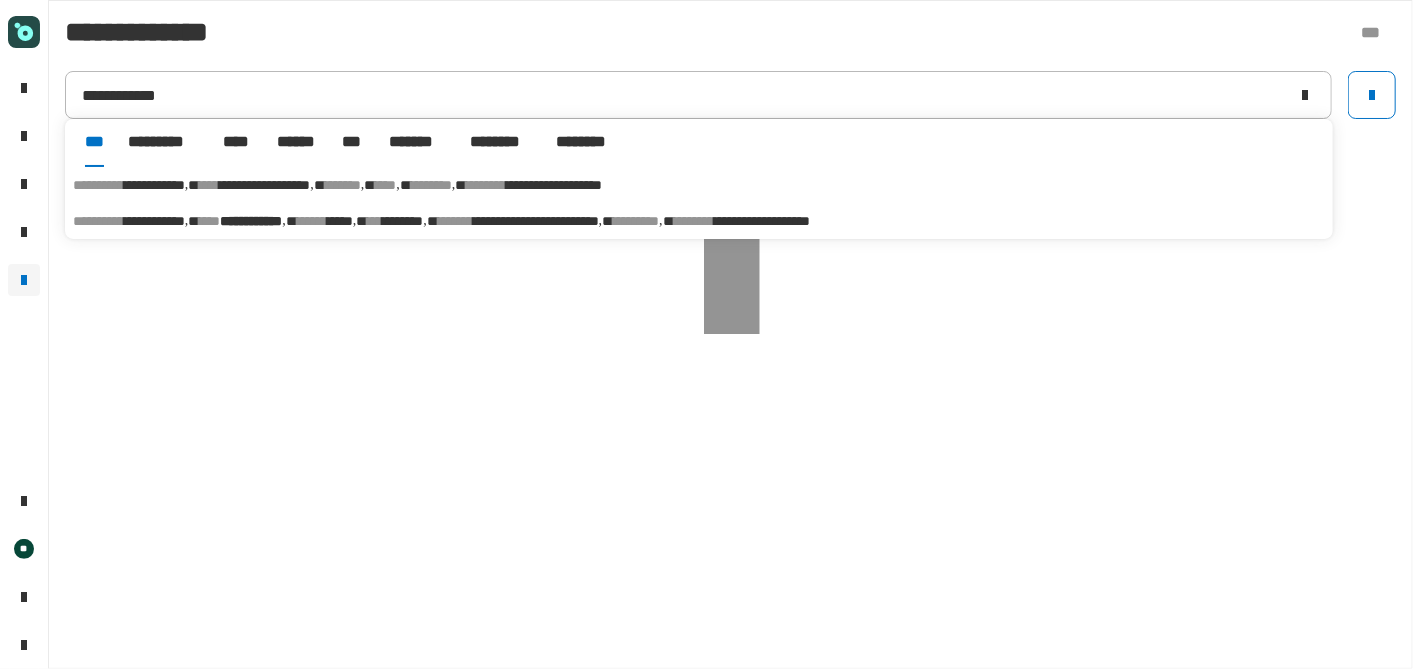 click on "**********" at bounding box center (251, 221) 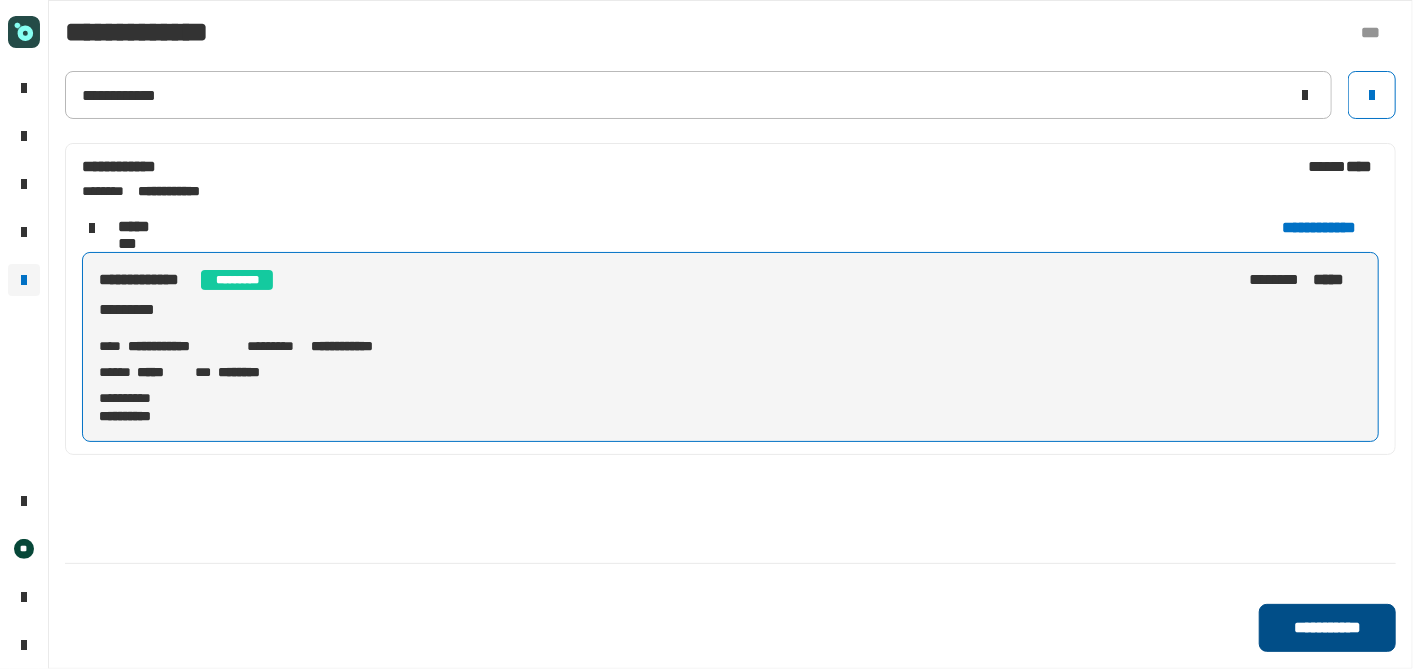 click on "**********" 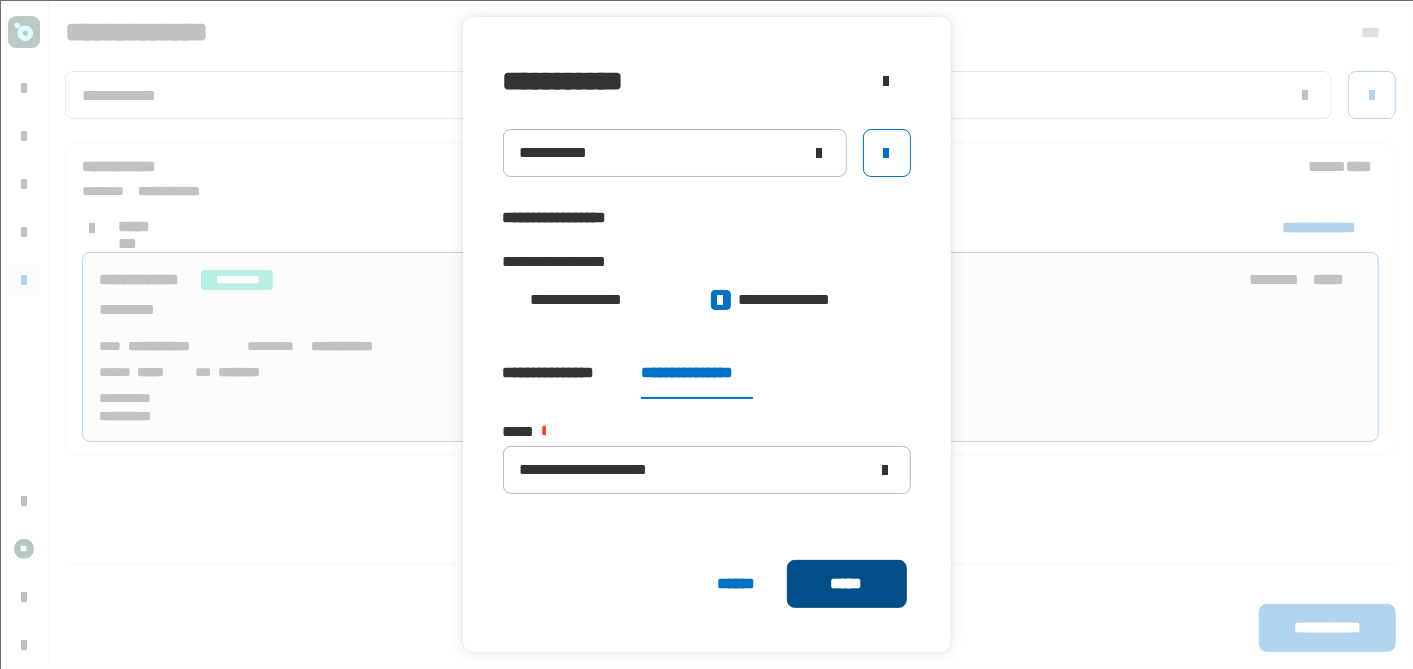 click on "*****" 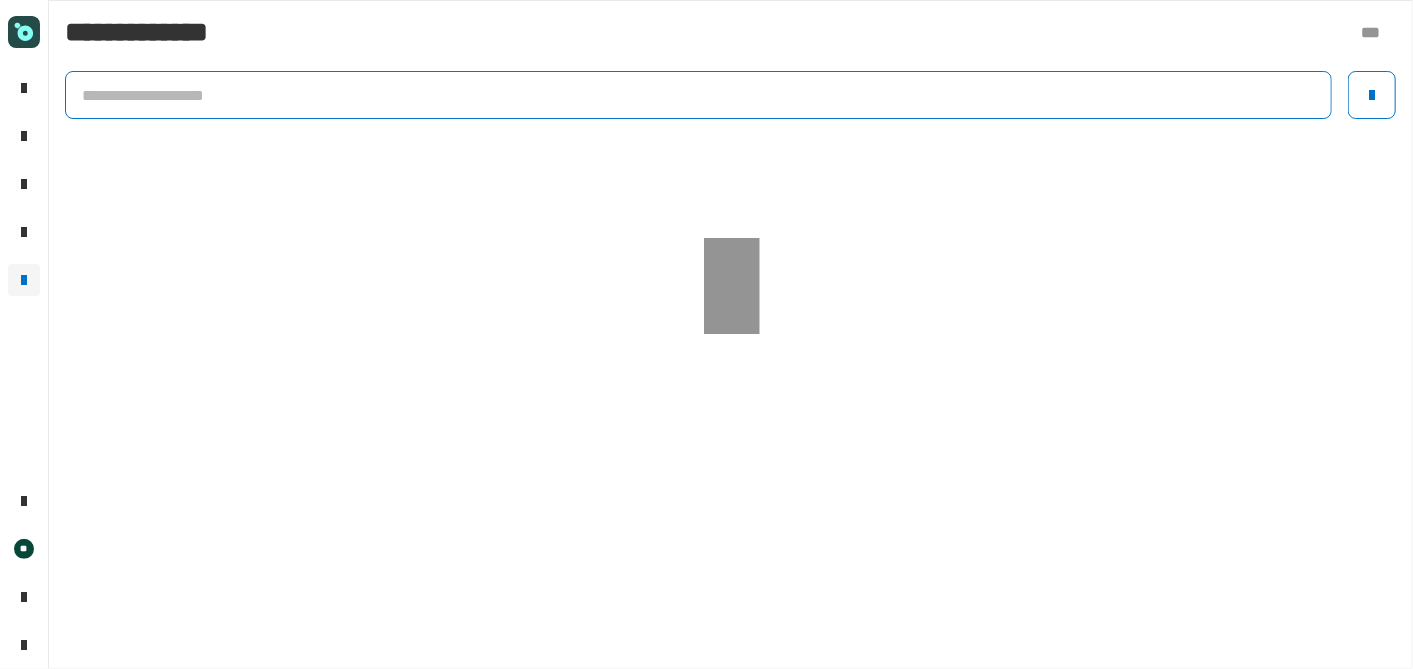 click 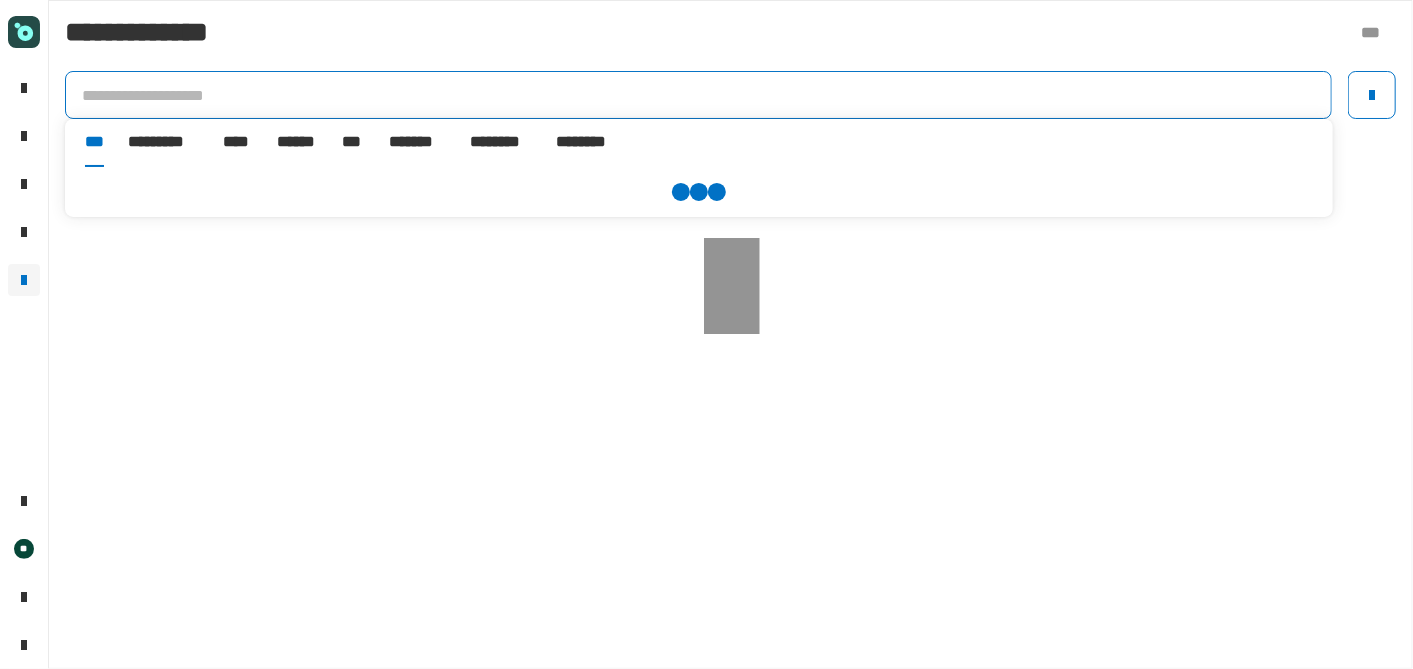 paste on "**********" 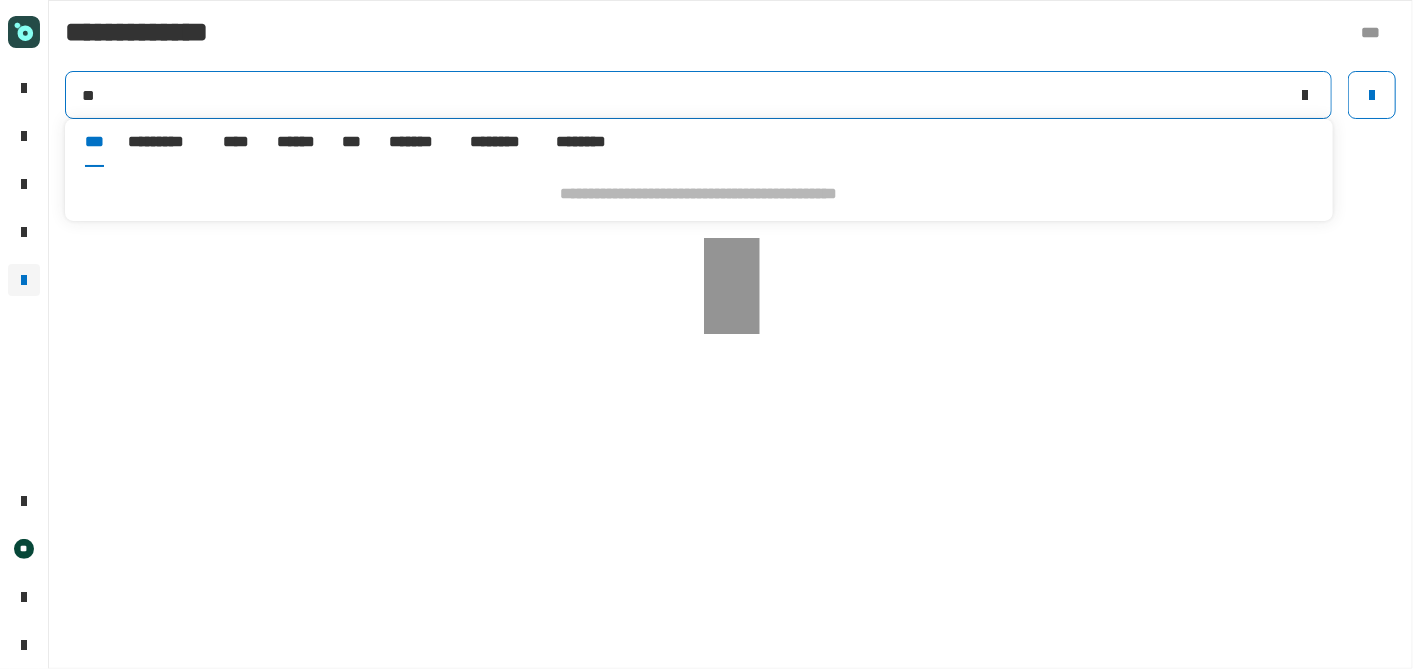 type on "*" 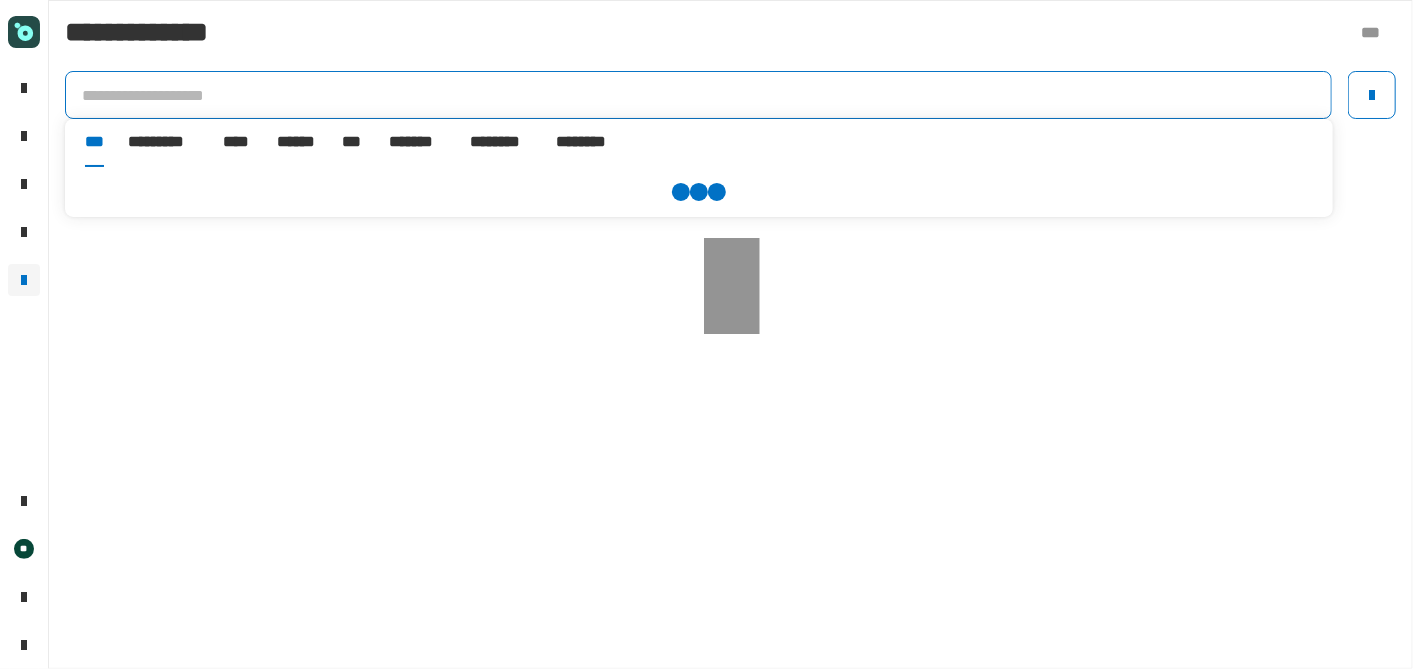paste on "**********" 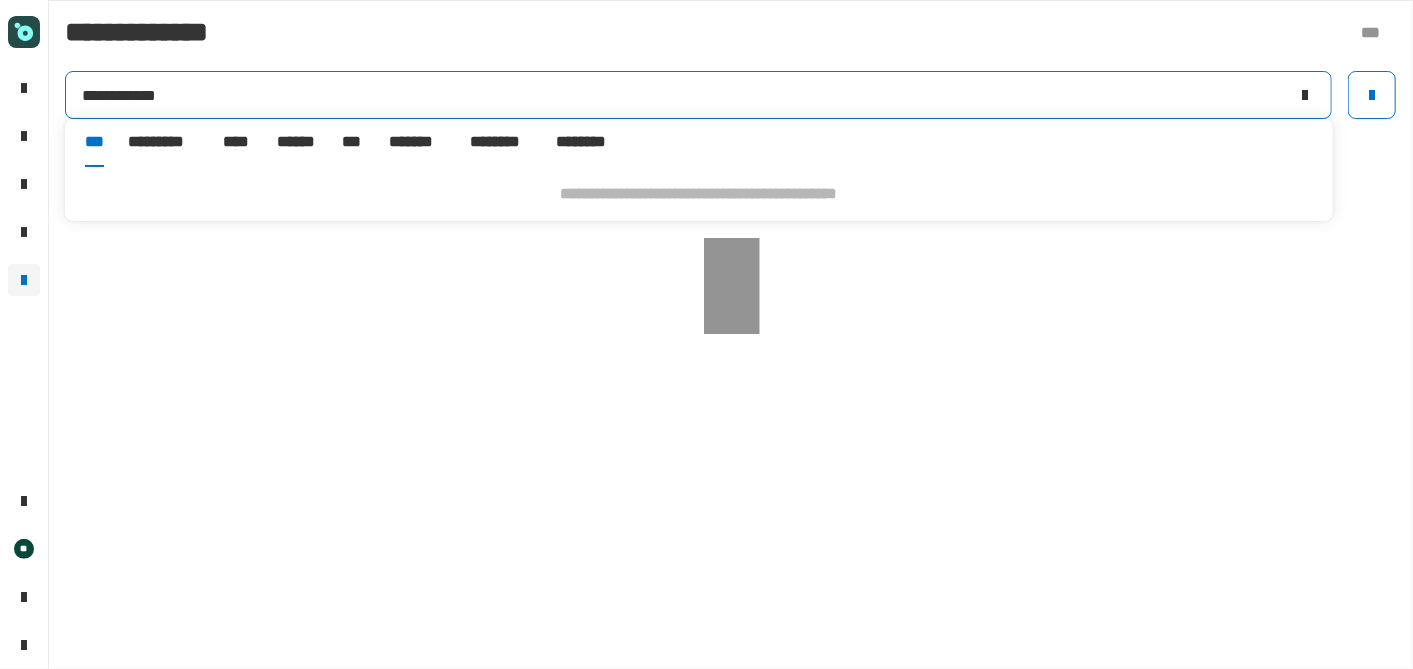 type on "**********" 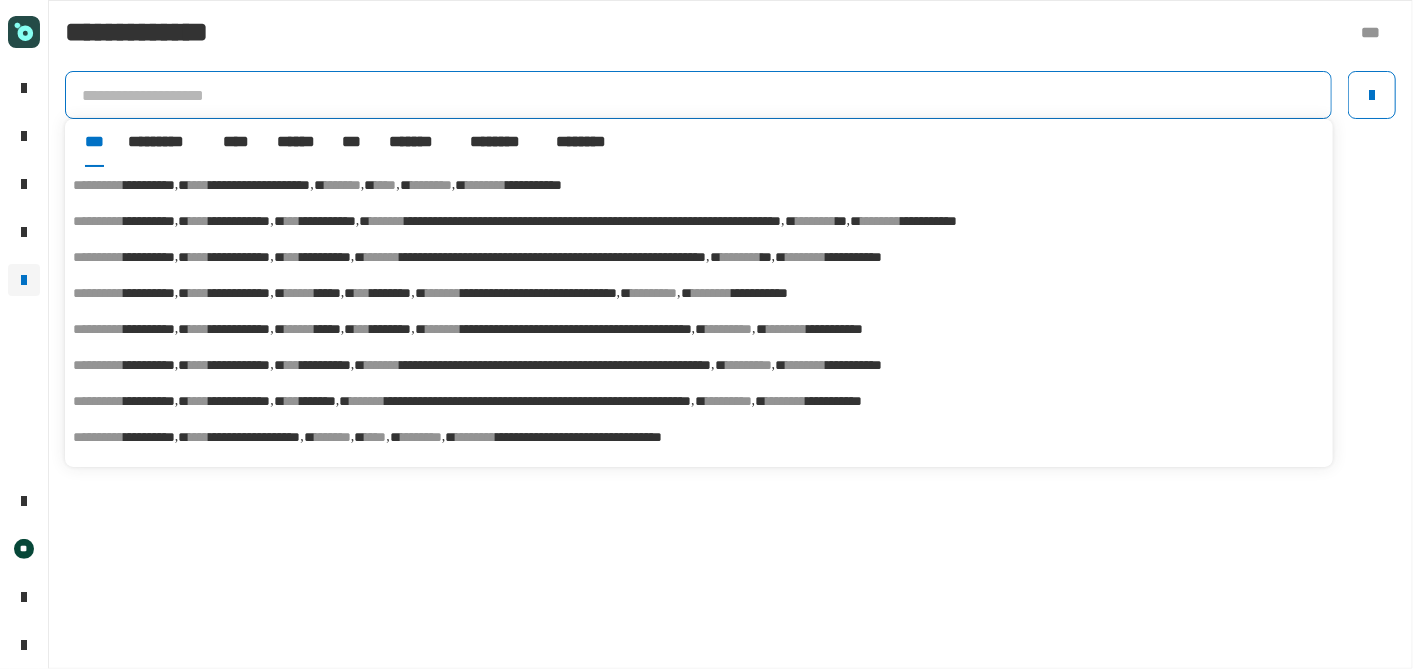 click 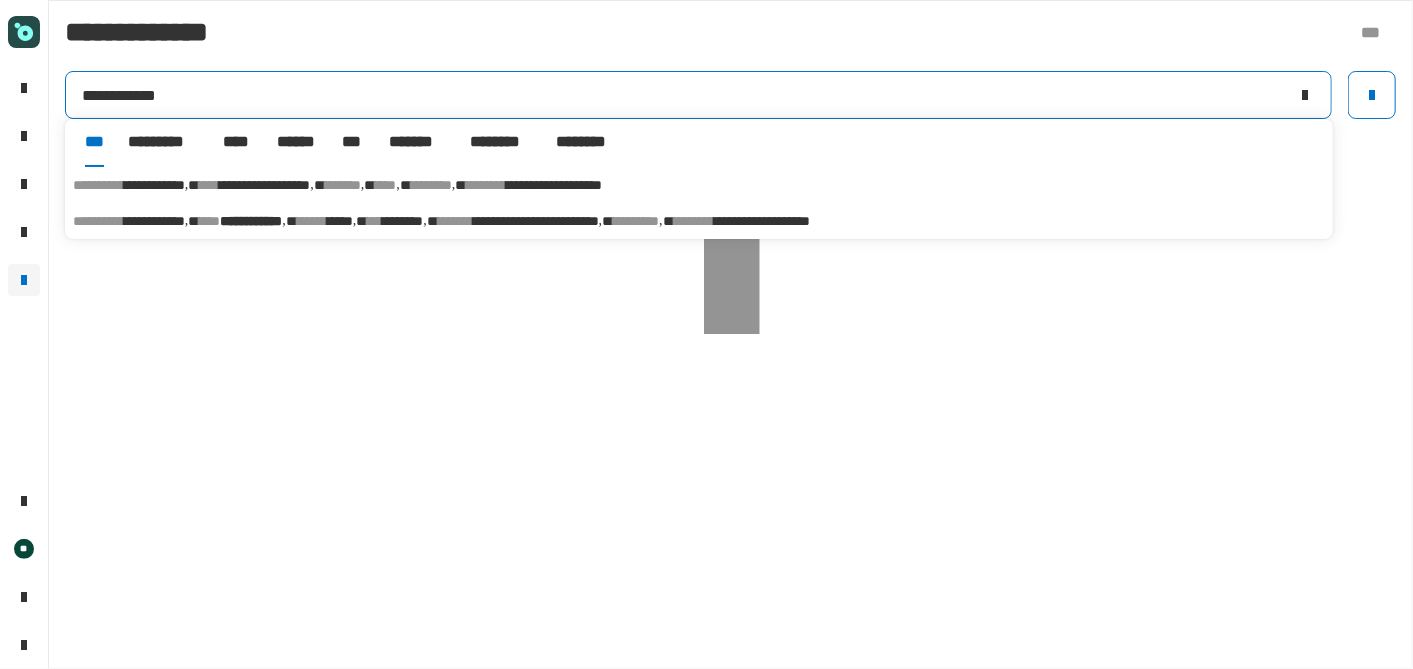 type on "**********" 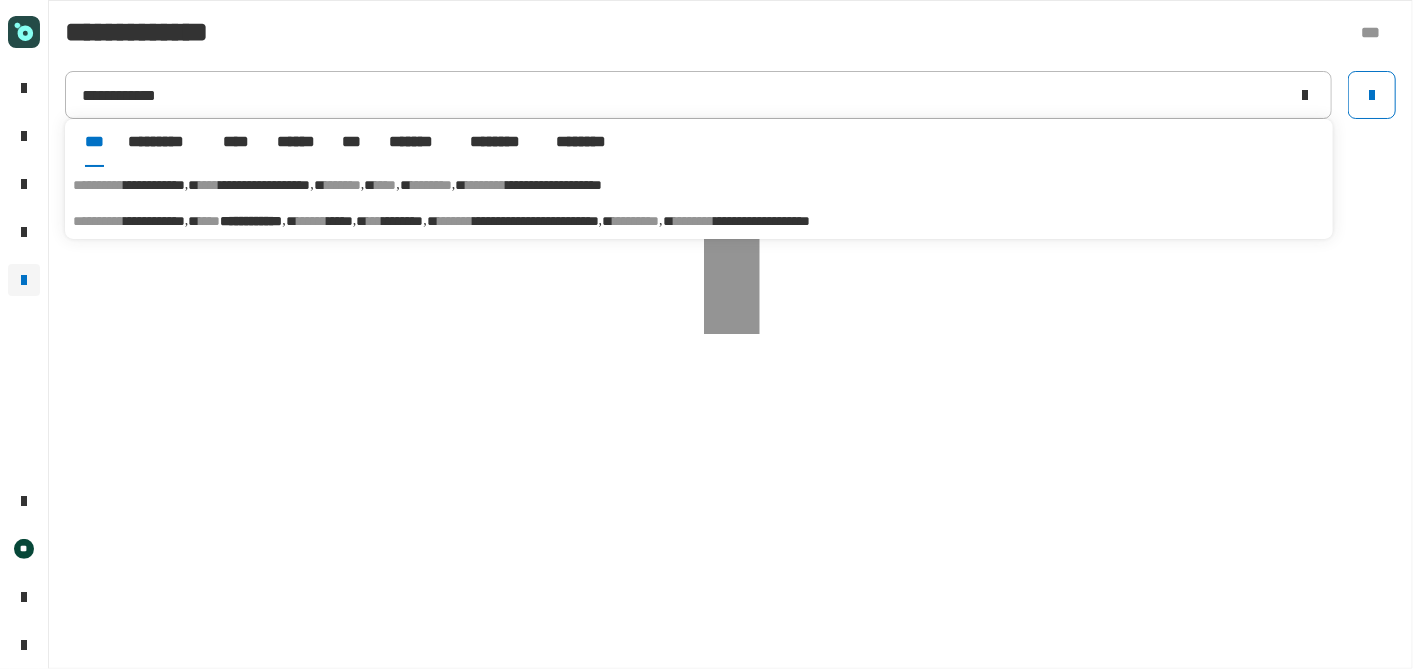 click on "**********" at bounding box center [762, 221] 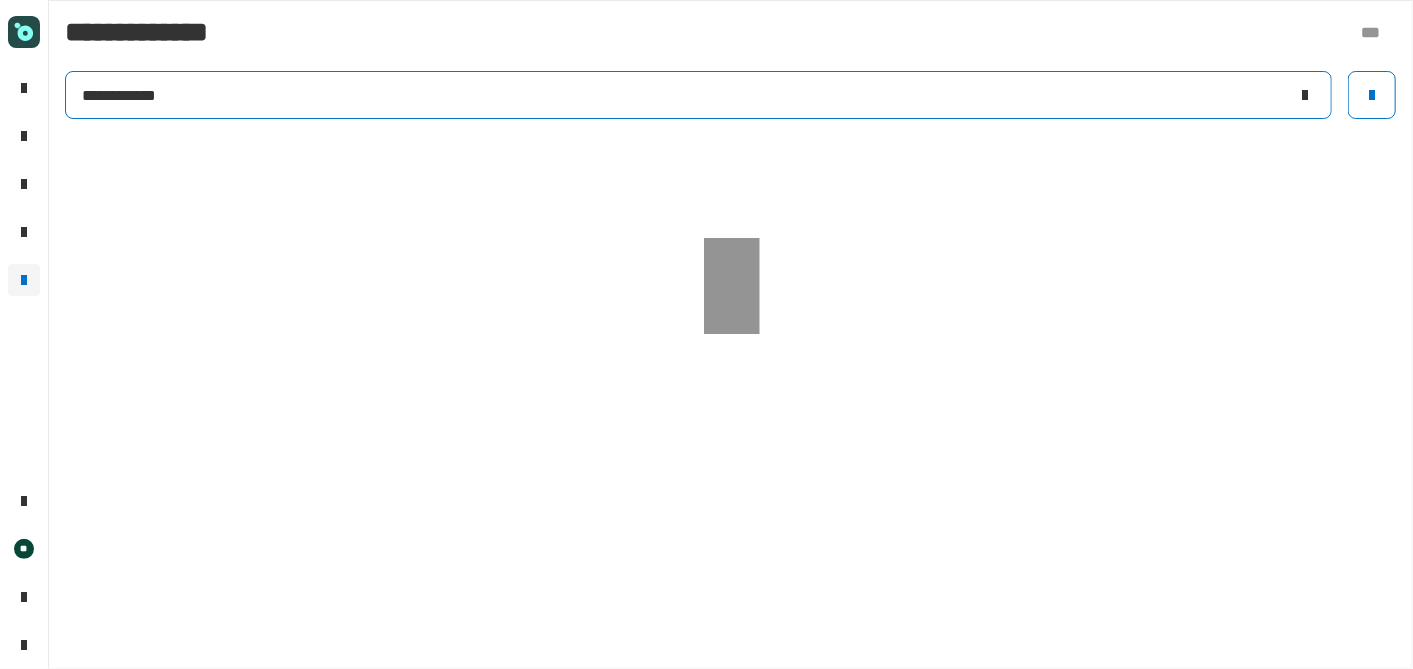 click on "**********" 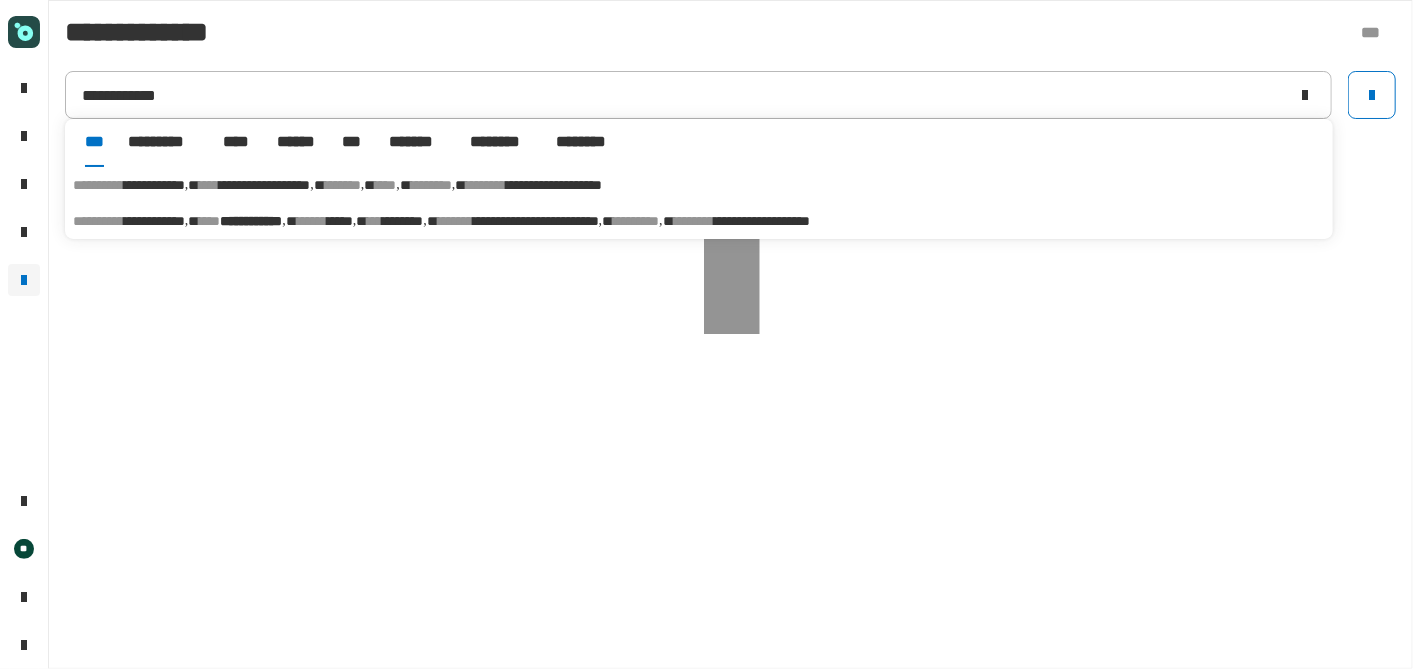 click on "*******" at bounding box center [455, 221] 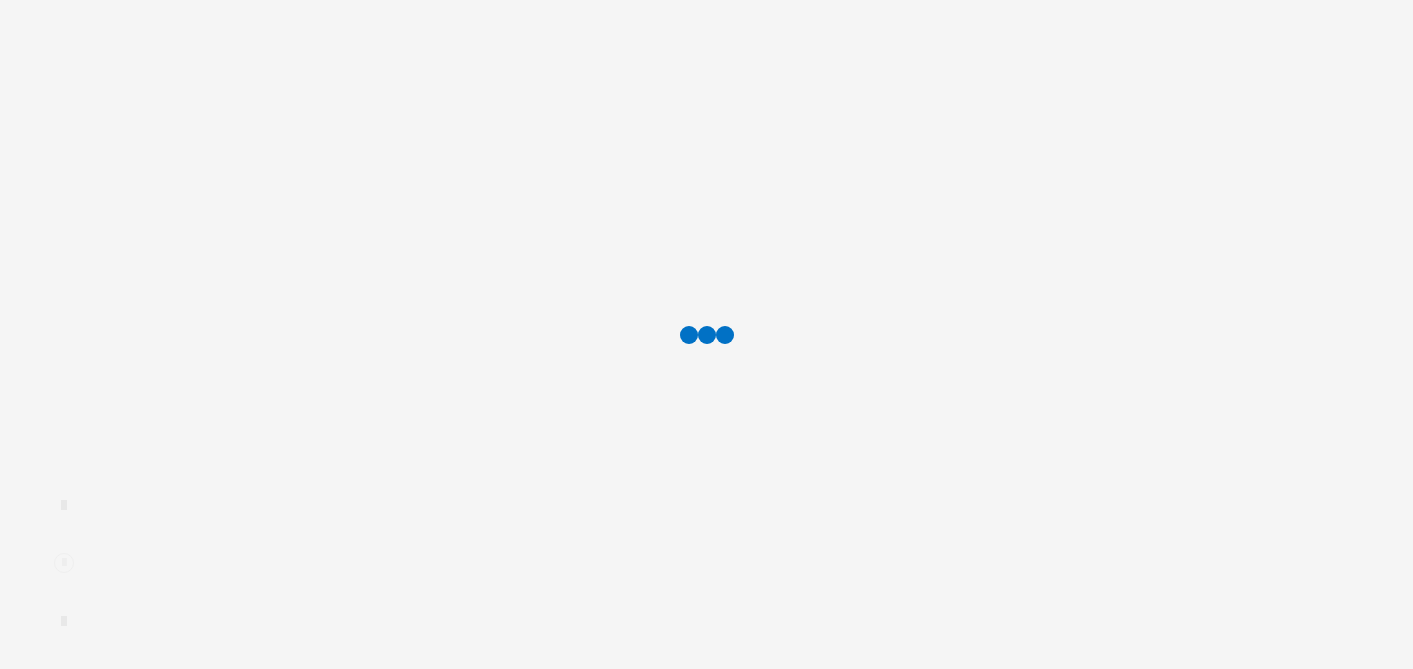 scroll, scrollTop: 0, scrollLeft: 0, axis: both 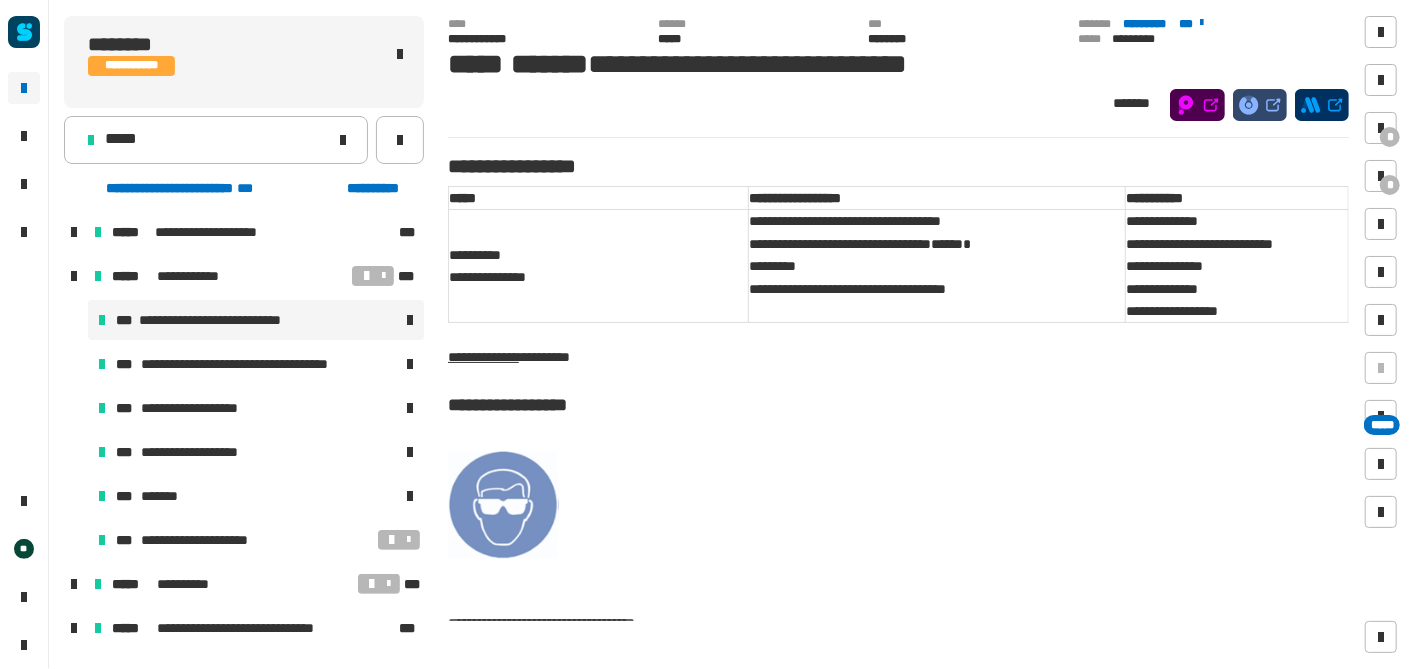 click on "**********" 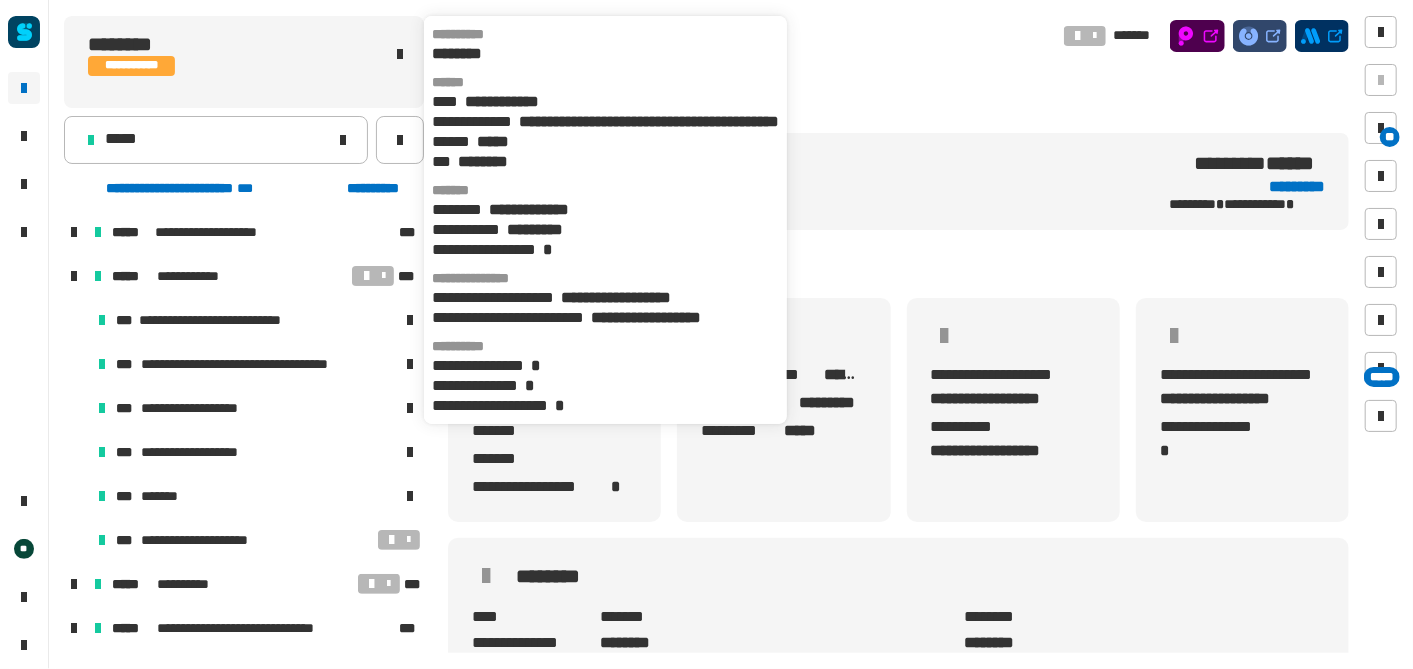 click on "**********" 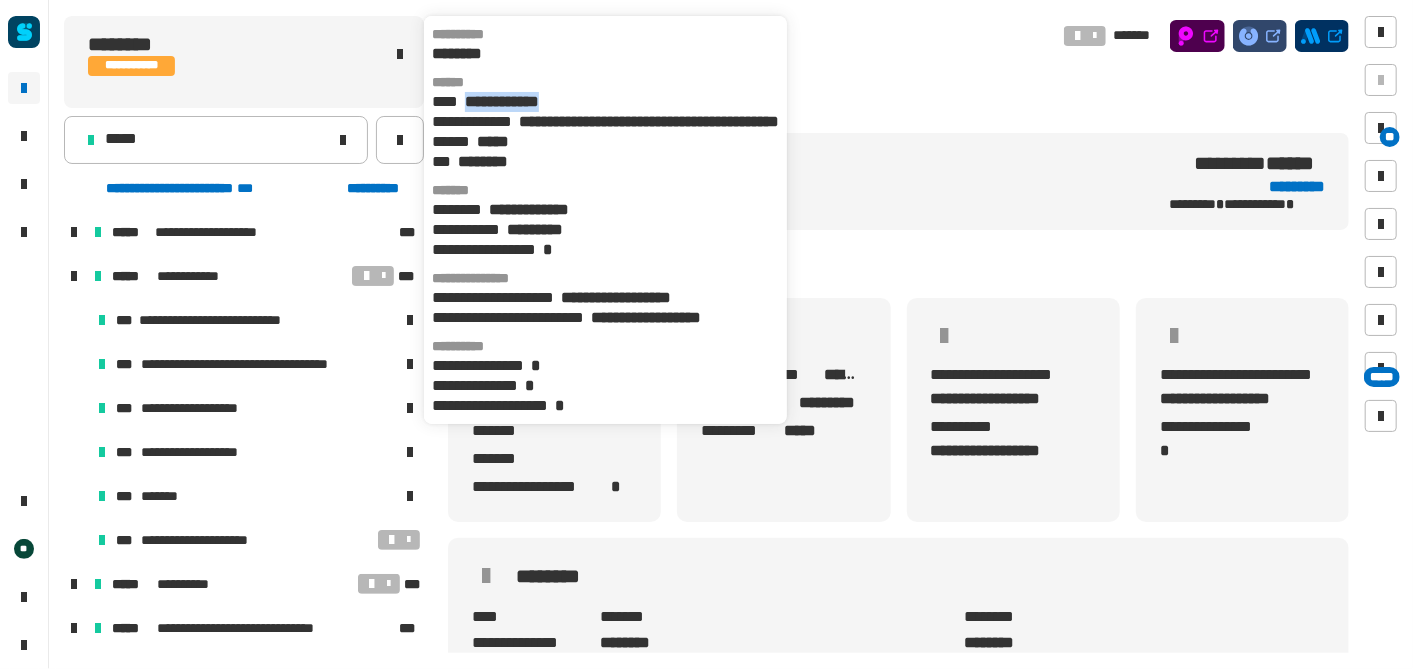 drag, startPoint x: 602, startPoint y: 97, endPoint x: 468, endPoint y: 98, distance: 134.00374 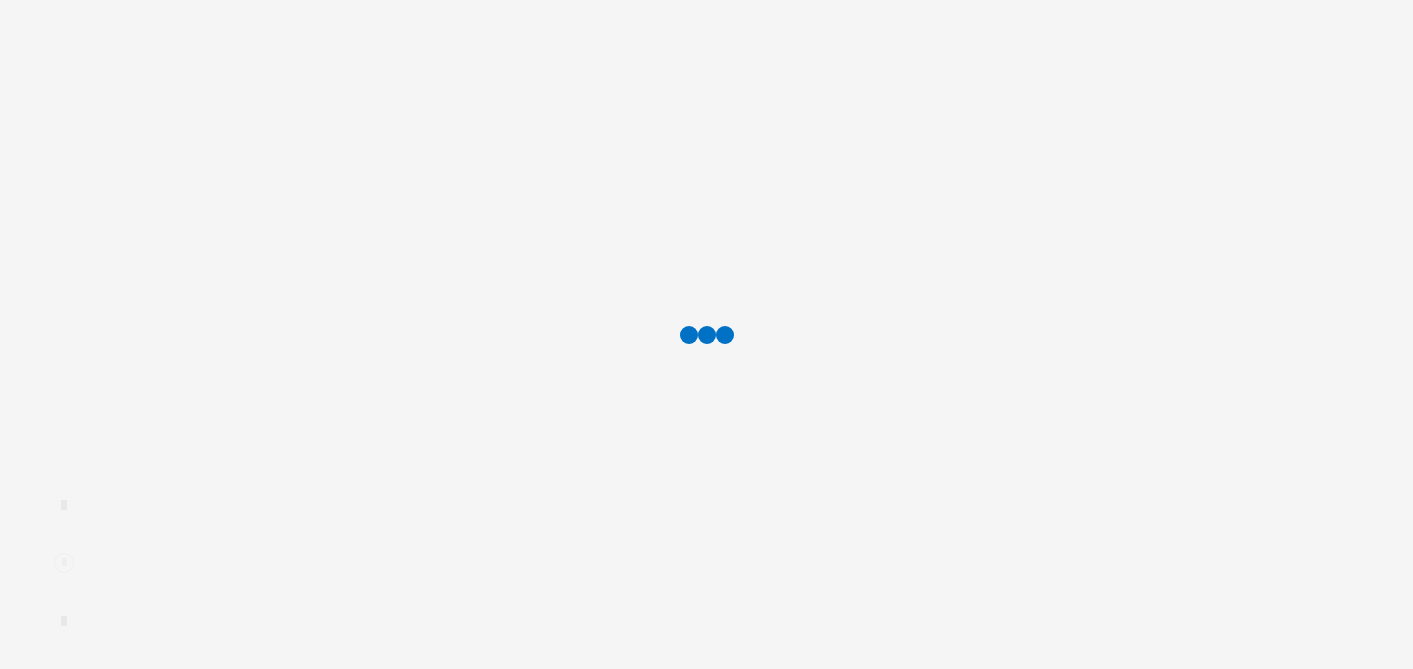 scroll, scrollTop: 0, scrollLeft: 0, axis: both 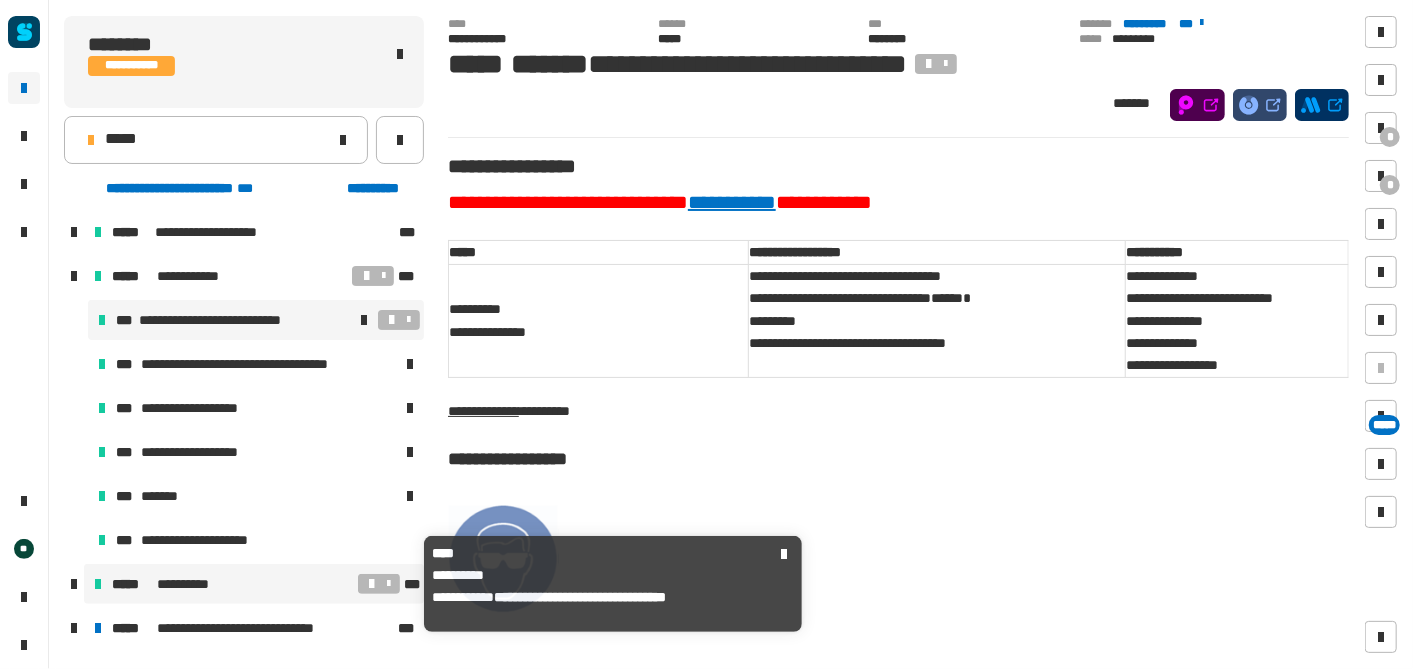 click on "**********" at bounding box center (188, 584) 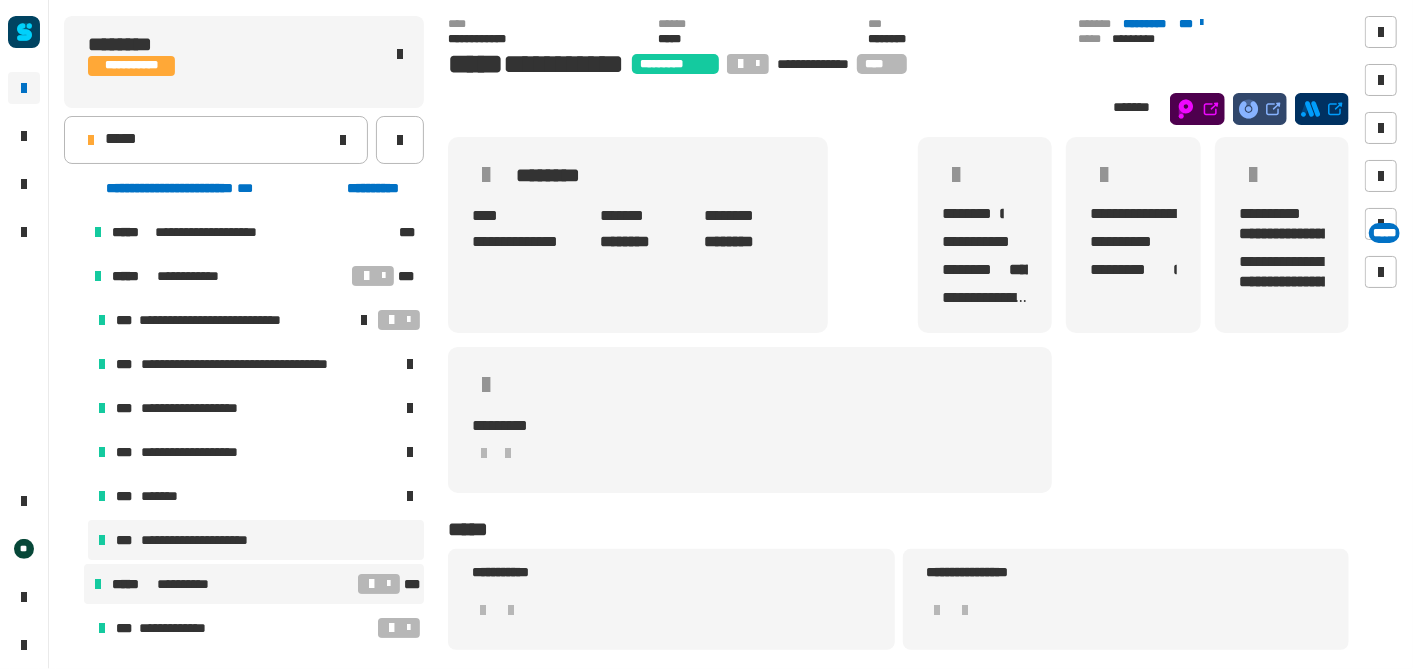 scroll, scrollTop: 38, scrollLeft: 0, axis: vertical 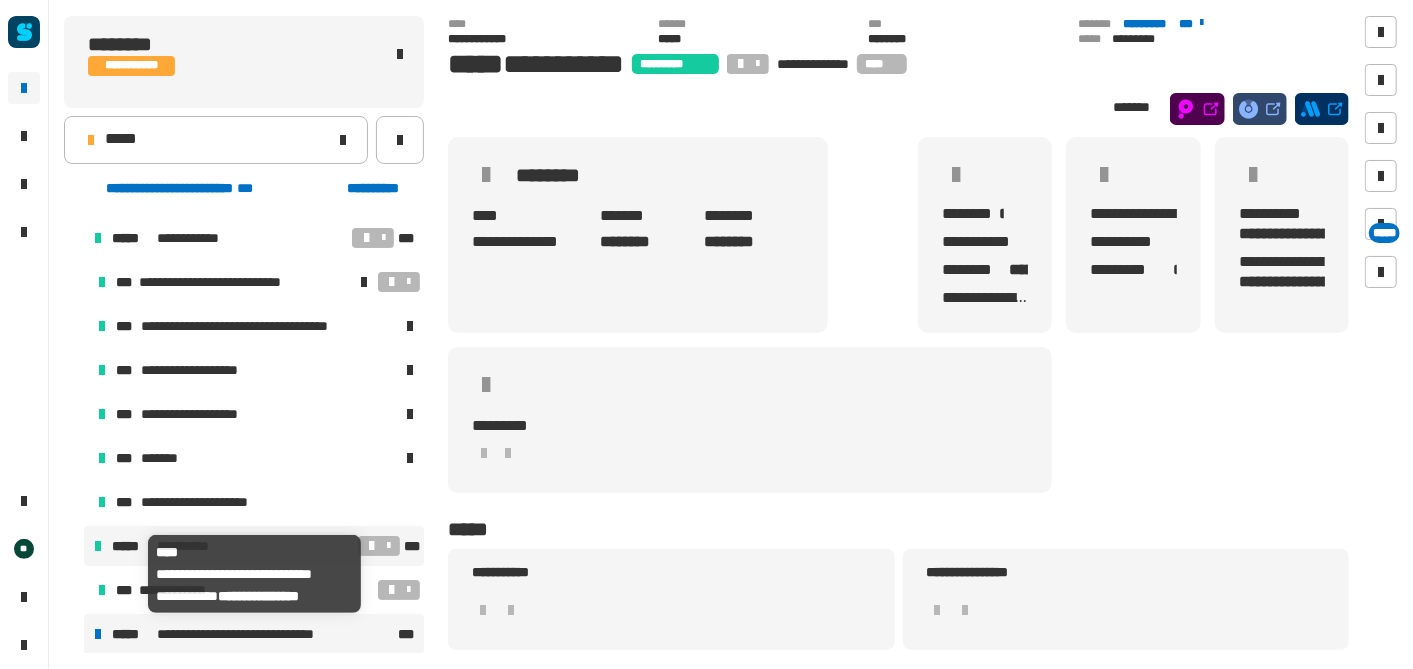 click on "**********" at bounding box center (254, 634) 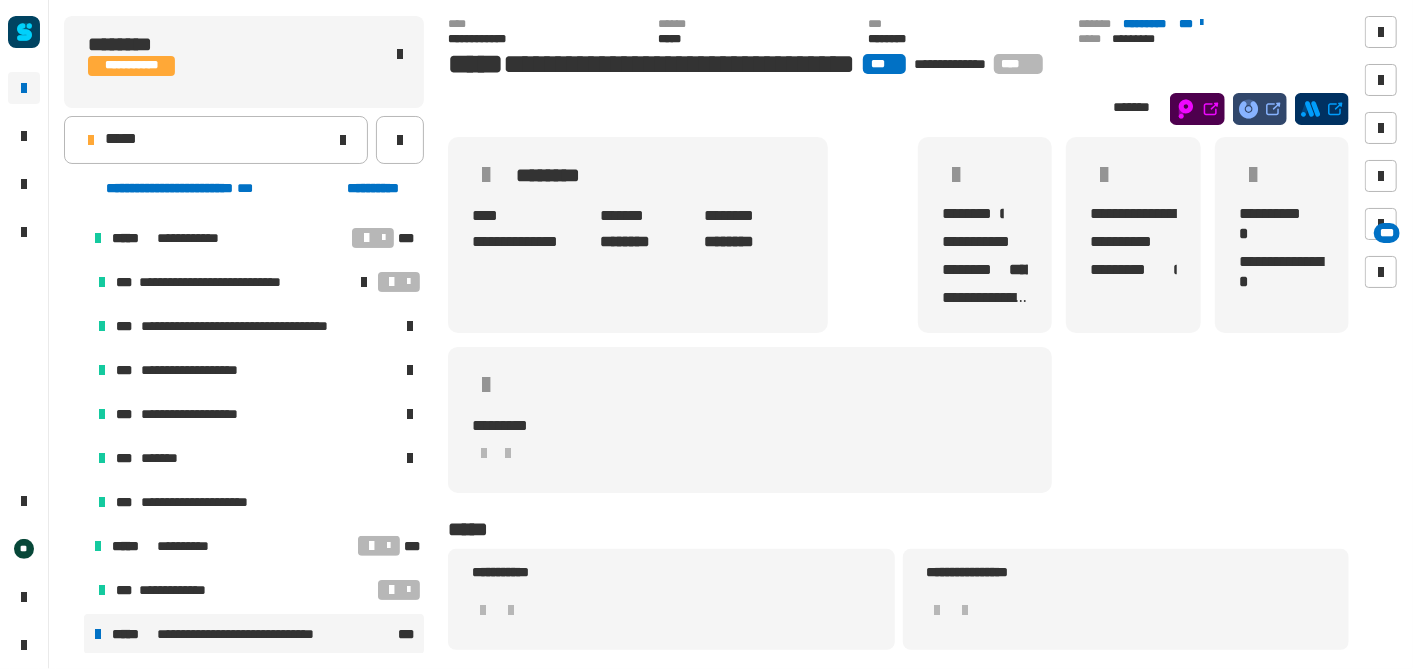 scroll, scrollTop: 126, scrollLeft: 0, axis: vertical 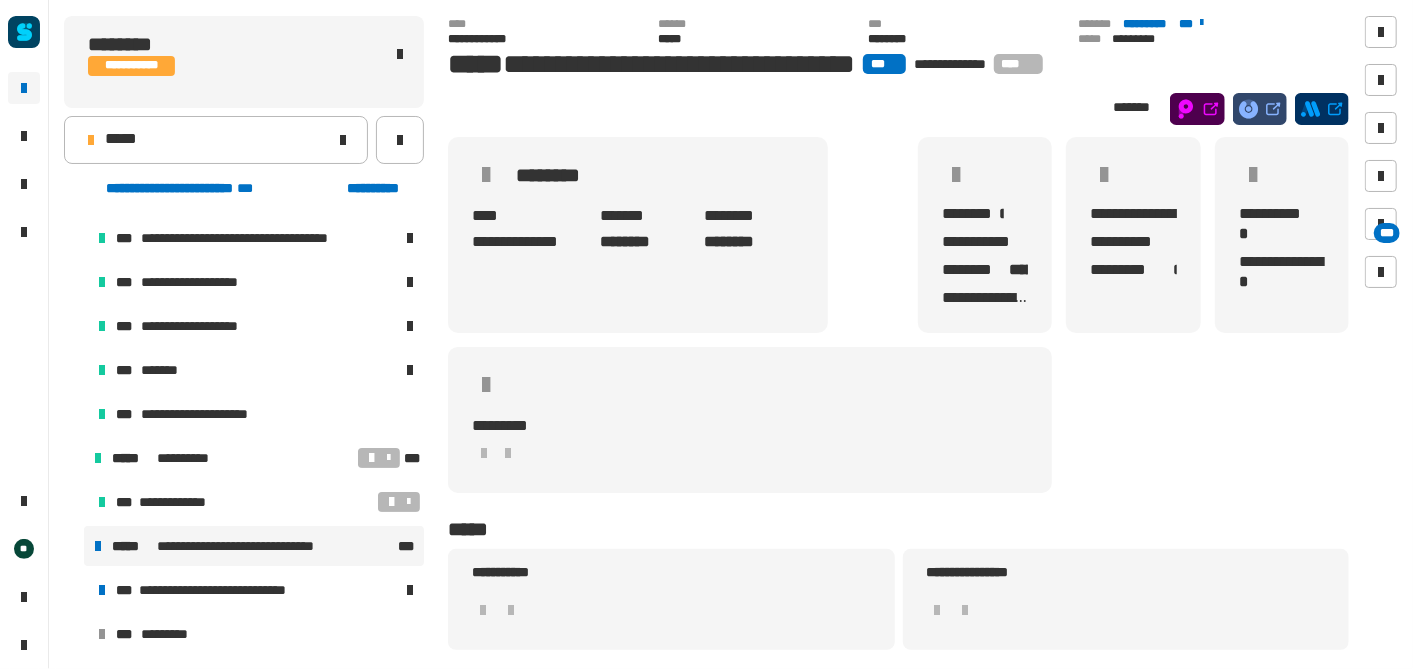 click on "*********" at bounding box center (173, 634) 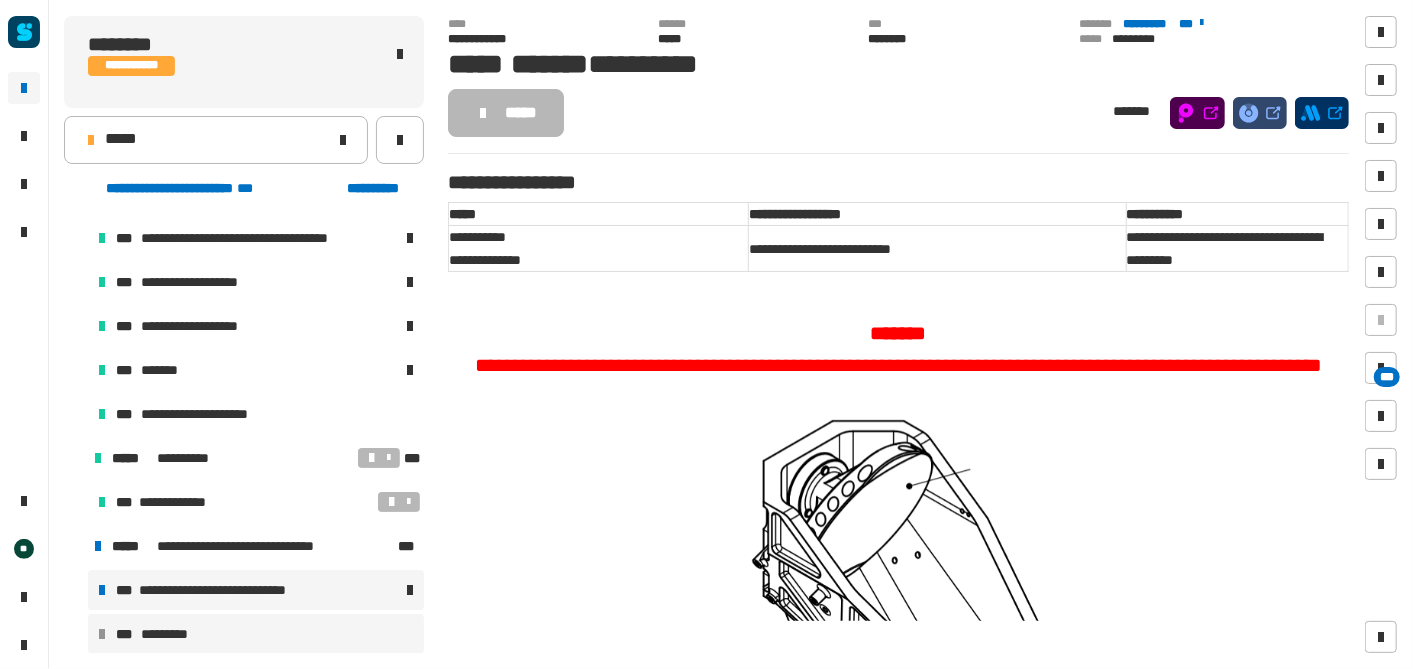 click on "**********" at bounding box center (228, 590) 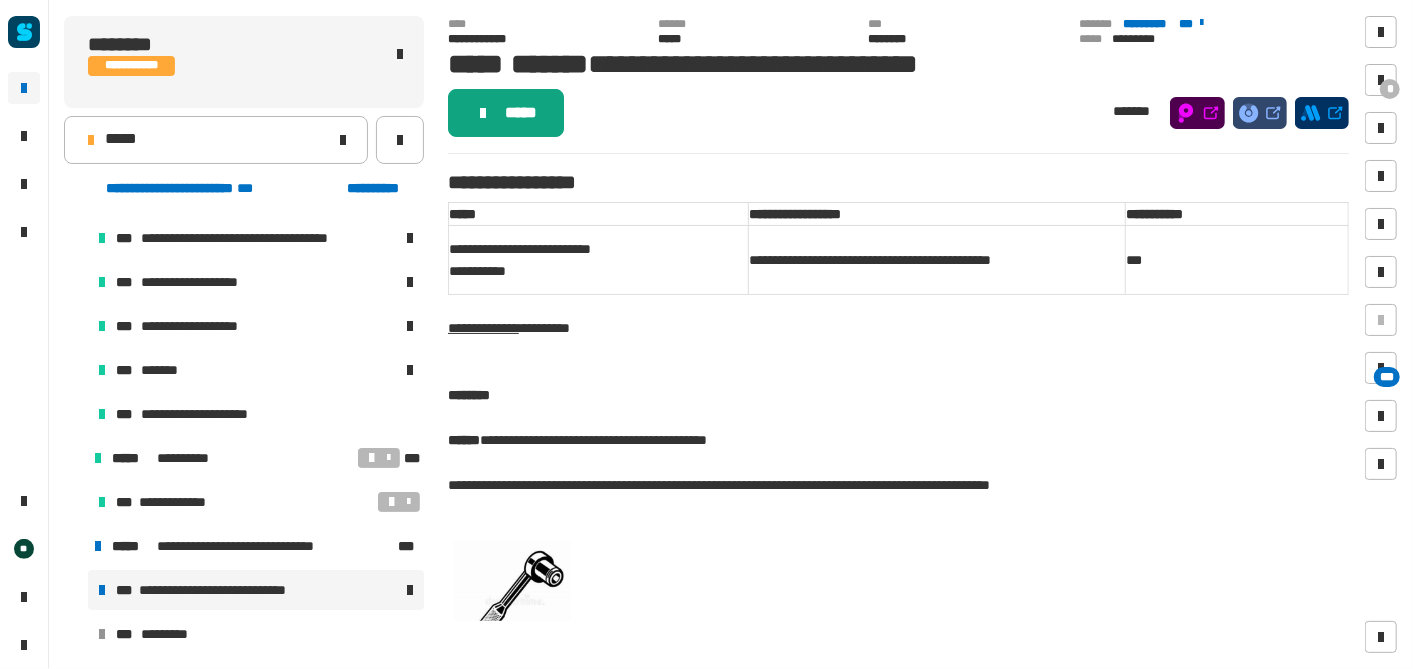 click on "*****" 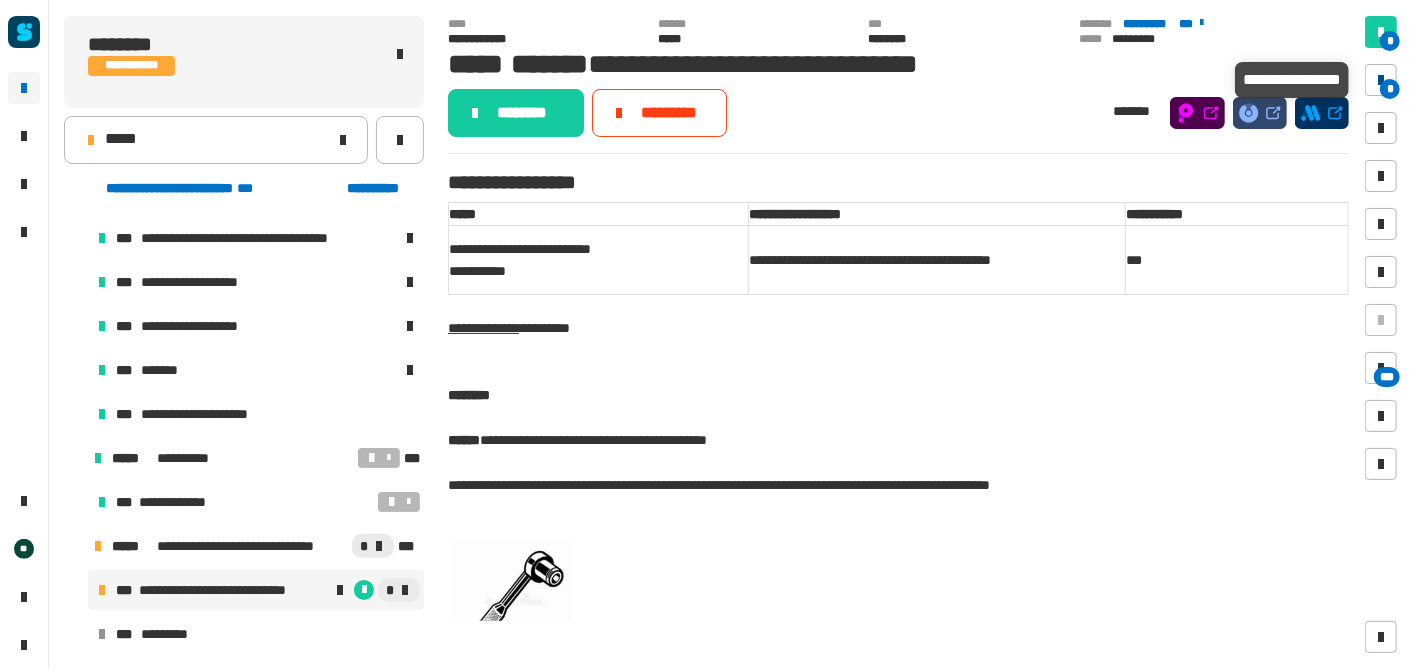 click at bounding box center (1381, 80) 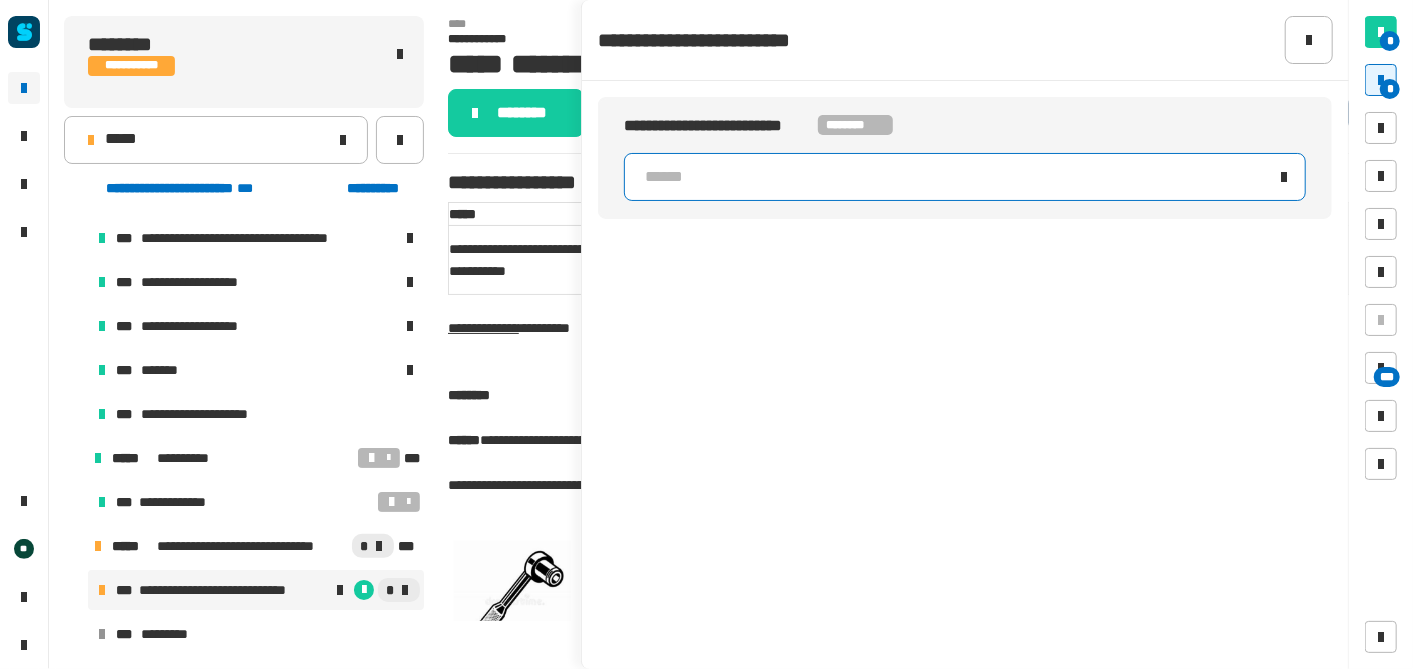 click on "******" 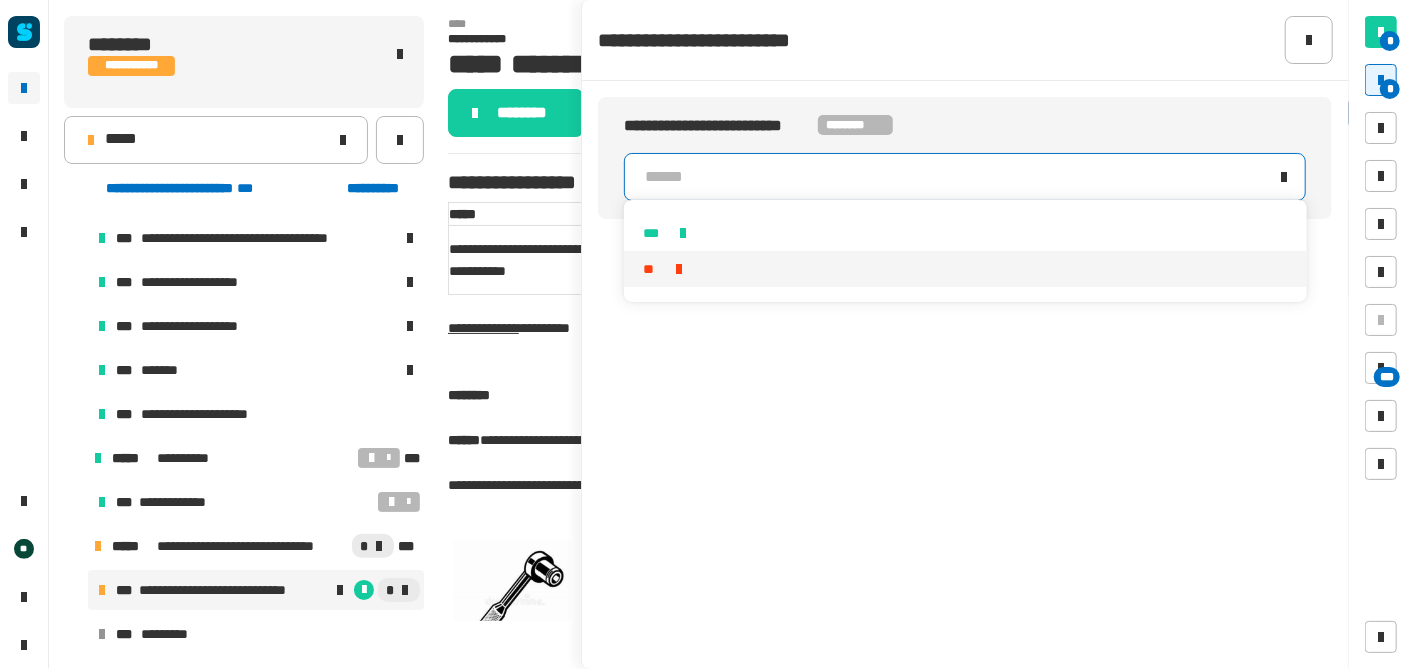 click on "**" at bounding box center [966, 269] 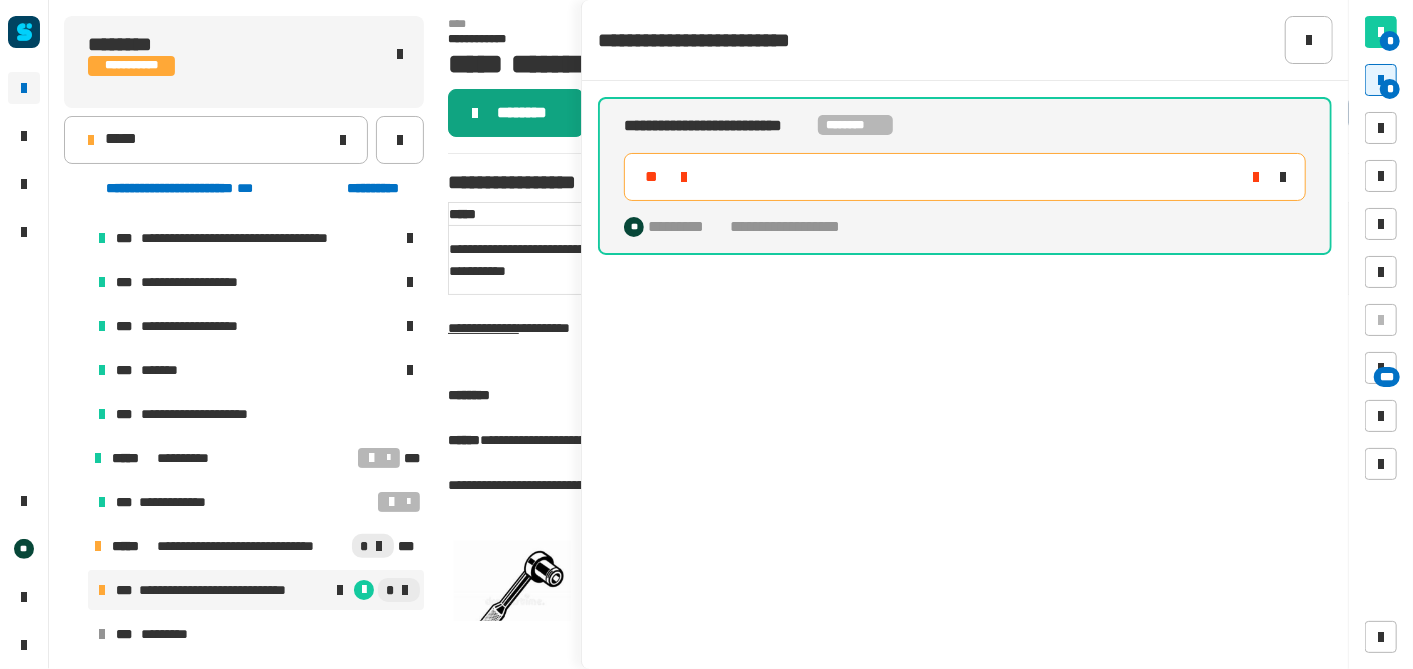 click on "********" 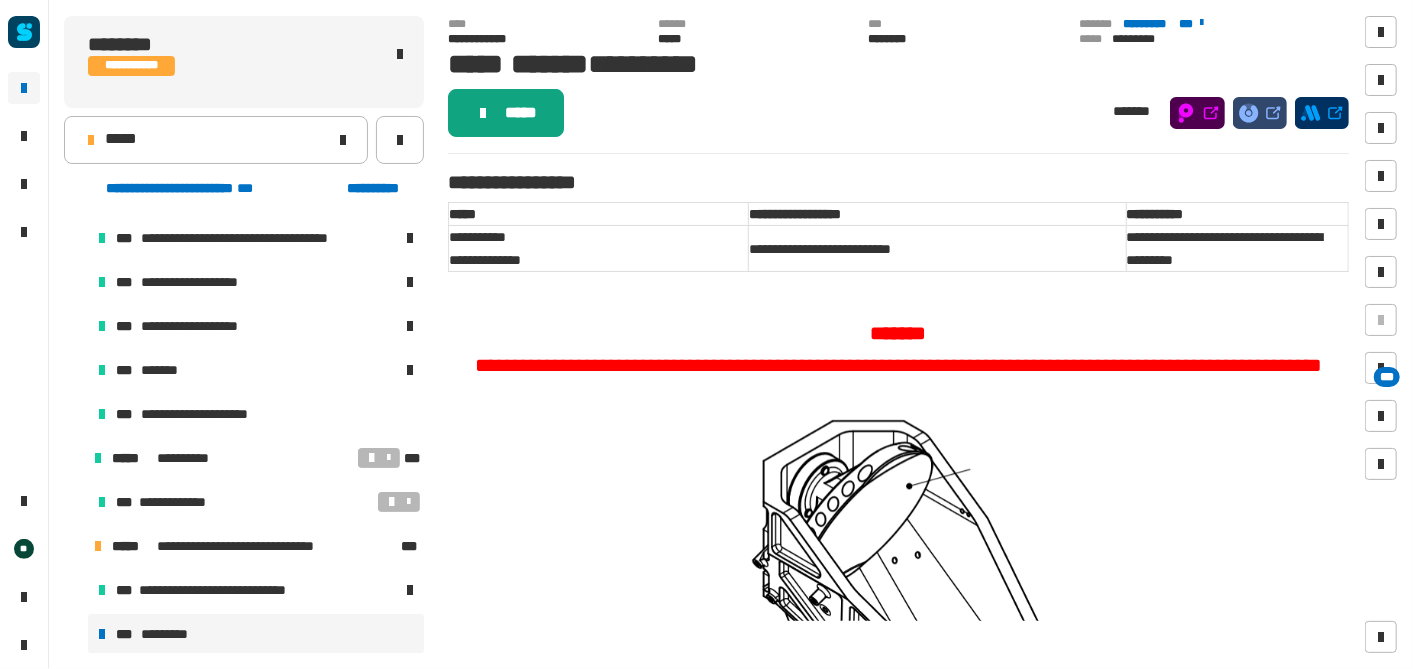 click on "*****" 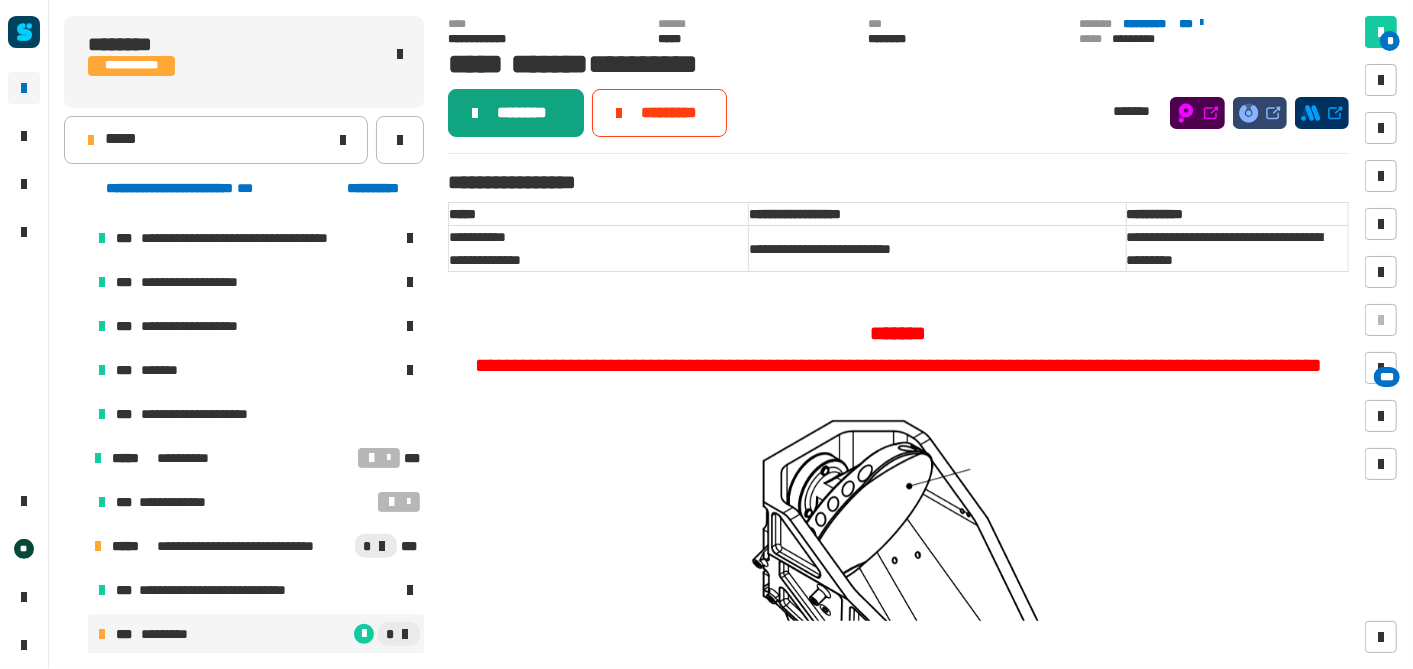click on "********" 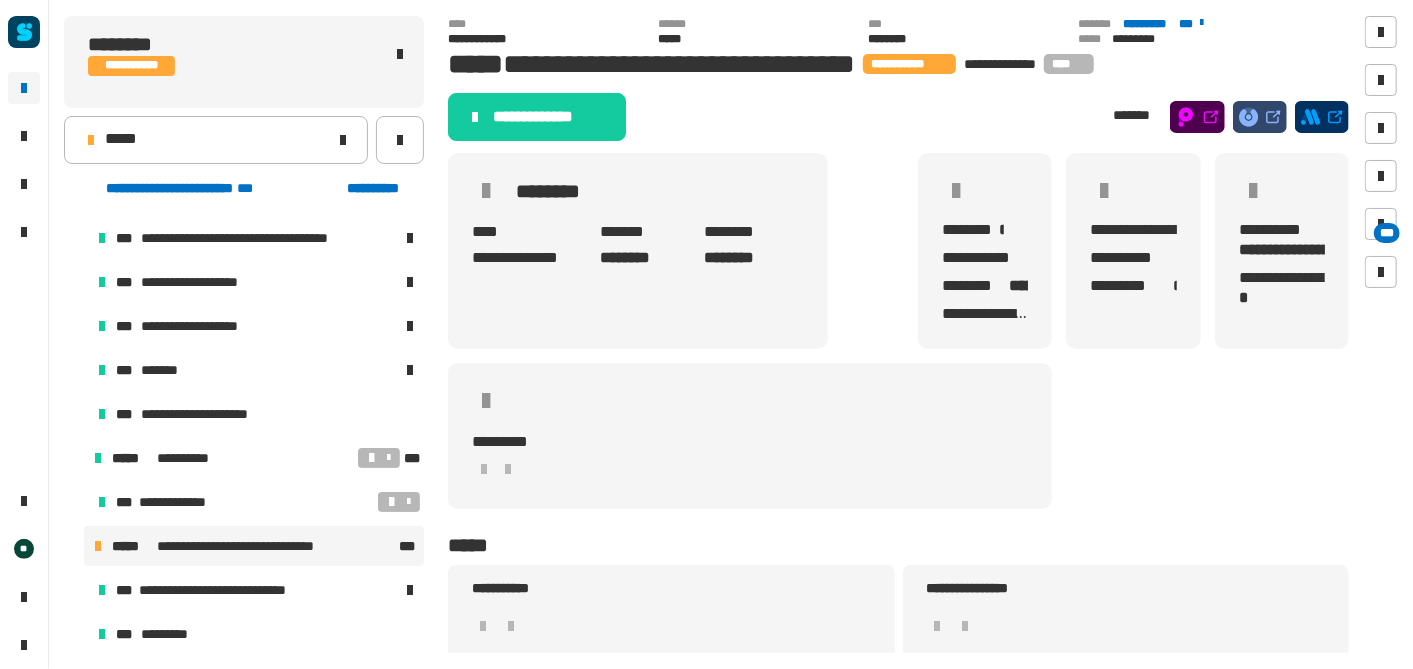click on "**********" 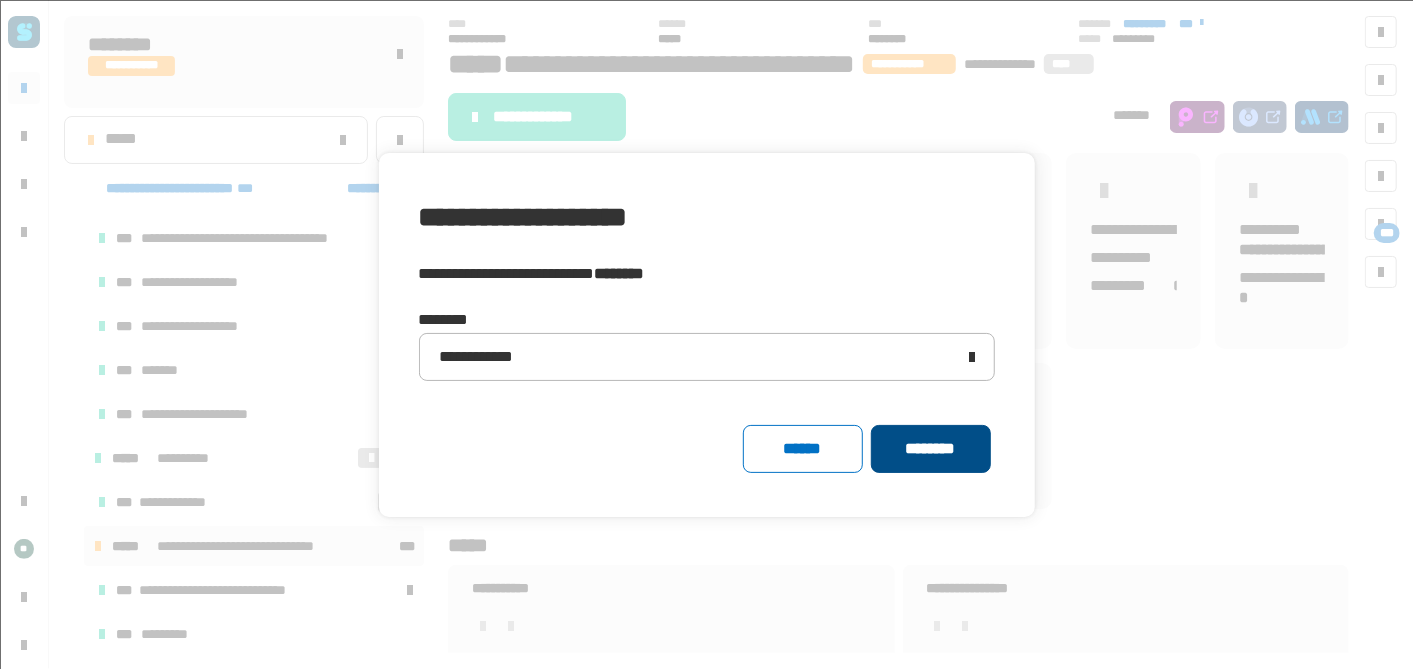 click on "********" 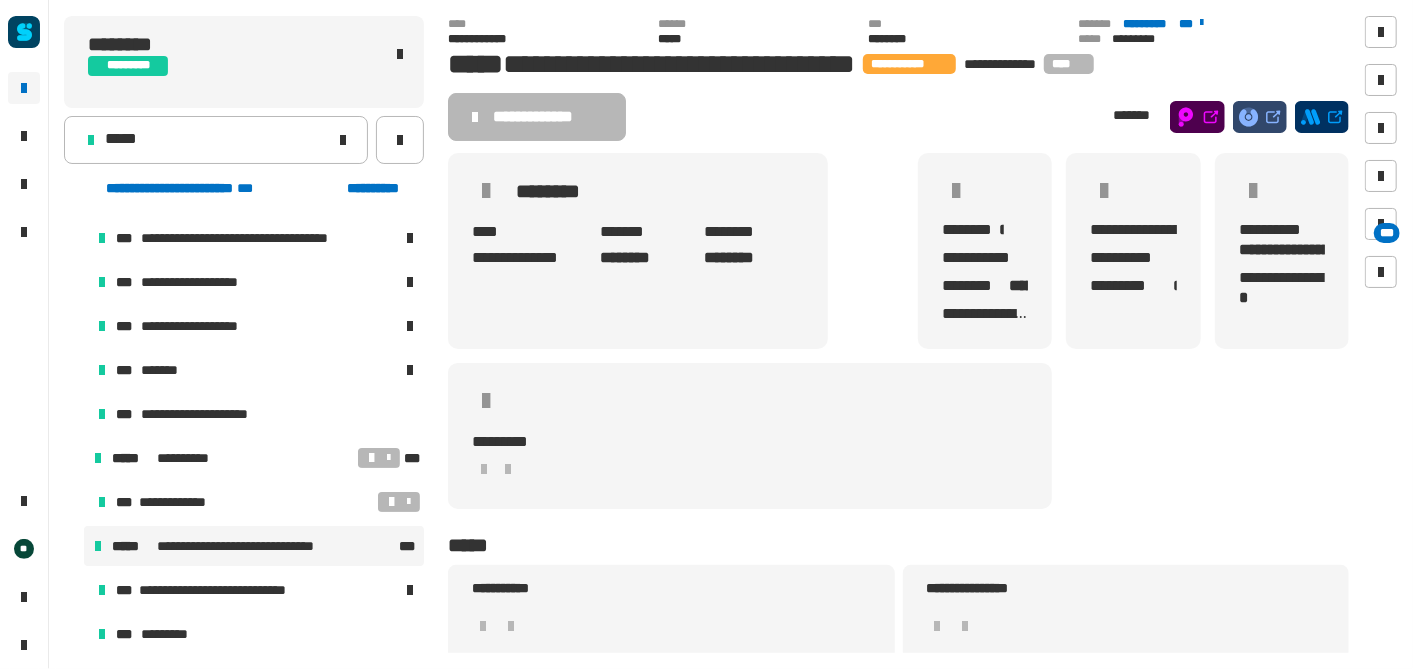 click on "******** *********" 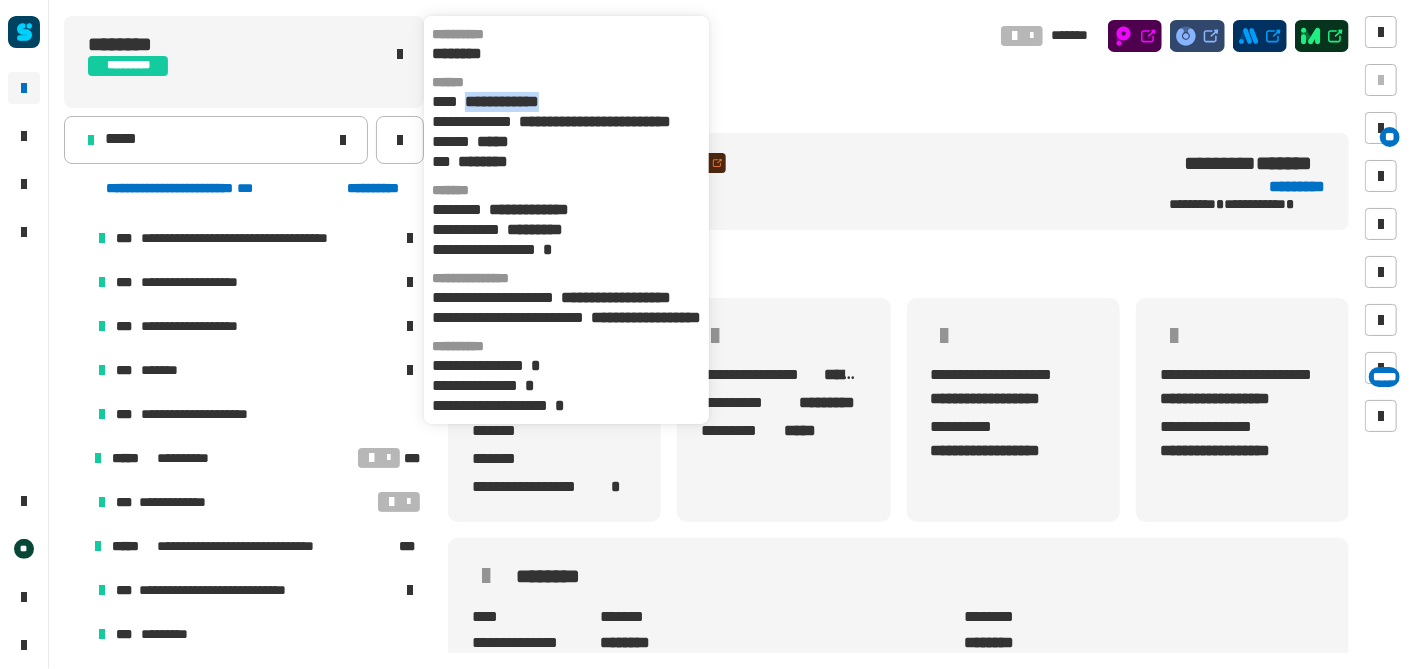 drag, startPoint x: 609, startPoint y: 97, endPoint x: 466, endPoint y: 99, distance: 143.01399 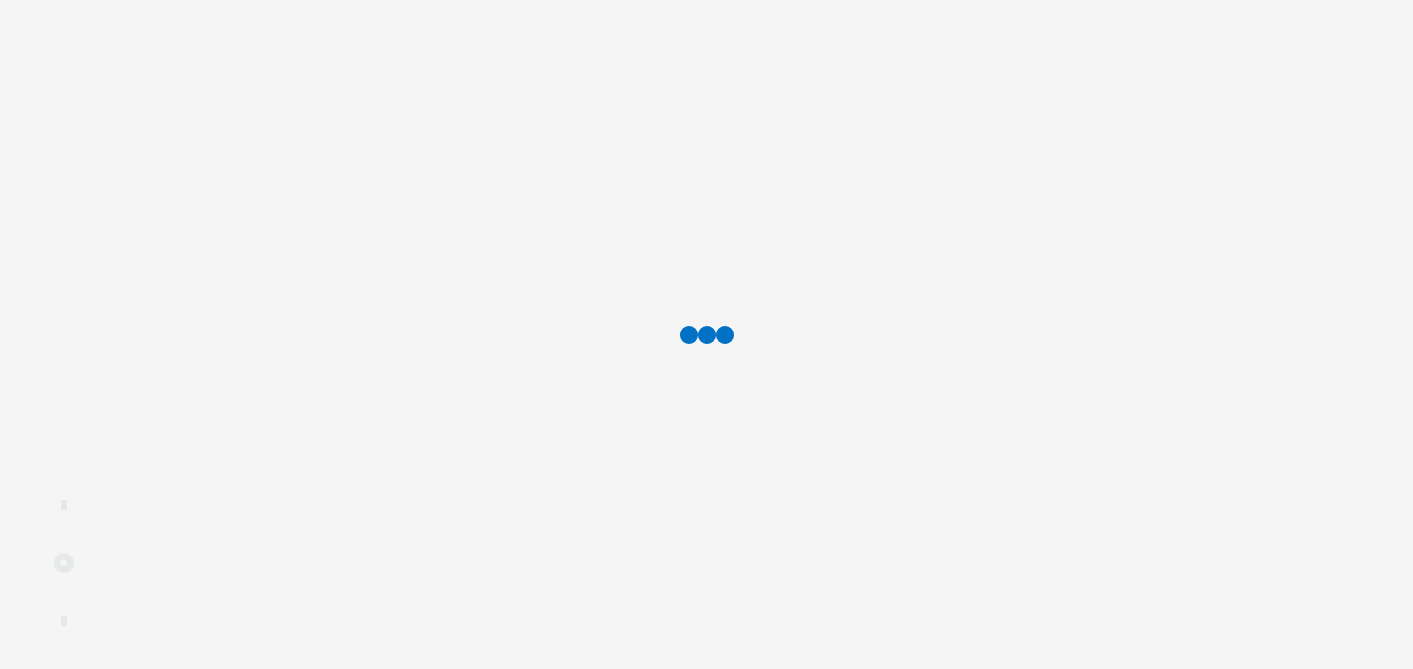 scroll, scrollTop: 0, scrollLeft: 0, axis: both 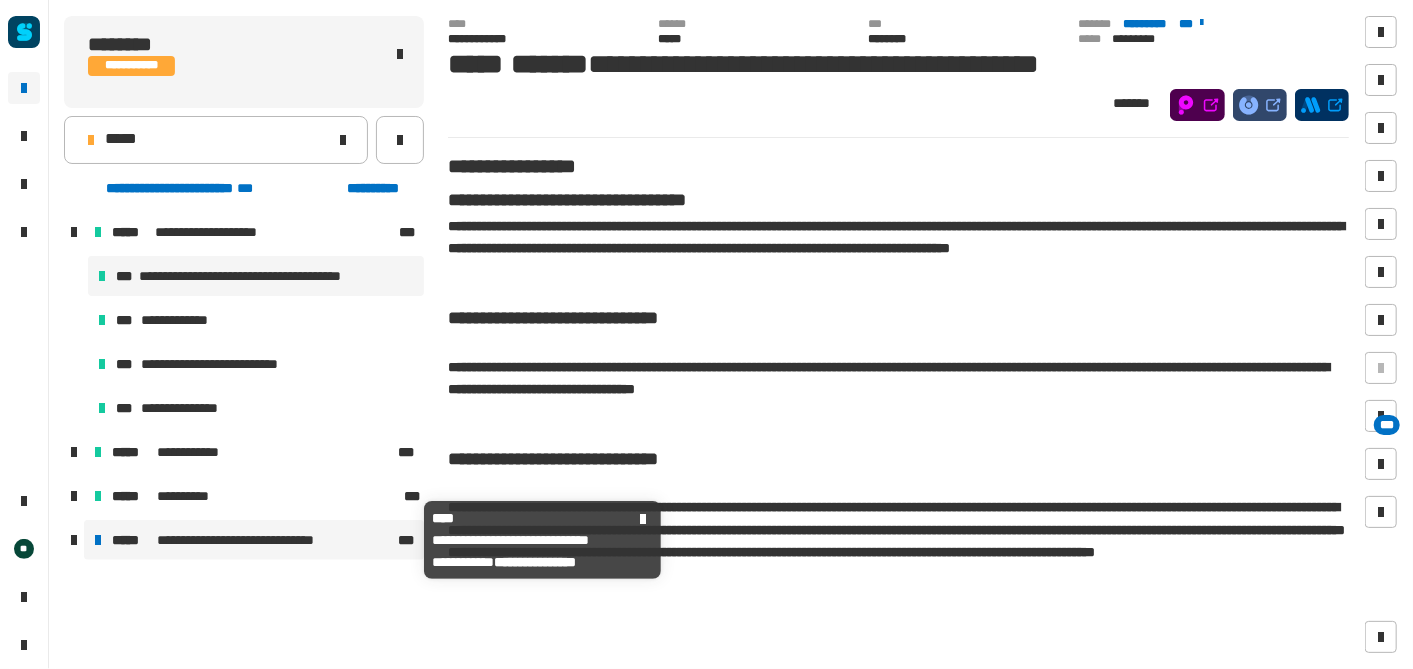 click on "*****" at bounding box center [132, 540] 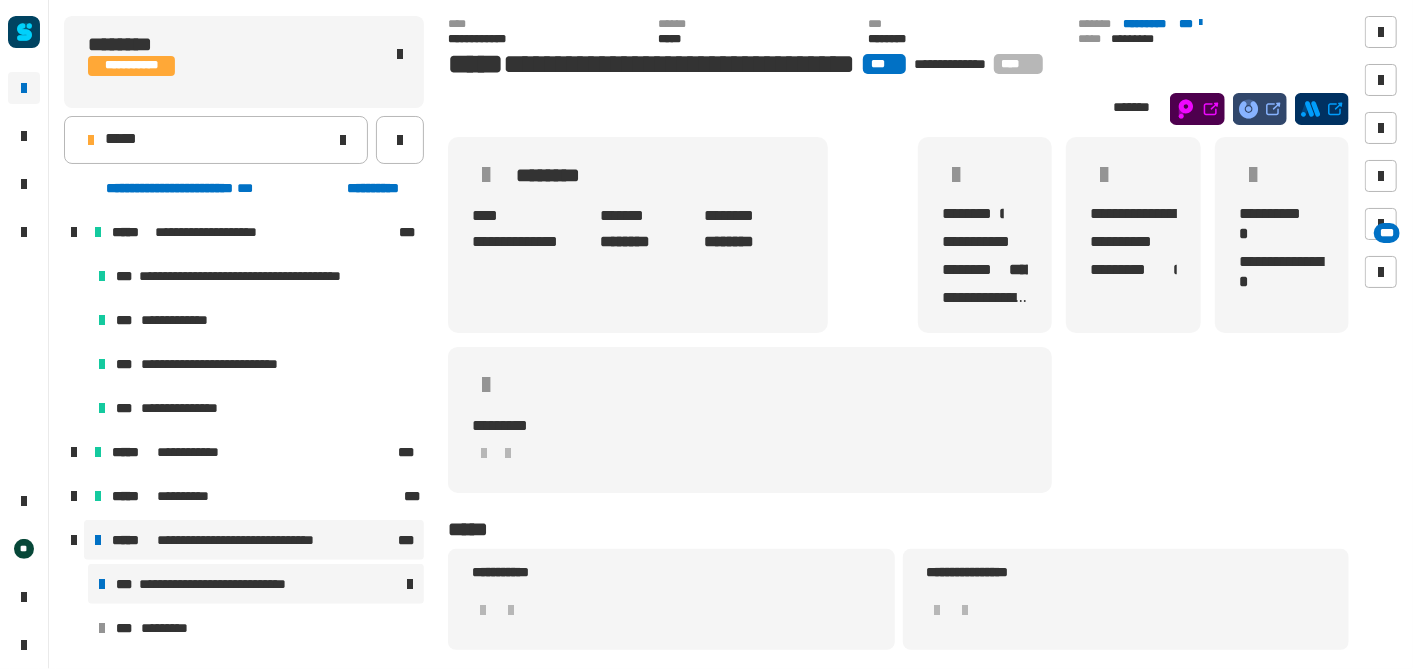 click on "**********" at bounding box center [228, 584] 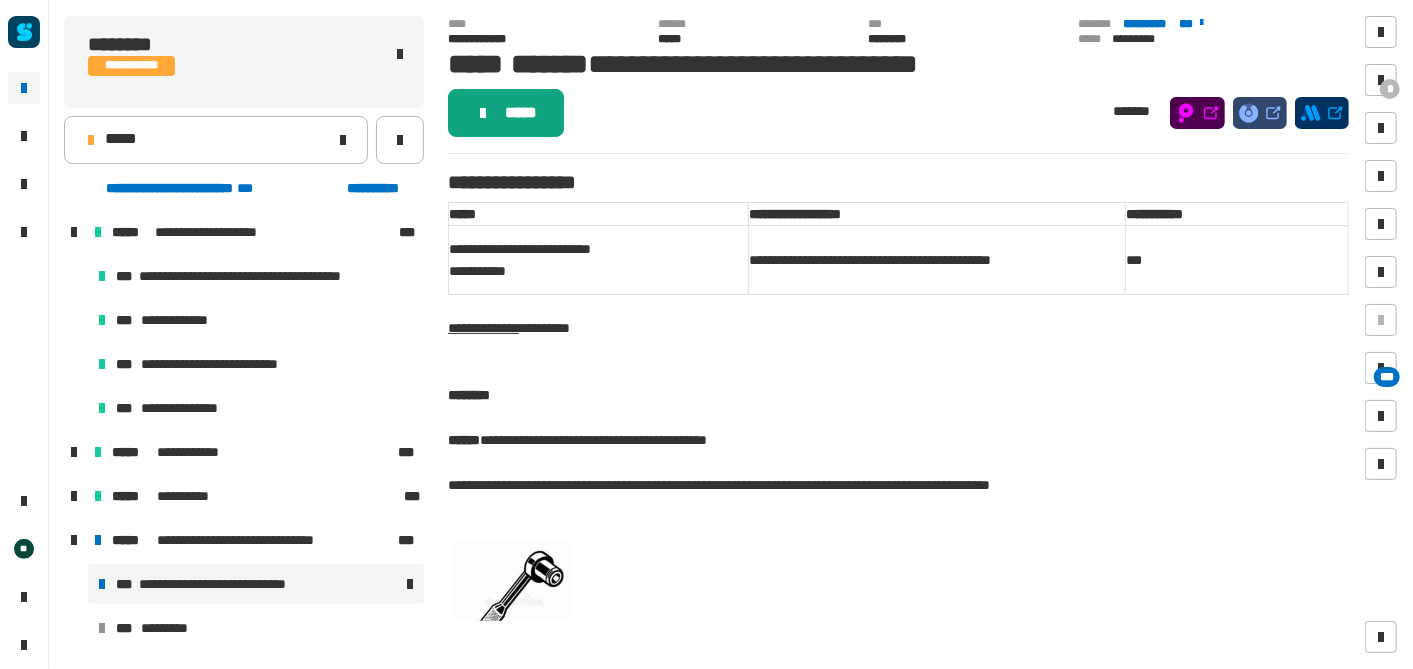 click on "*****" 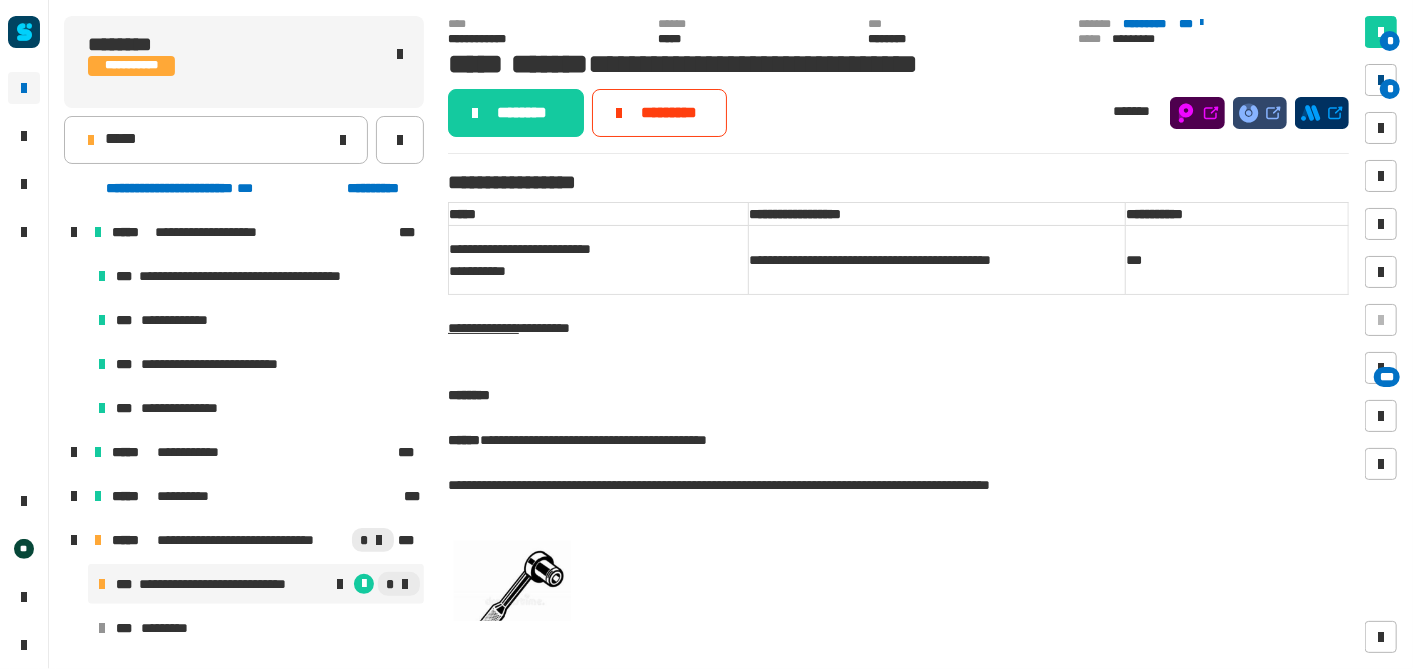 click at bounding box center (1381, 80) 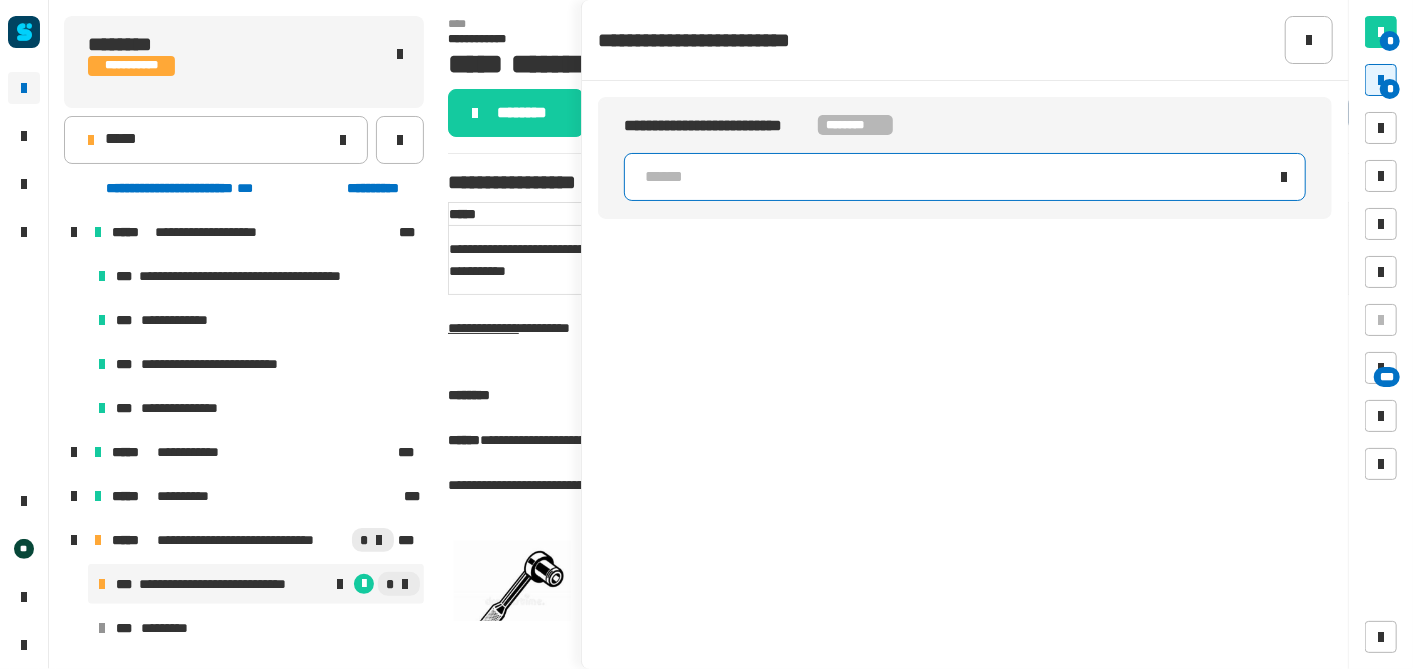 click on "******" 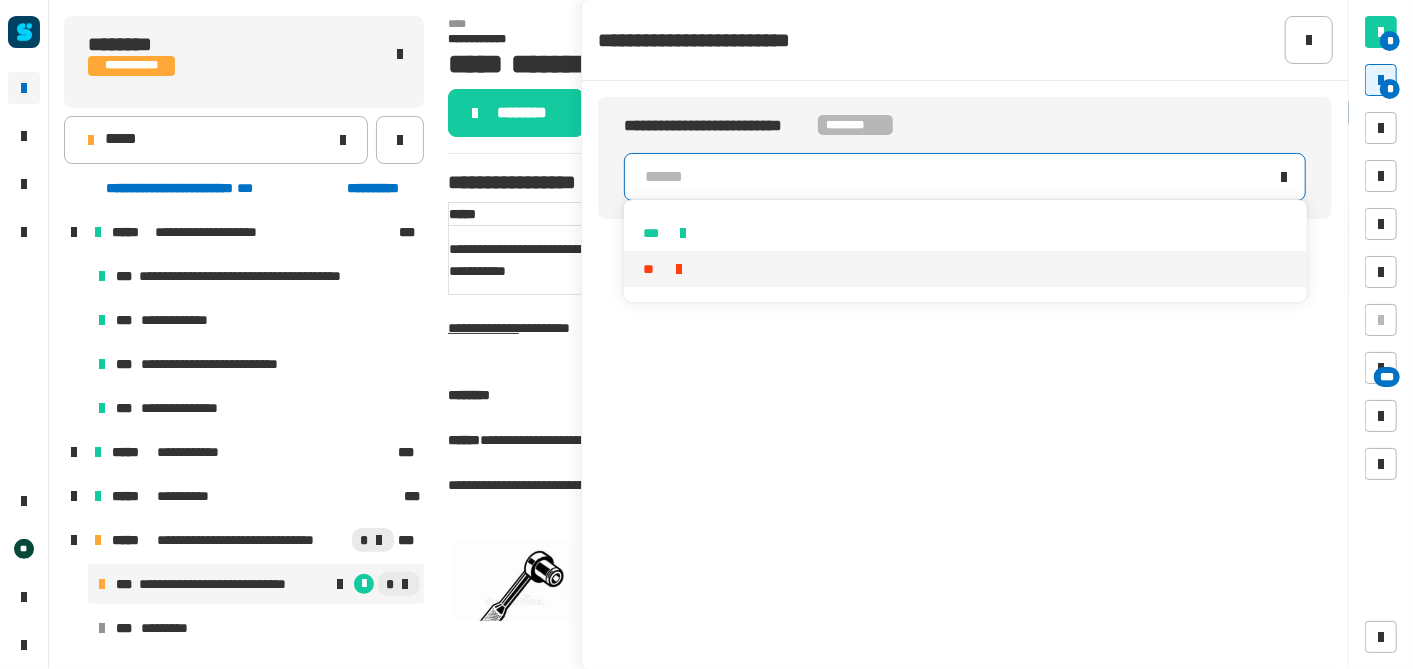click on "**" at bounding box center (966, 269) 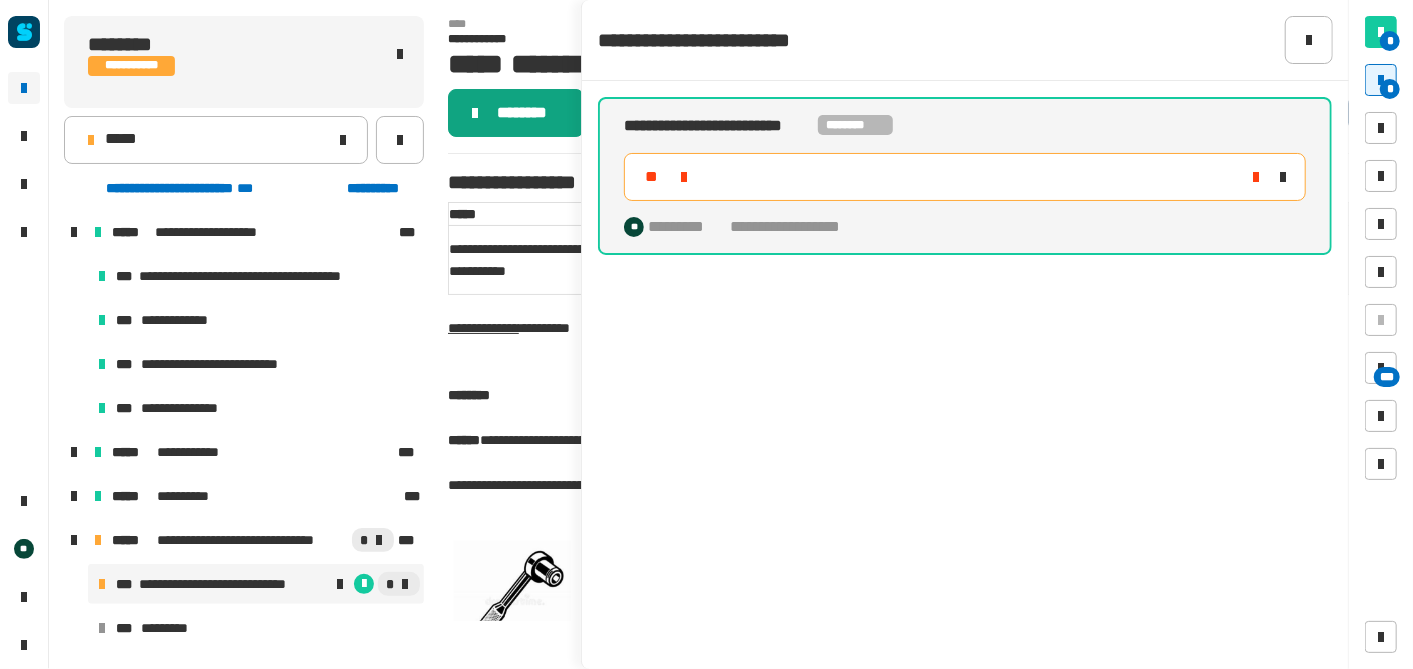 click on "********" 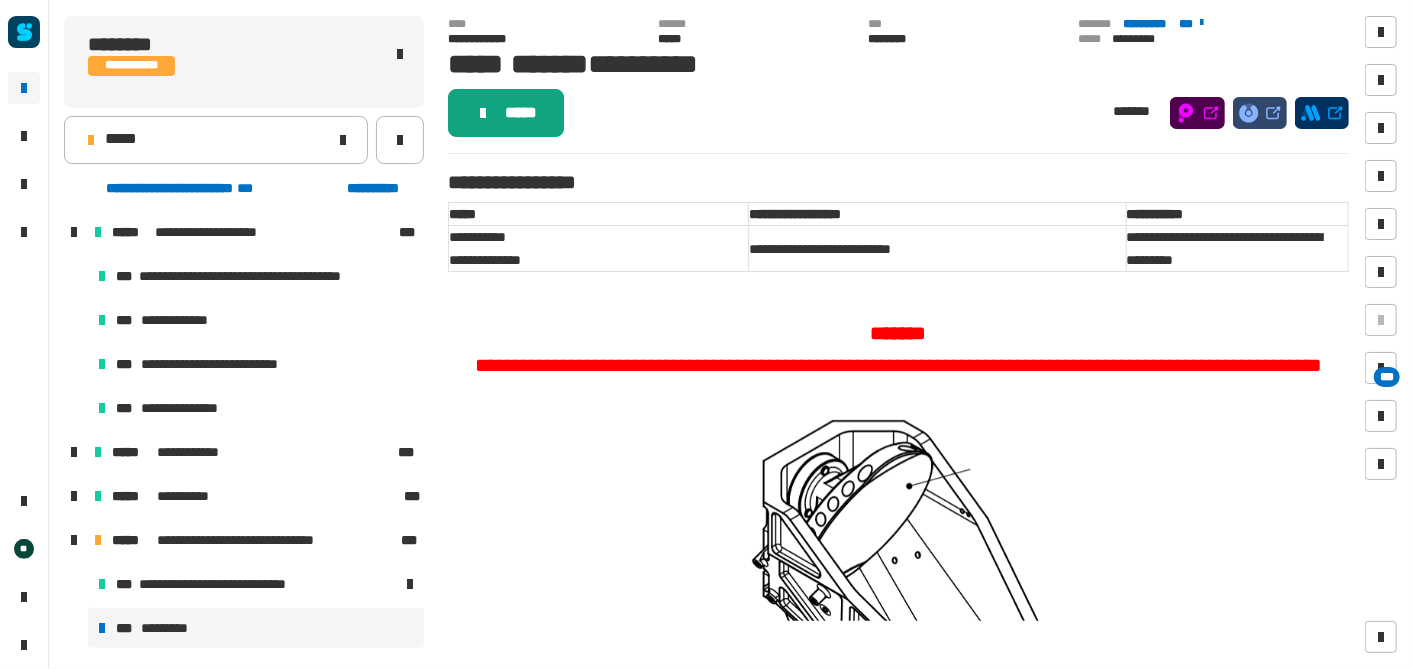 click on "*****" 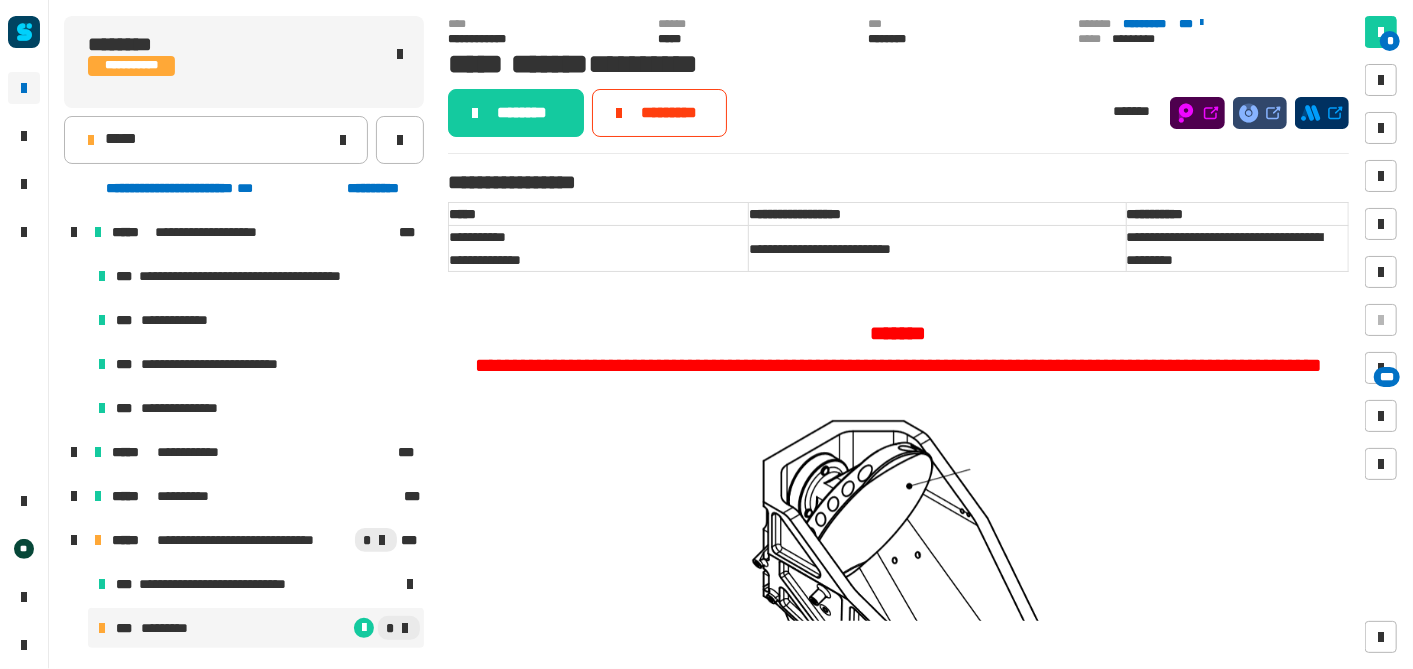 click on "********" 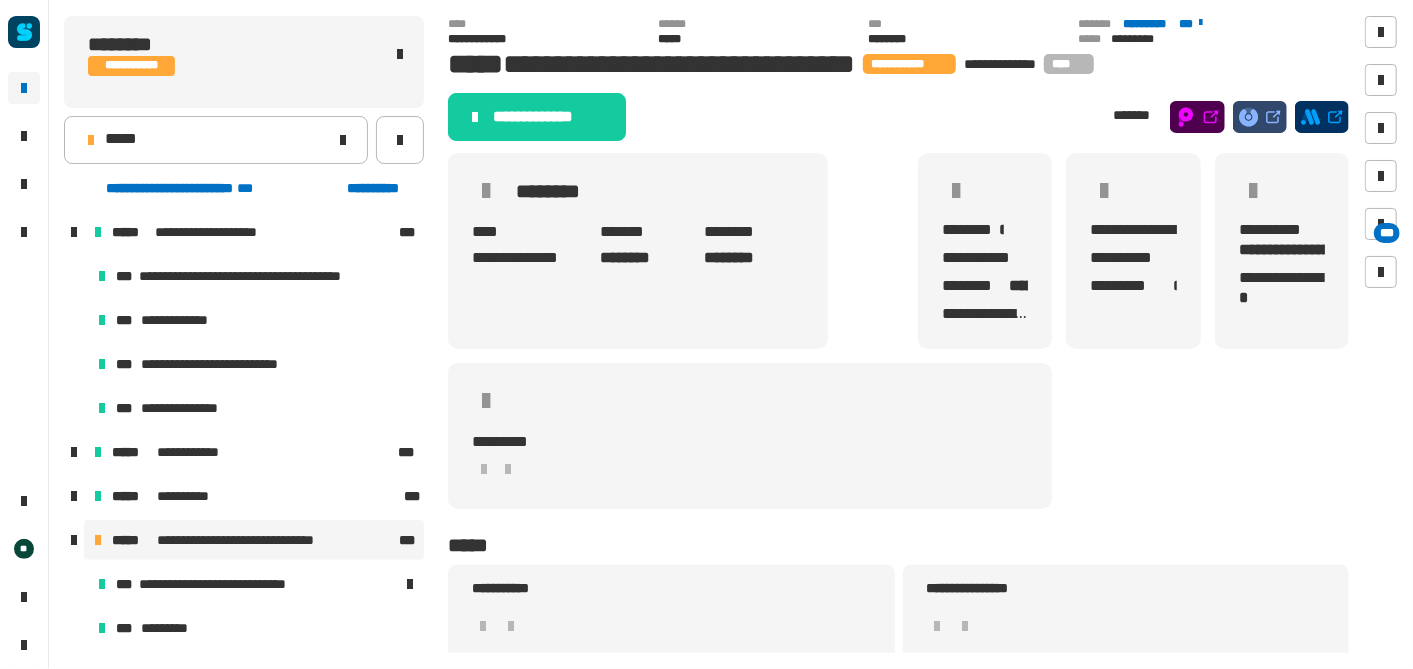click on "**********" 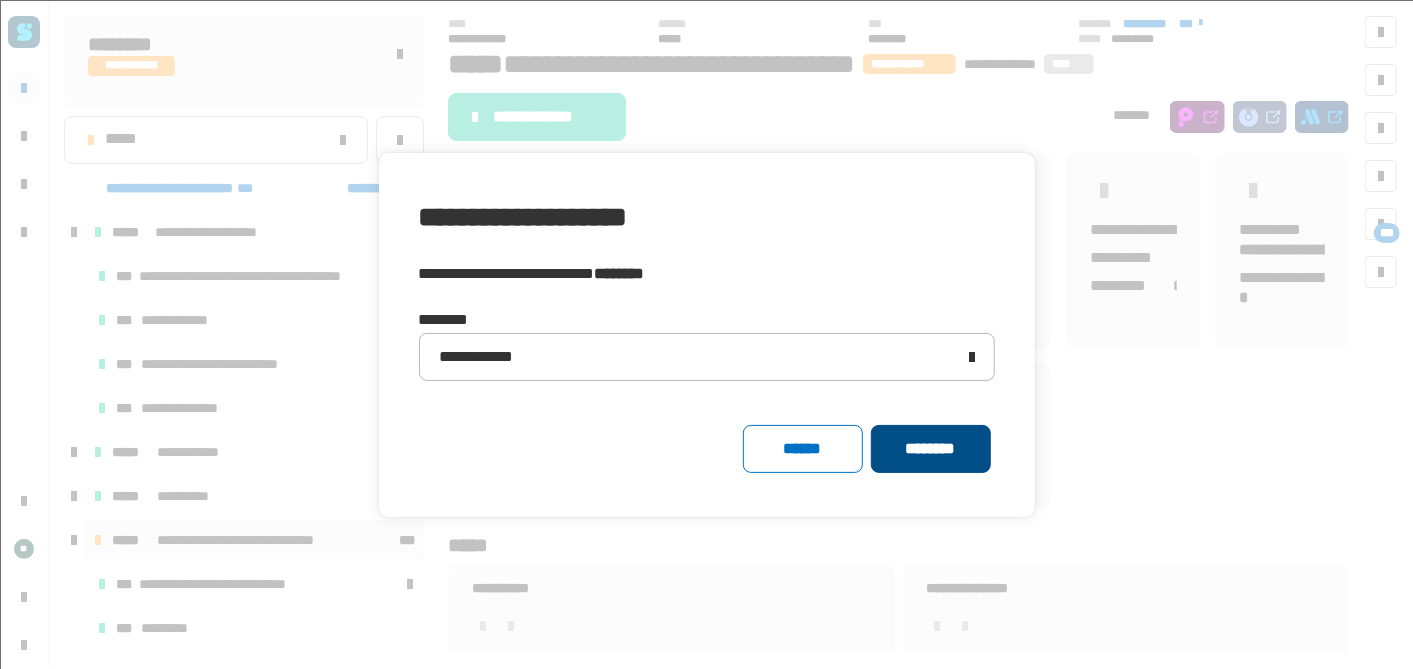 click on "********" 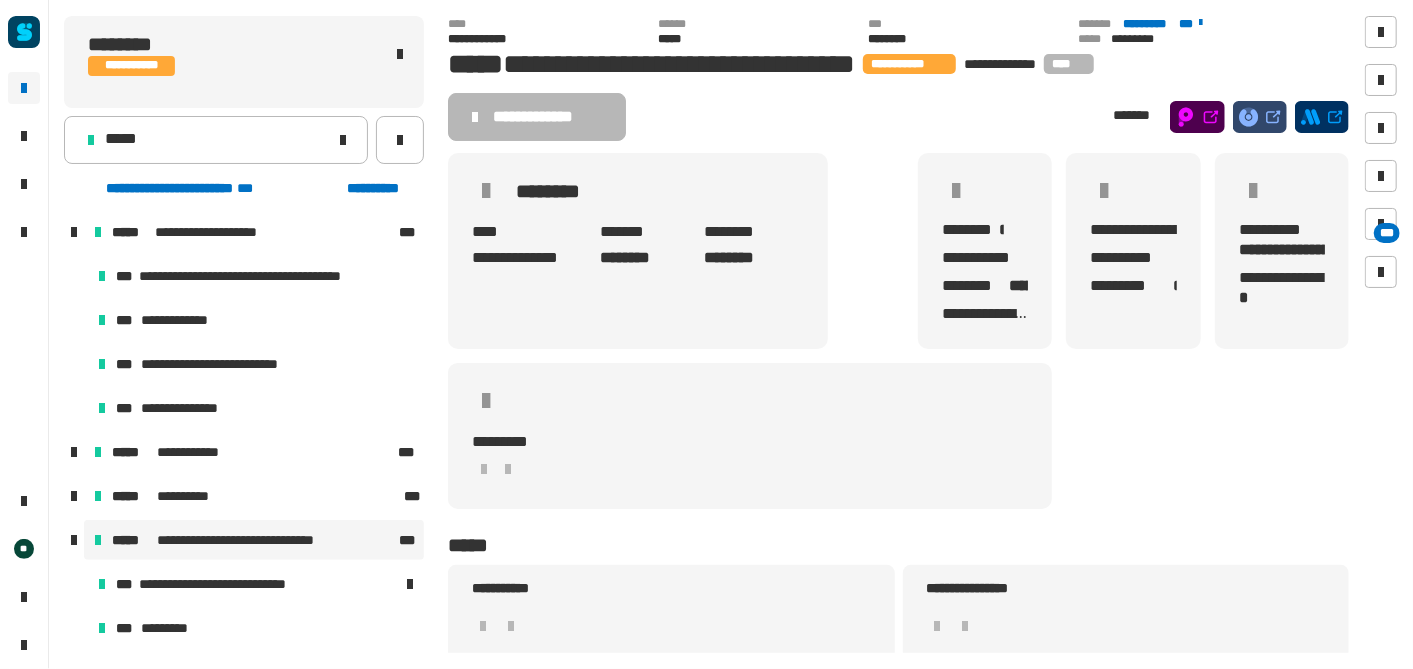 click on "**********" 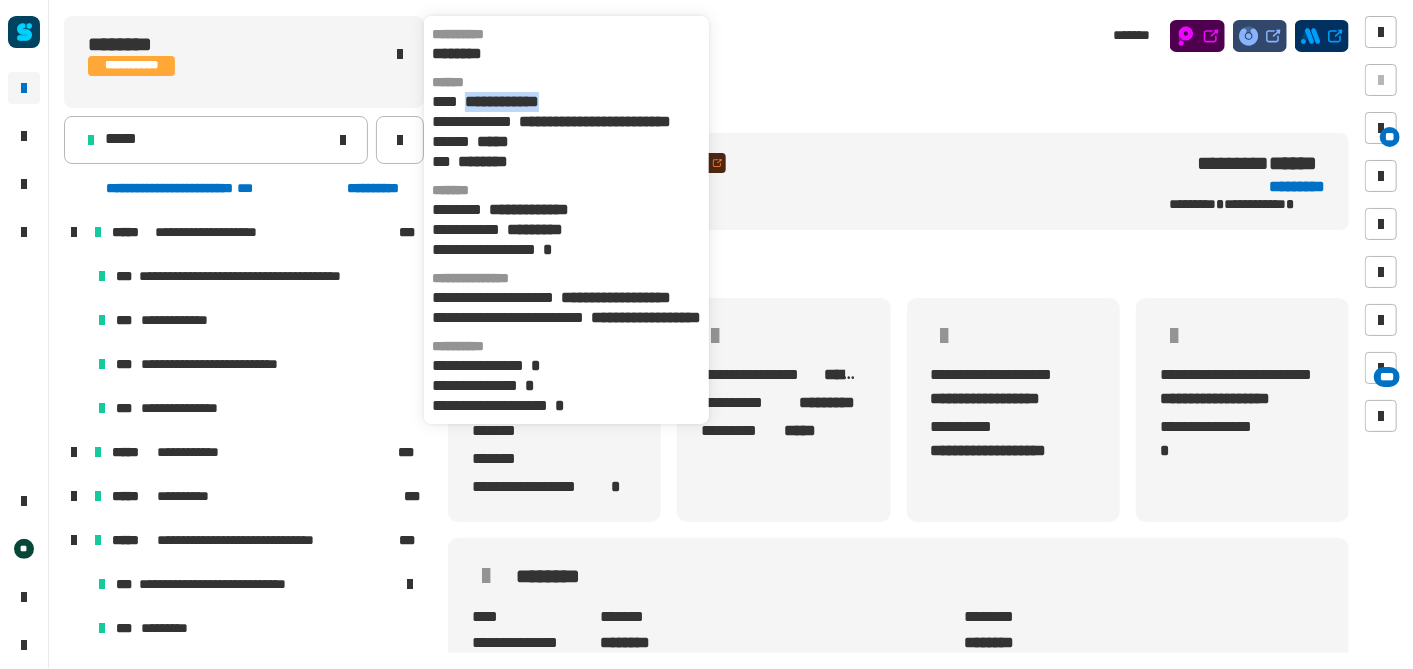 drag, startPoint x: 591, startPoint y: 102, endPoint x: 469, endPoint y: 101, distance: 122.0041 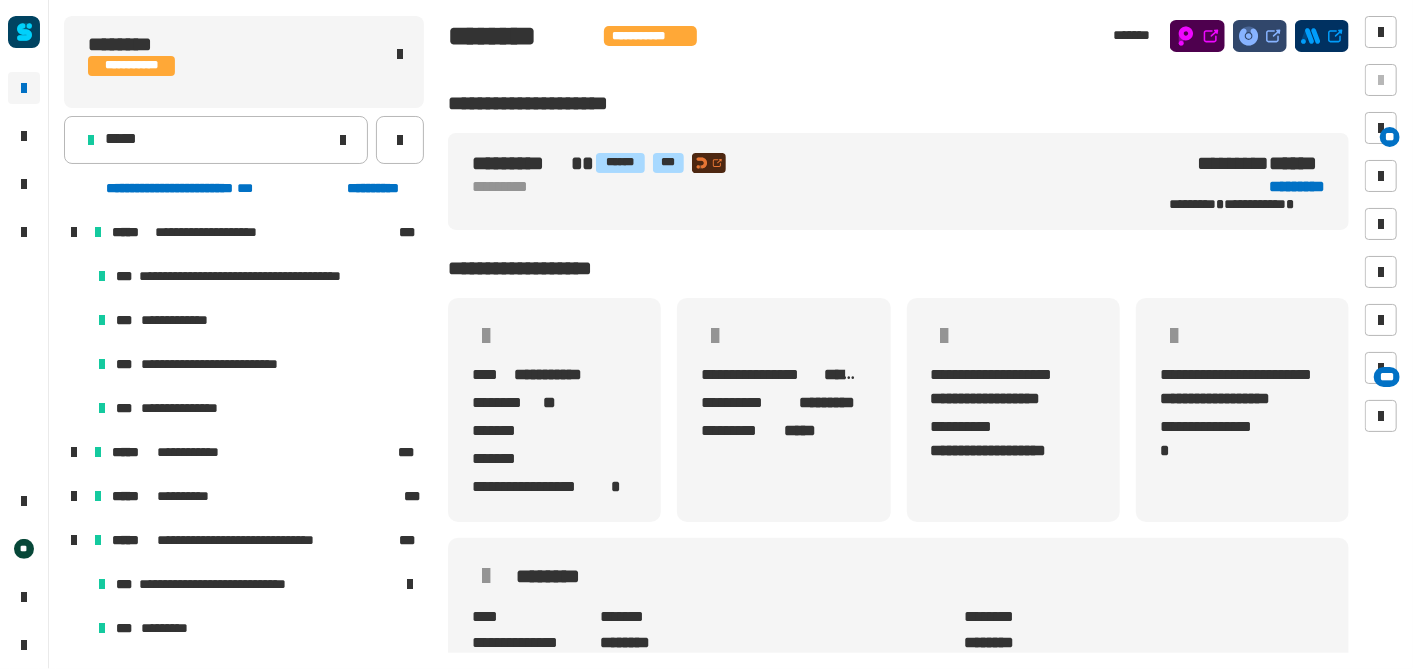 copy on "**********" 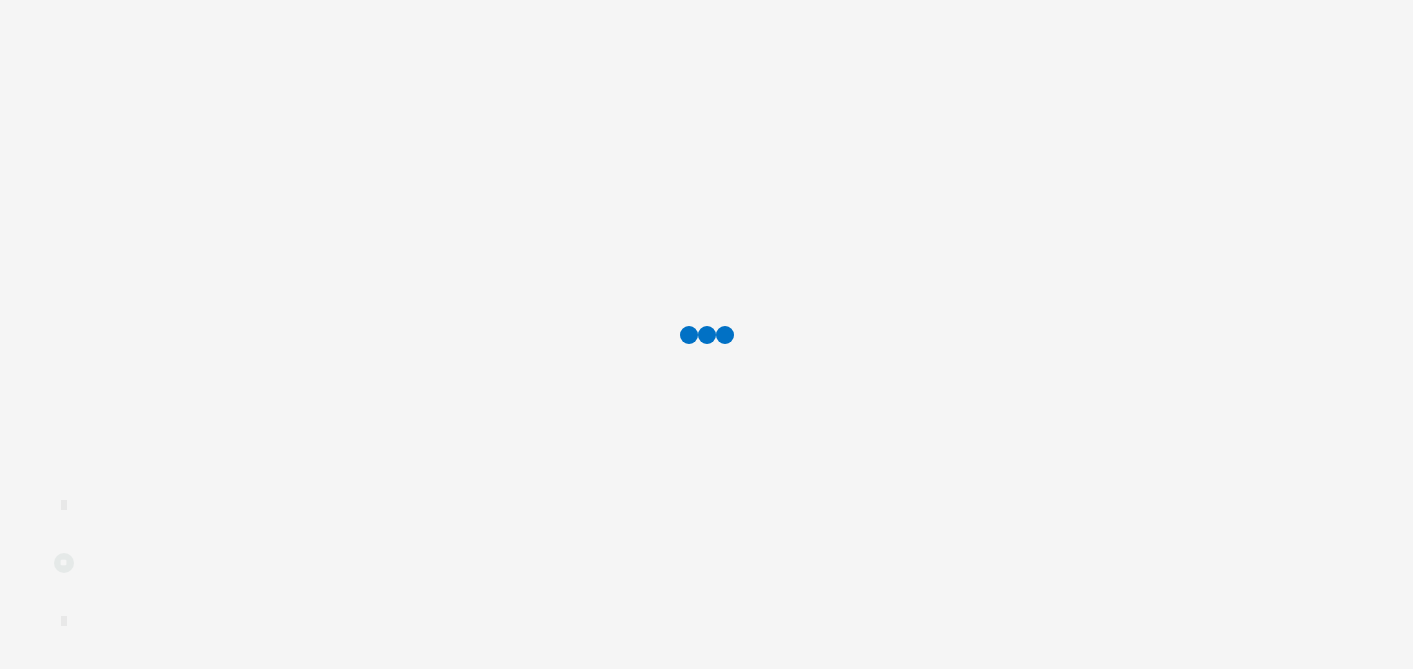 scroll, scrollTop: 0, scrollLeft: 0, axis: both 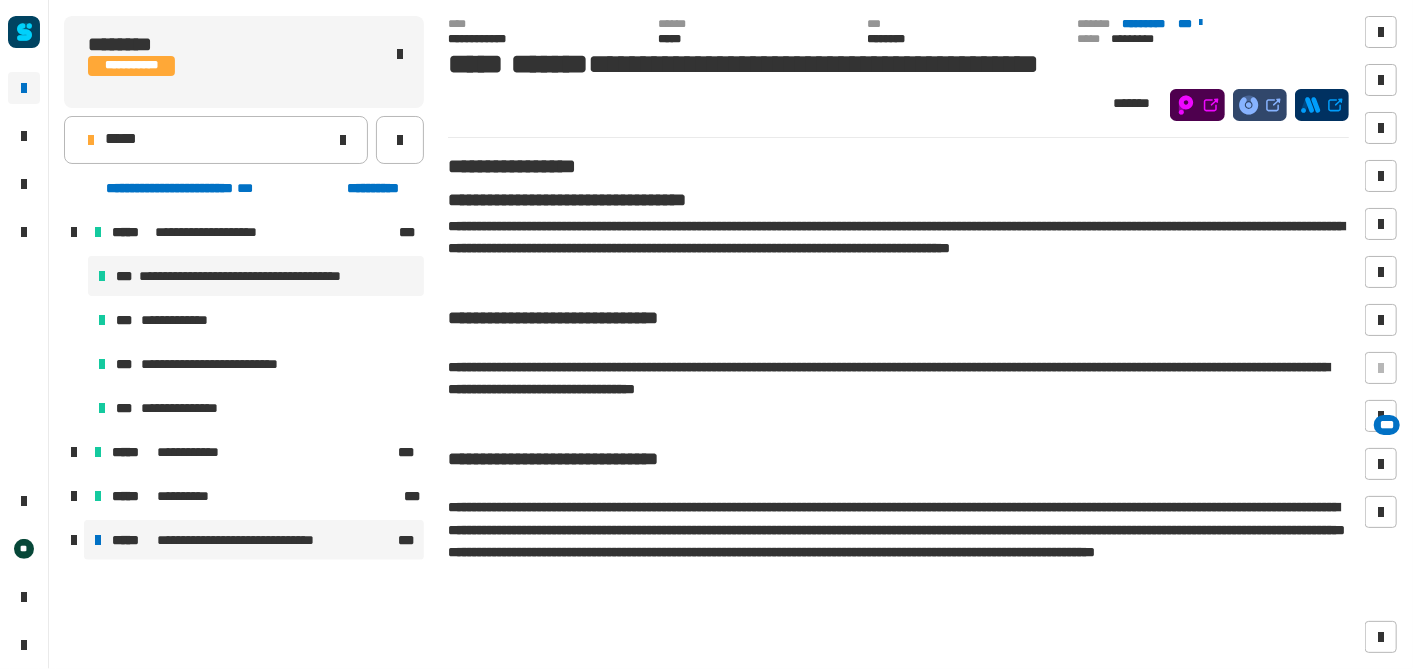 click on "**********" at bounding box center (255, 540) 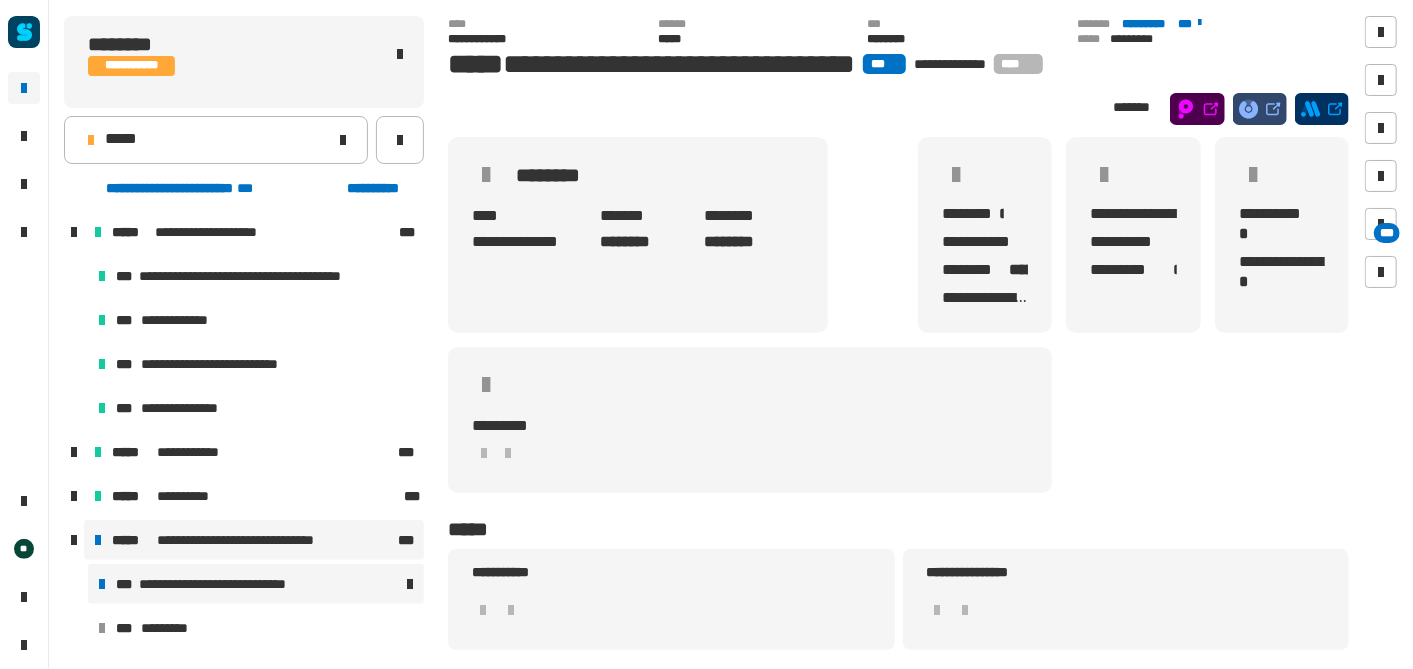click on "**********" at bounding box center [228, 584] 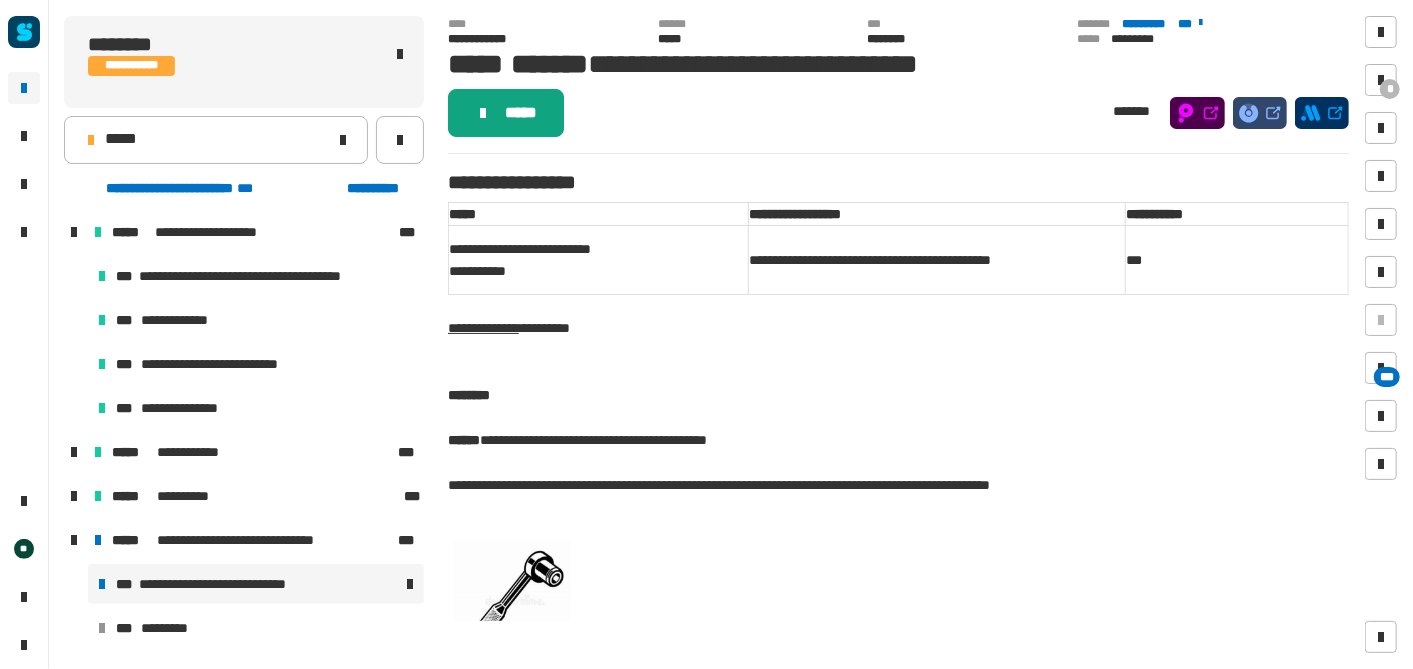 click on "*****" 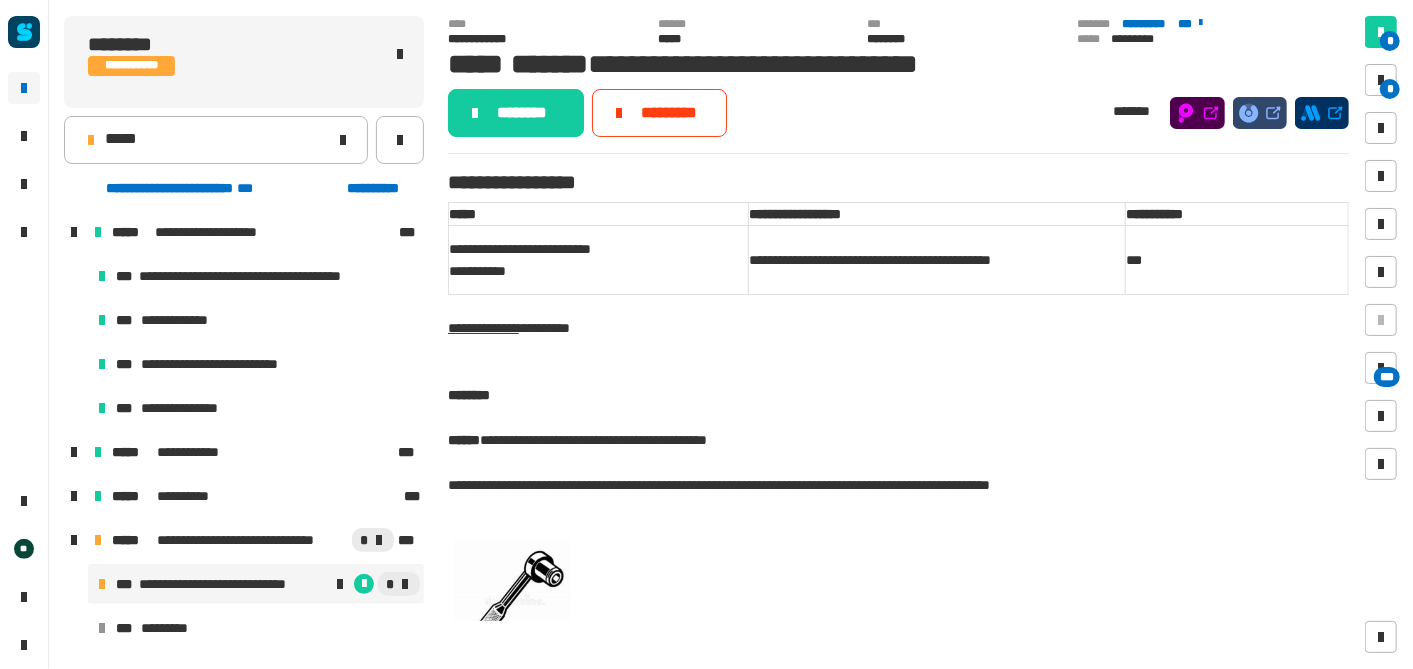 click on "* * ***" 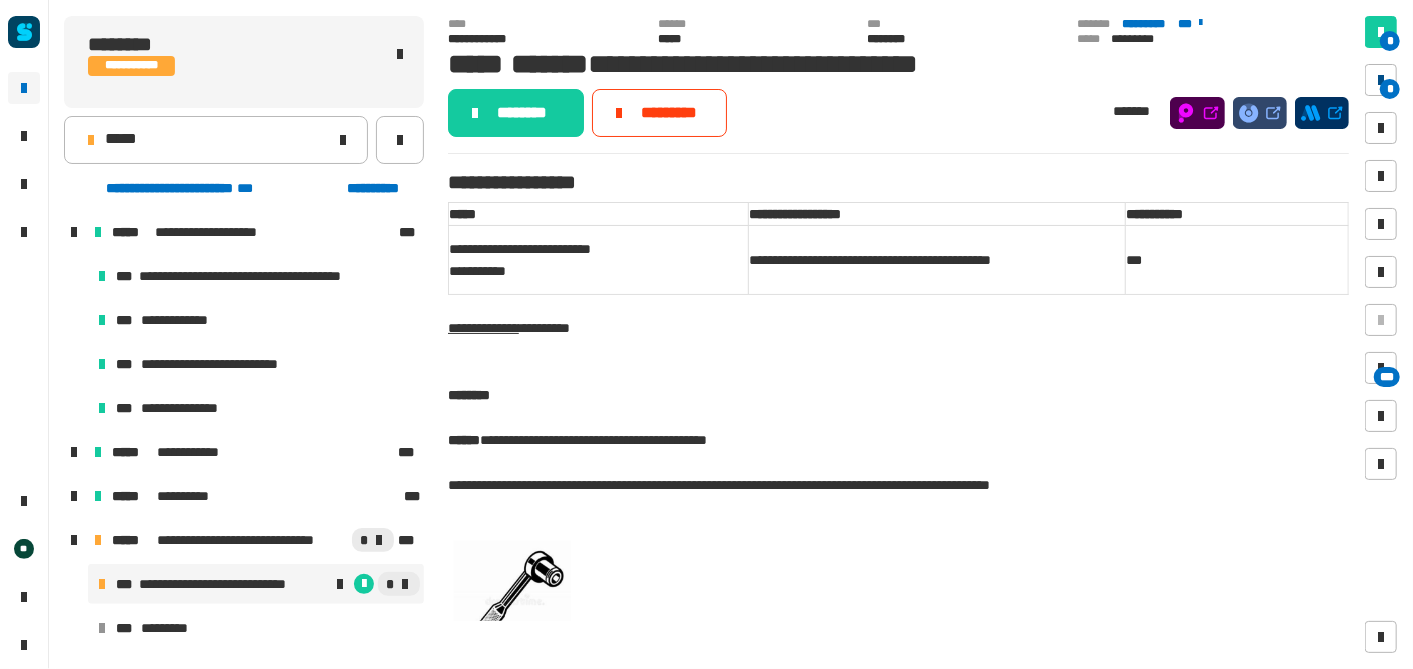 click at bounding box center [1381, 80] 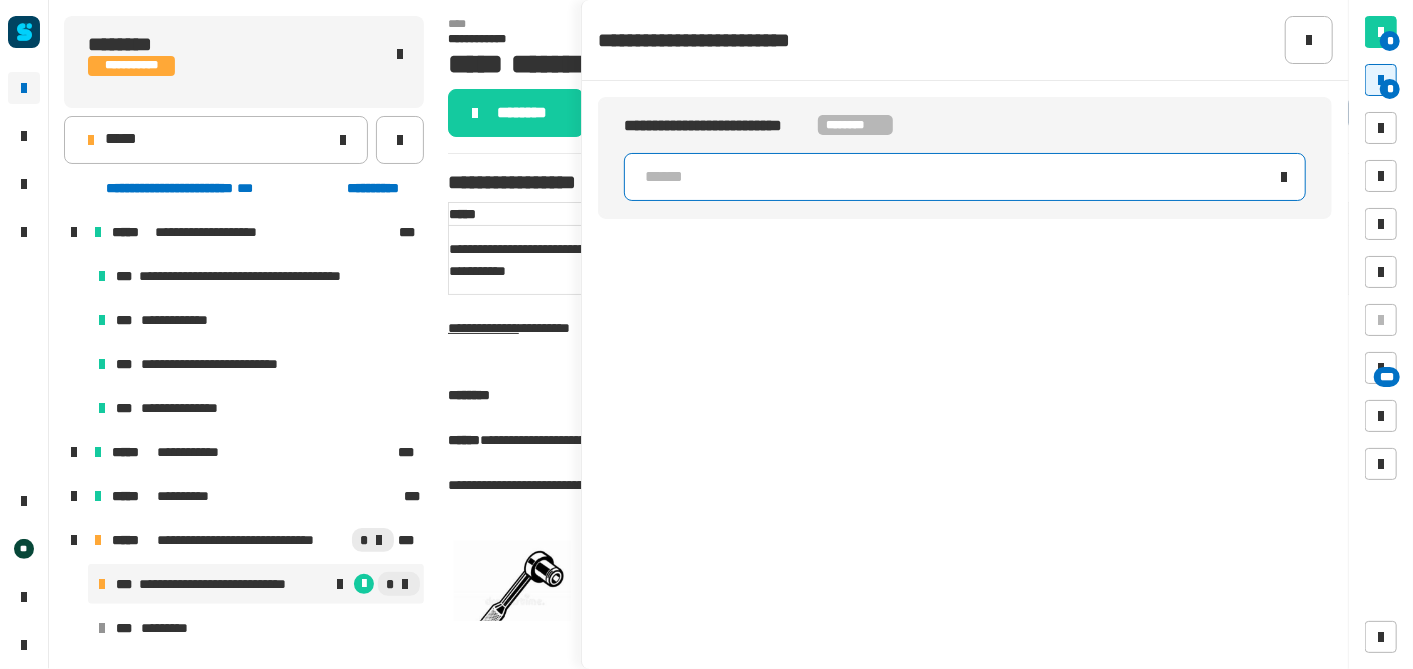 click on "******" 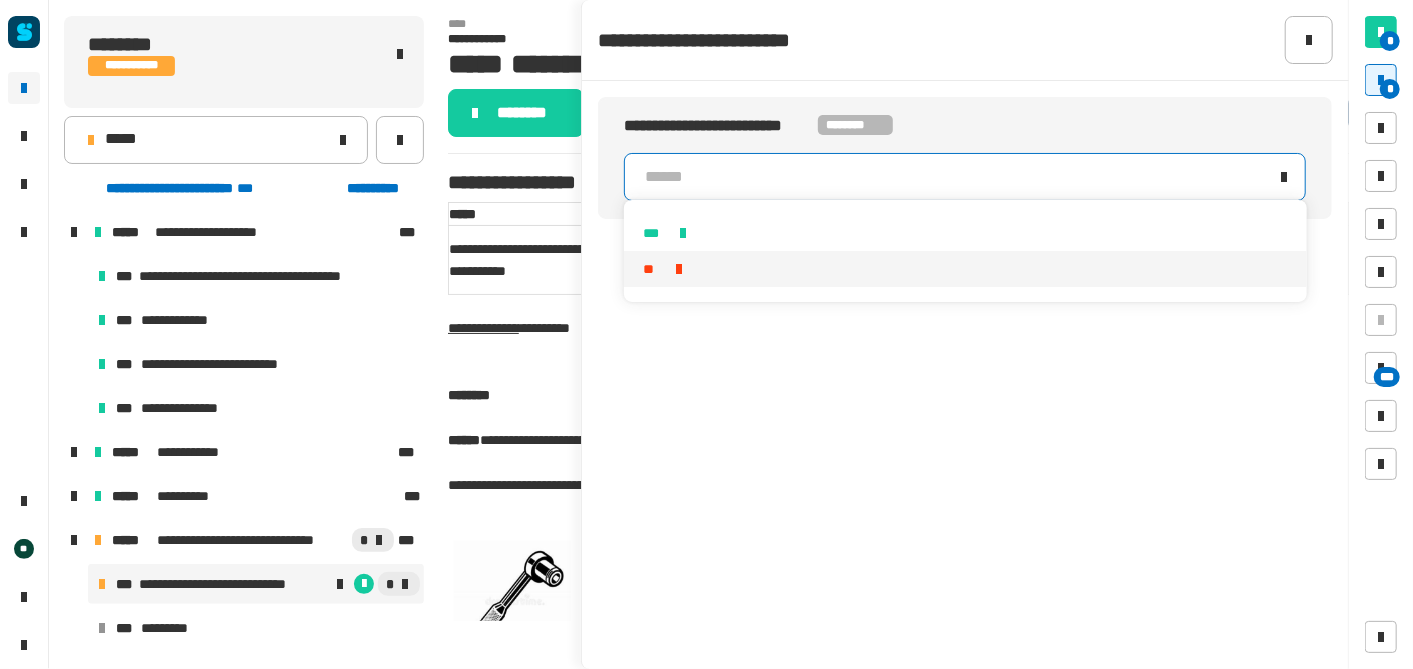 click on "**" at bounding box center [966, 269] 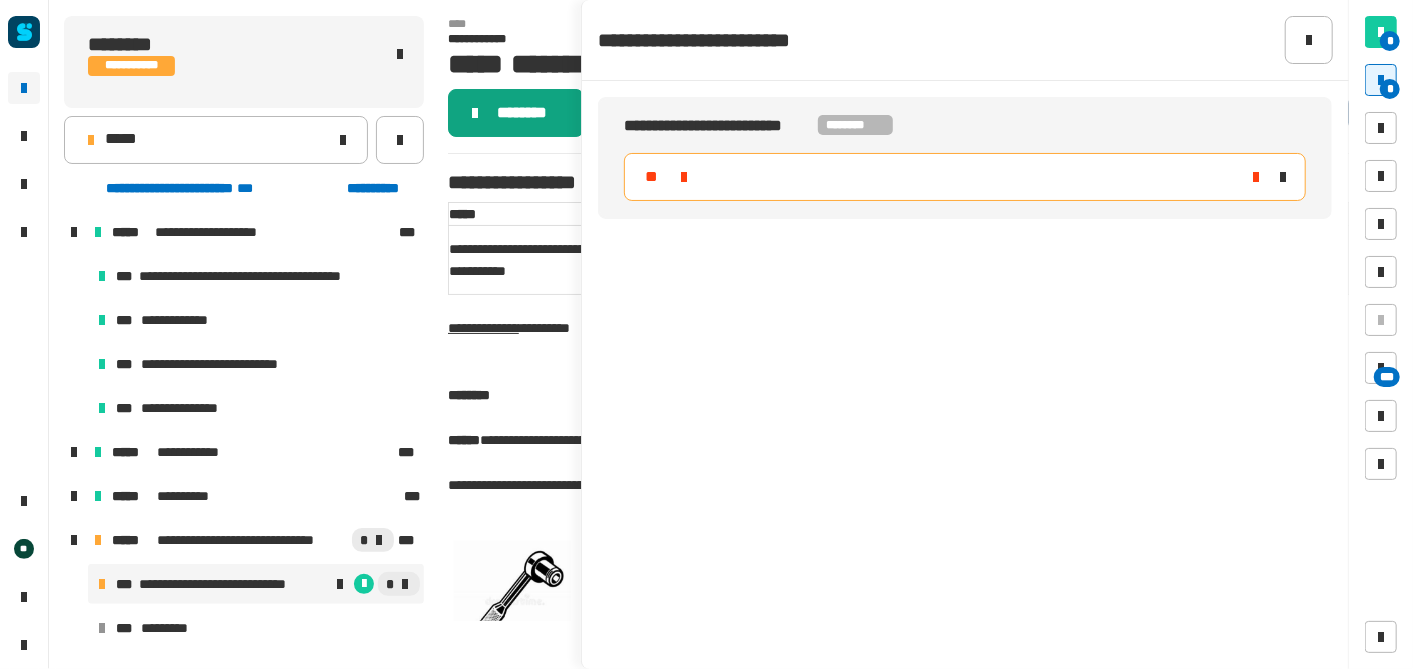 click on "********" 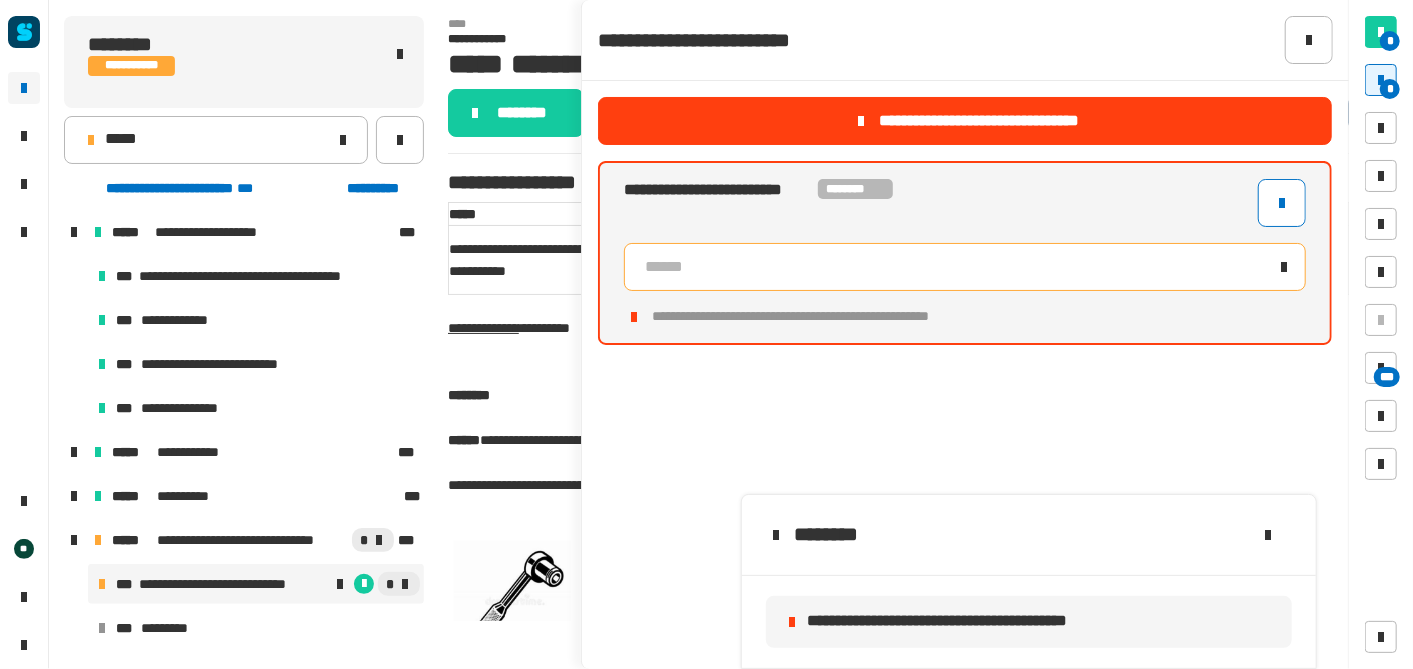 click on "**********" 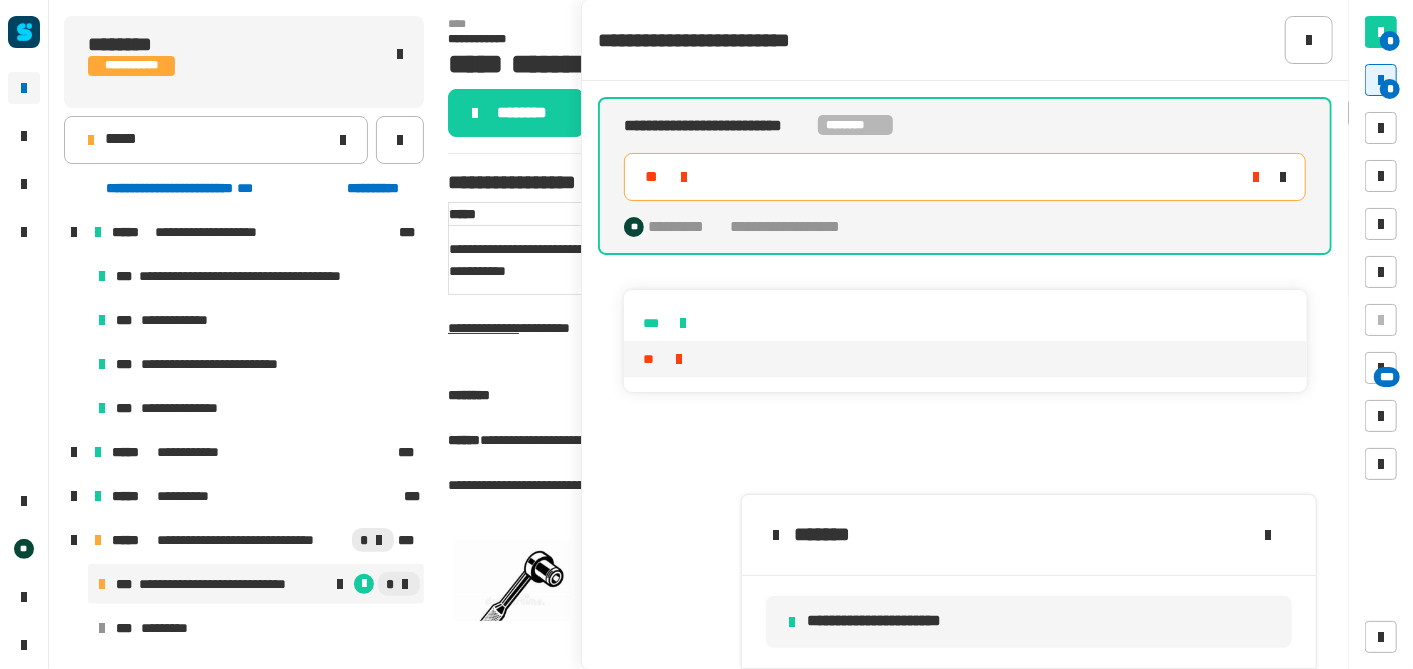 click at bounding box center (679, 359) 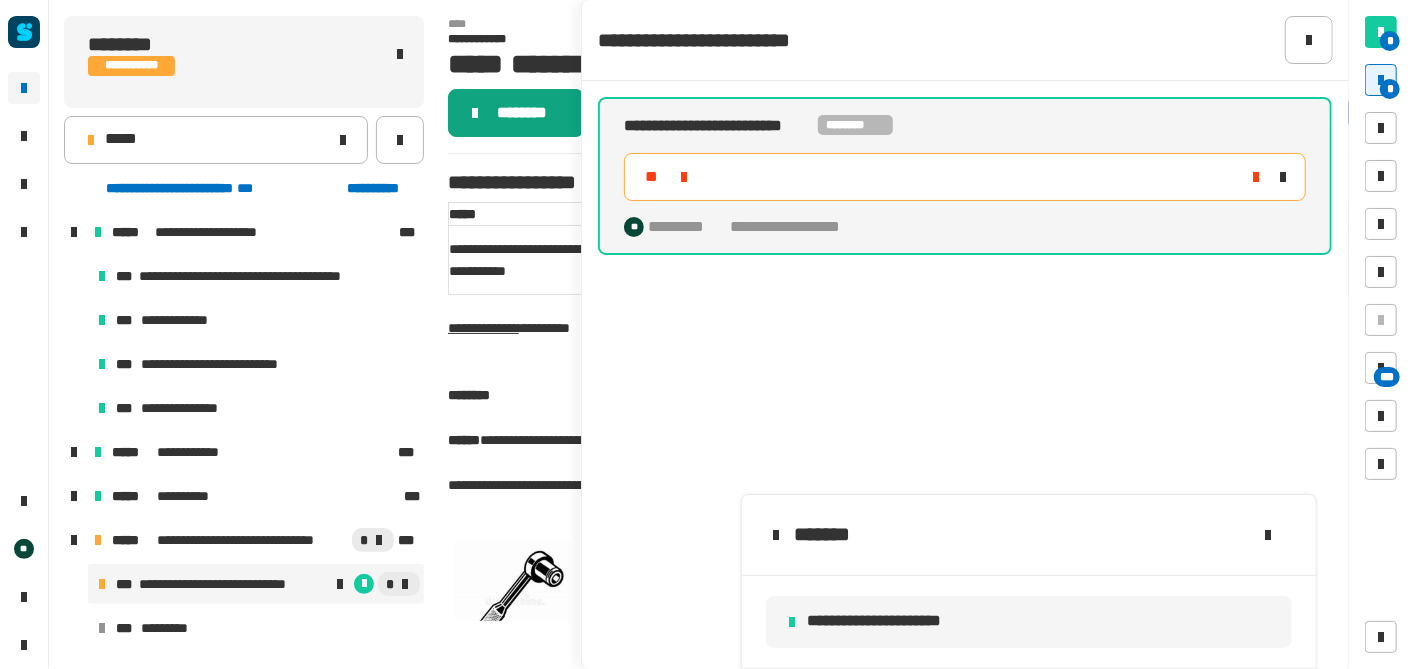 click on "********" 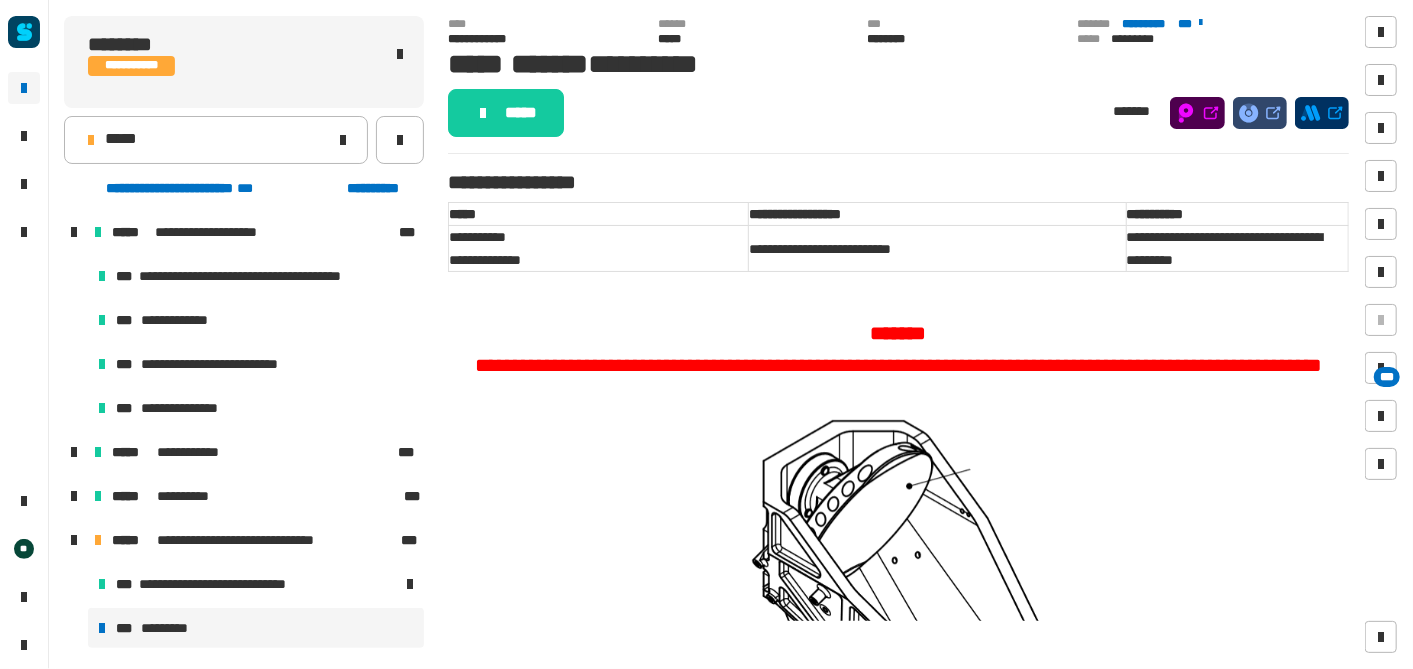 click on "*****" 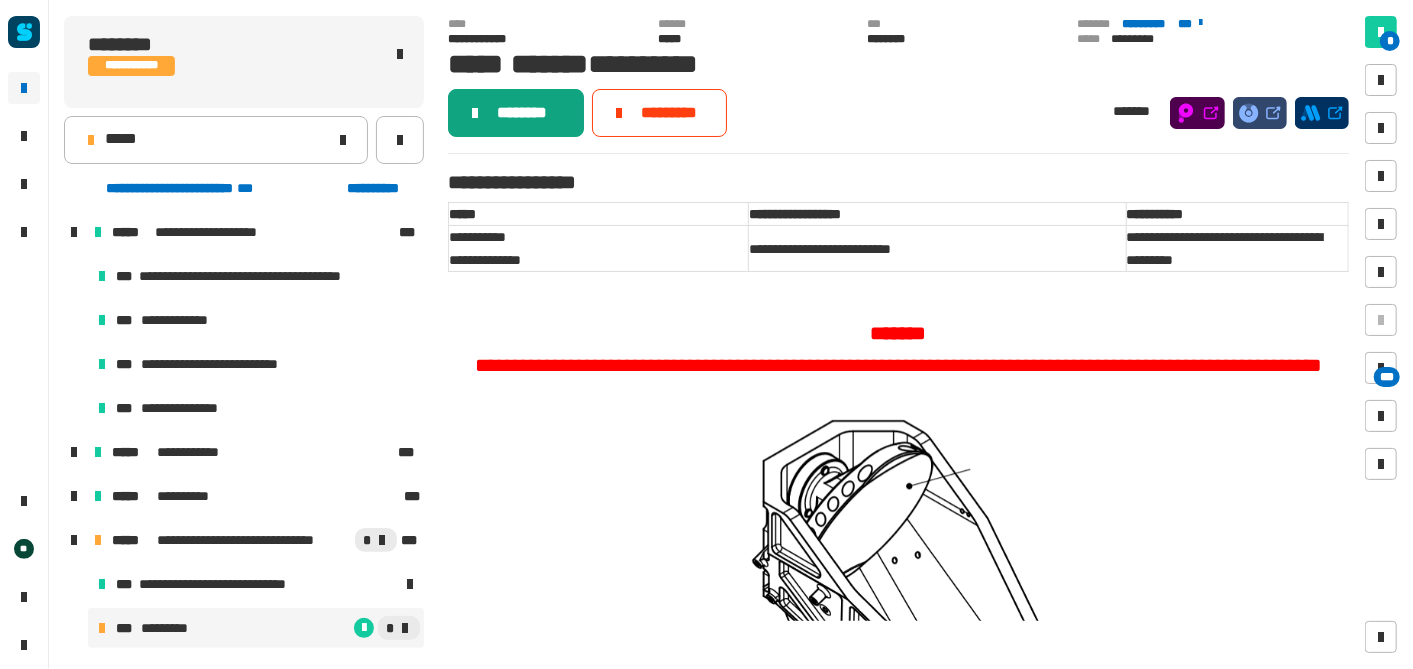 click on "********" 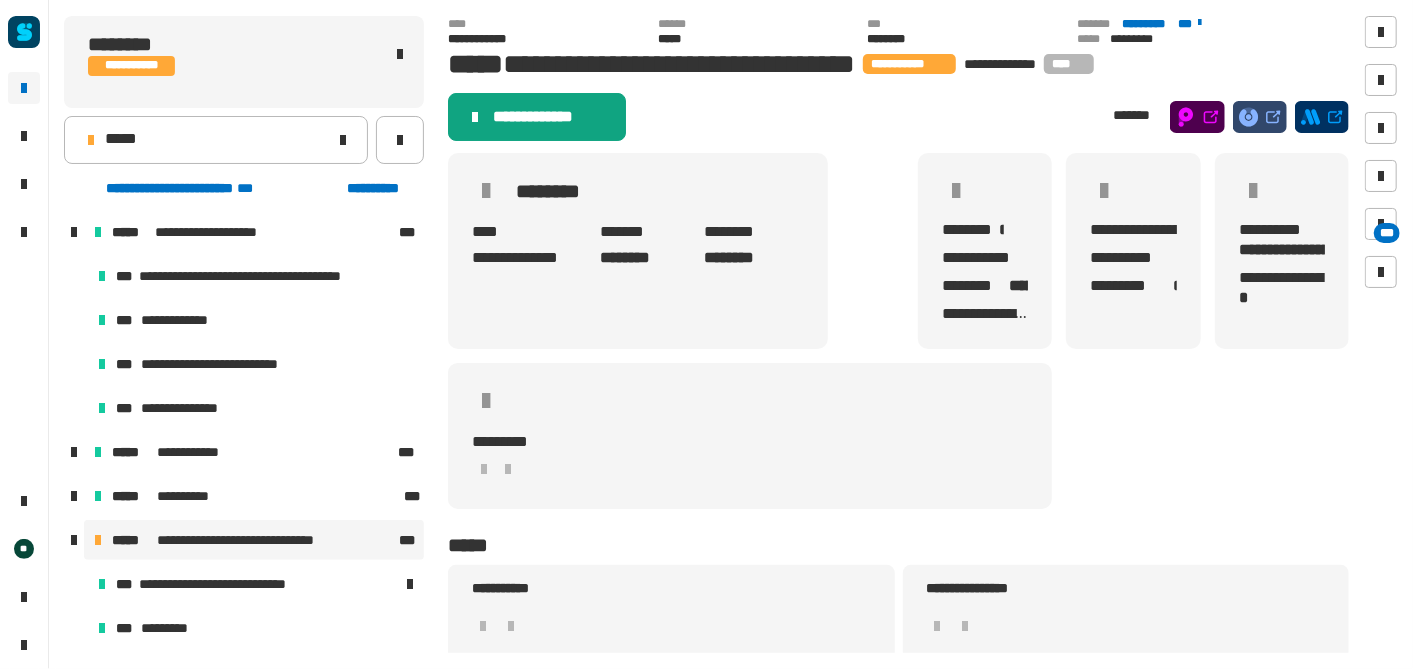 click on "**********" 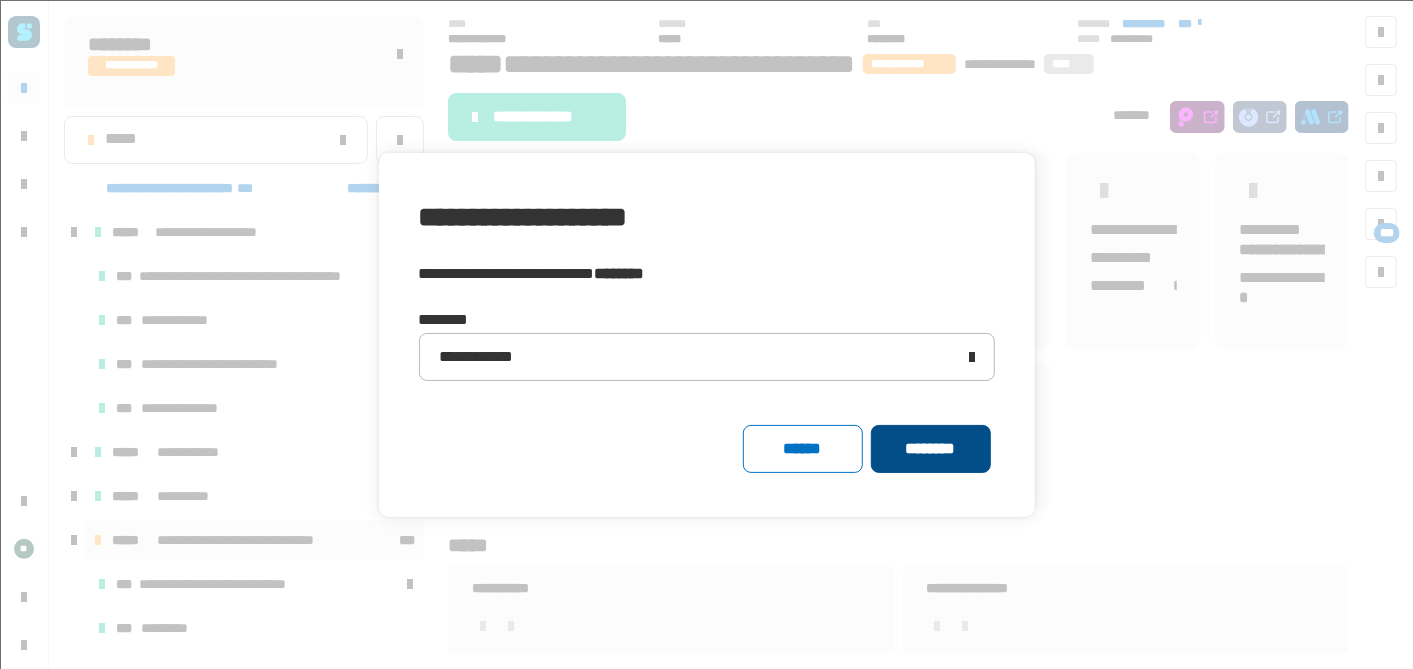 click on "********" 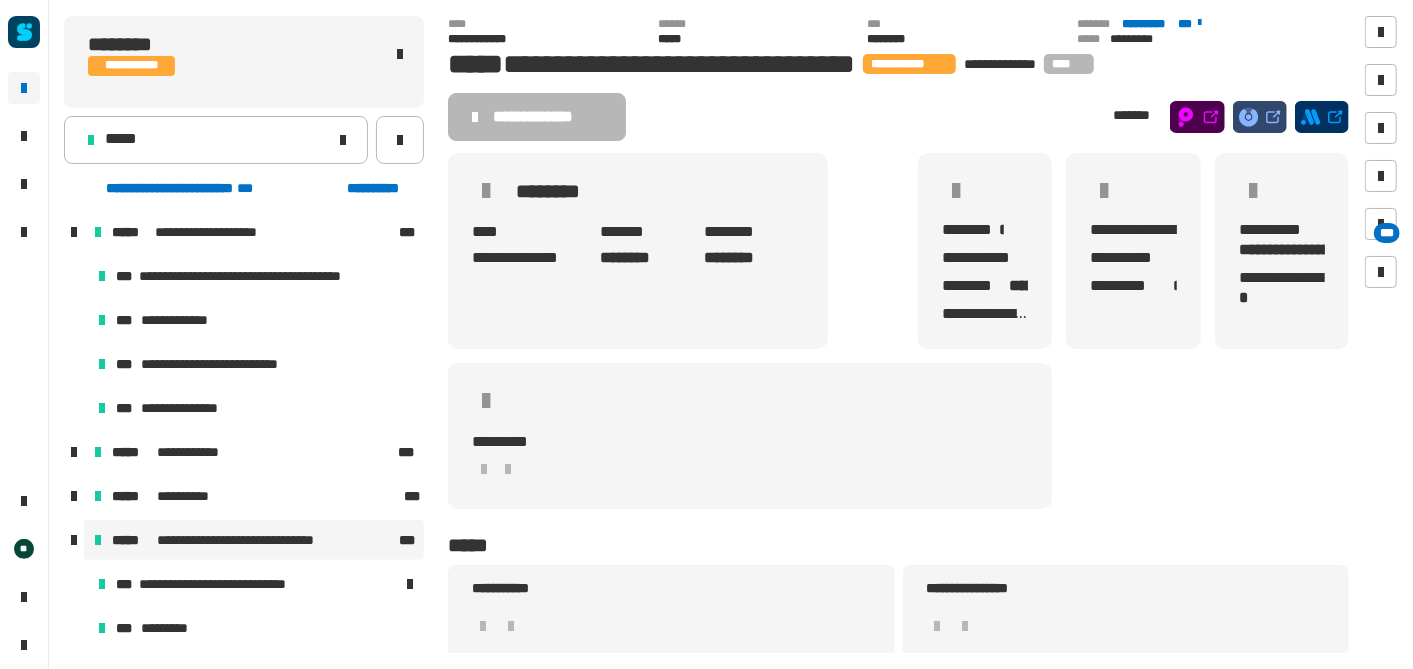 click on "**********" 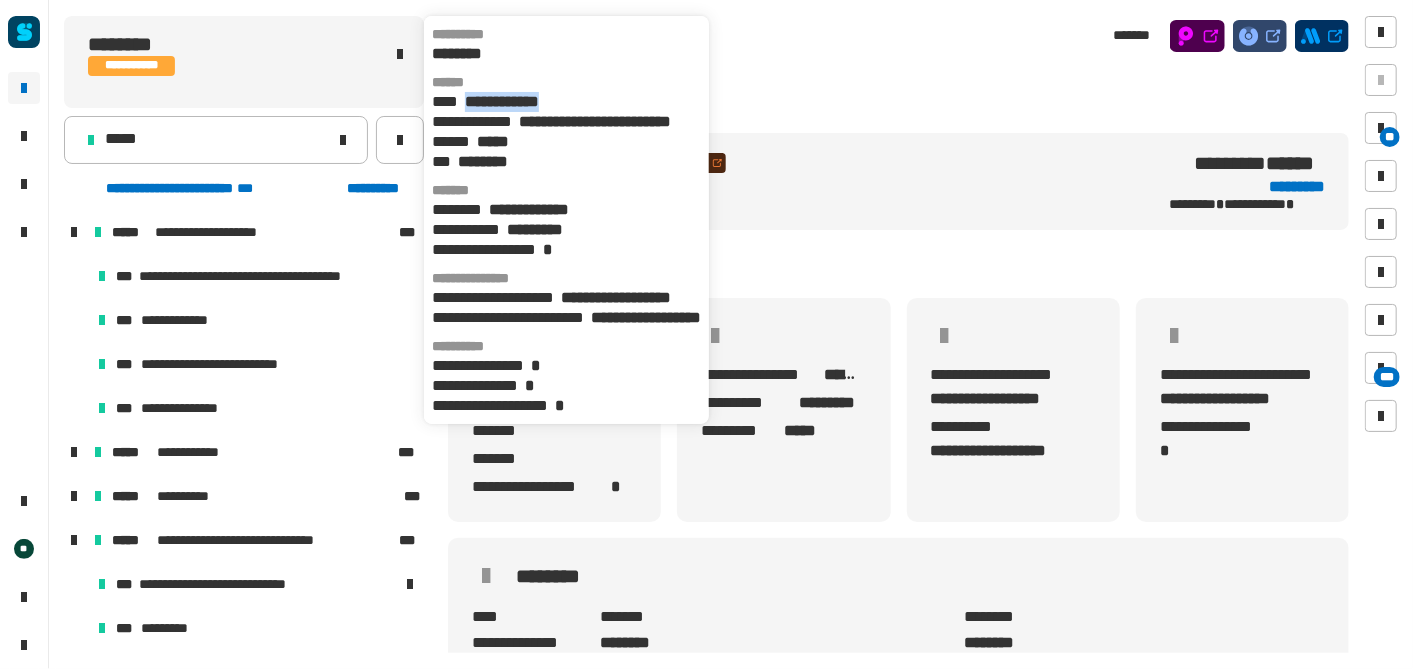 drag, startPoint x: 596, startPoint y: 100, endPoint x: 471, endPoint y: 100, distance: 125 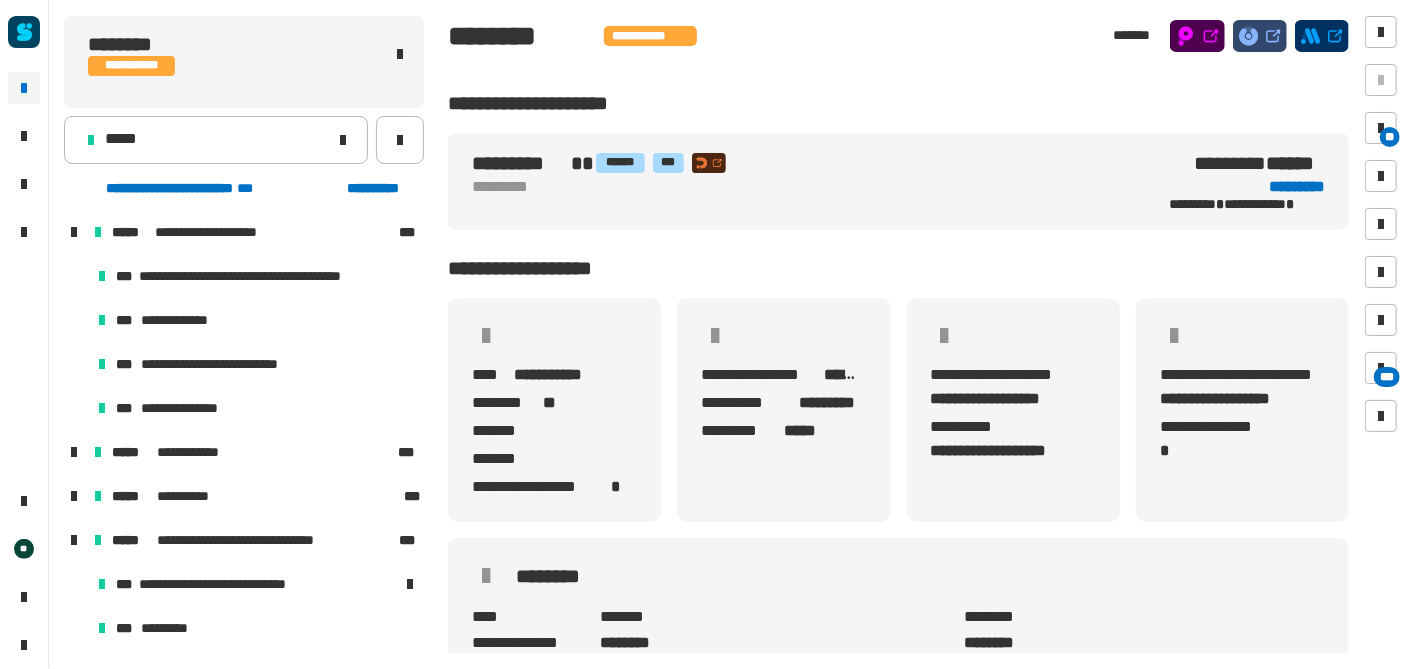 copy on "**********" 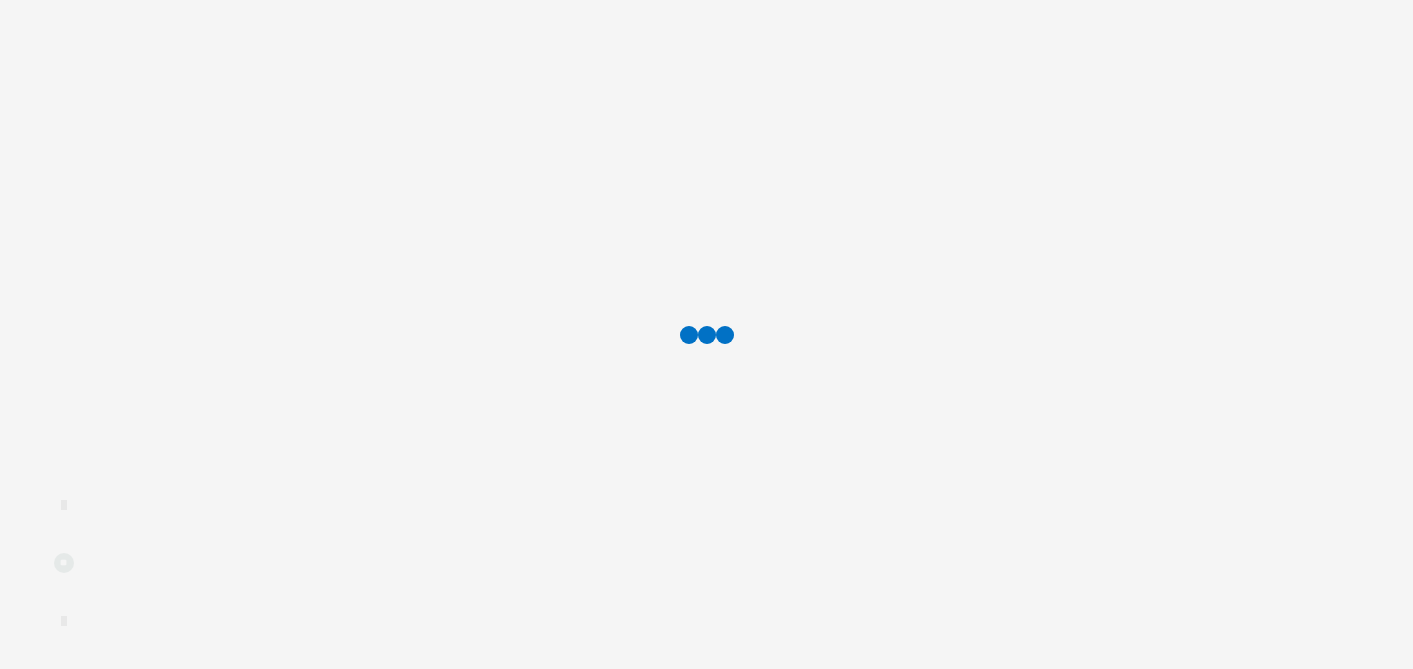 scroll, scrollTop: 0, scrollLeft: 0, axis: both 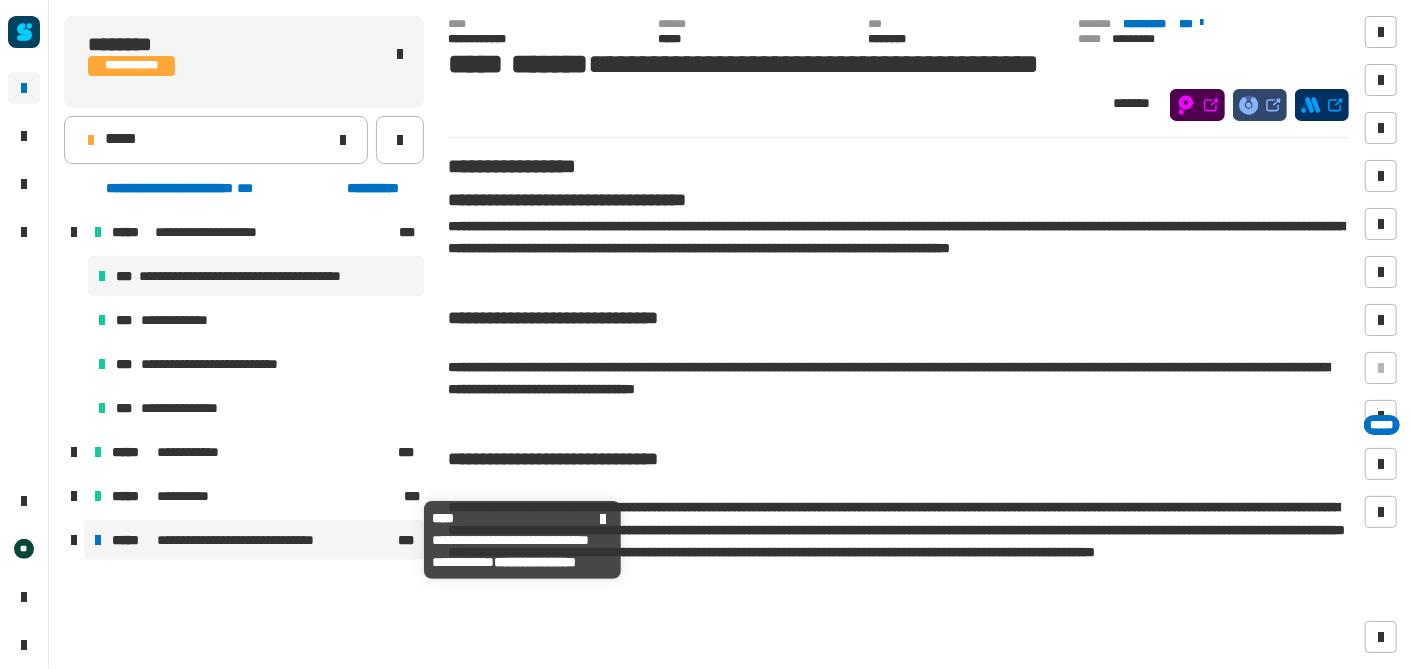 click on "**********" at bounding box center (255, 540) 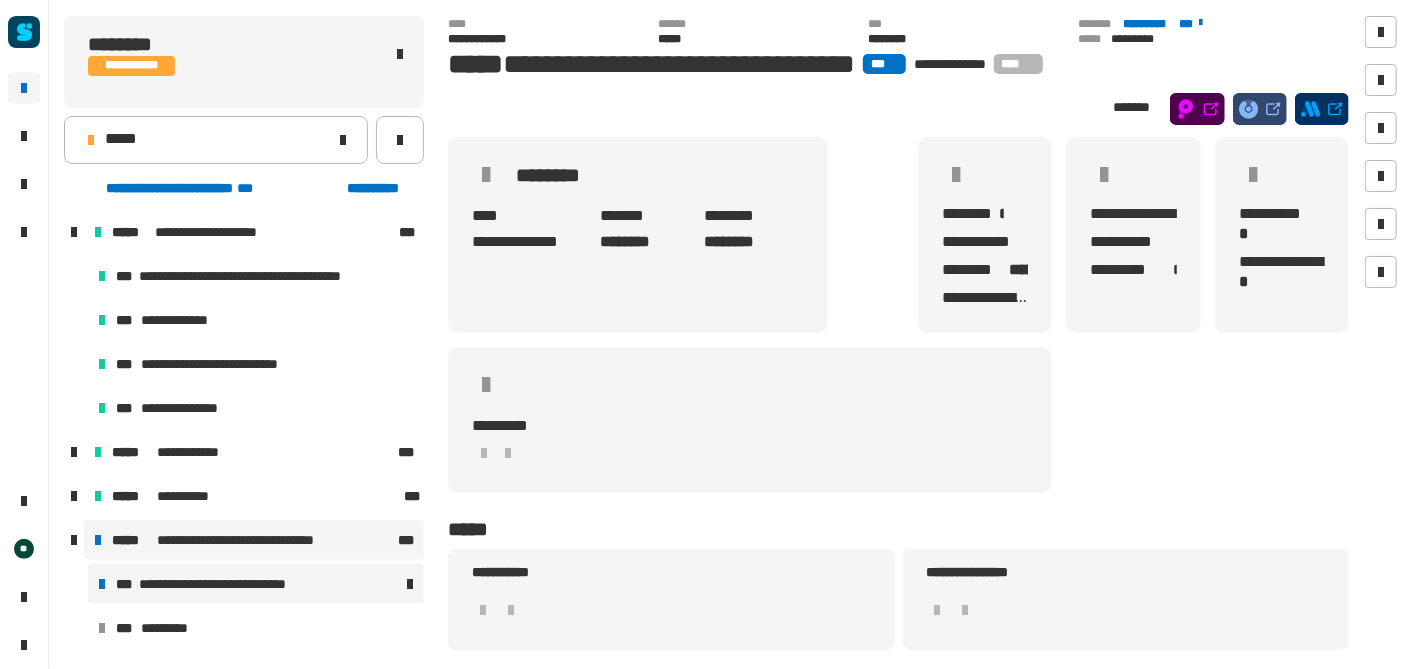 click on "**********" at bounding box center (228, 584) 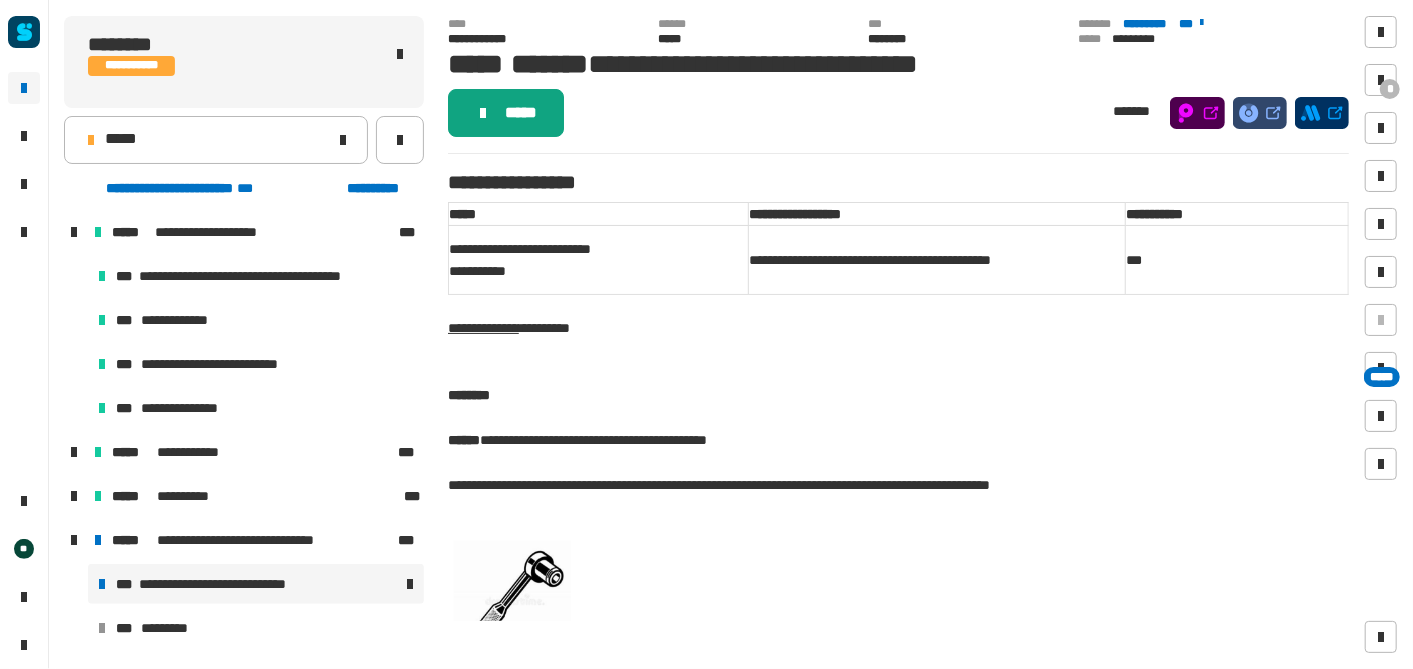 click on "*****" 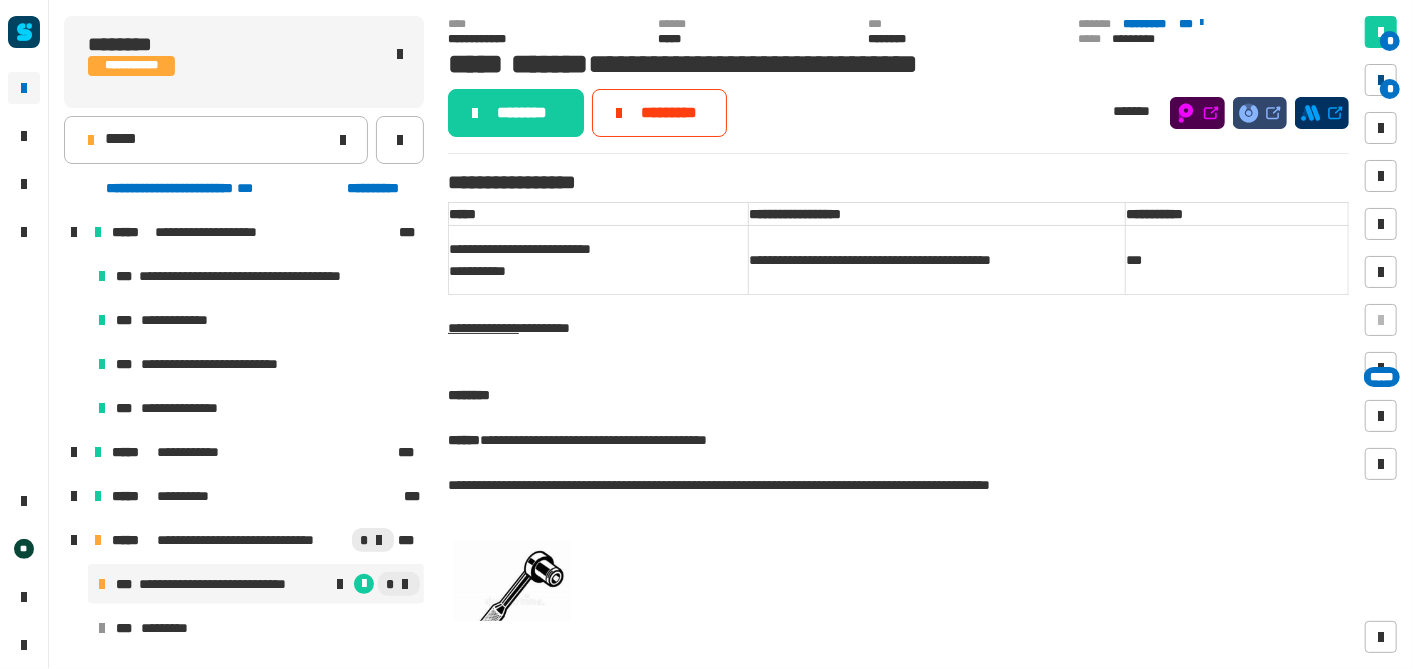 click at bounding box center [1381, 80] 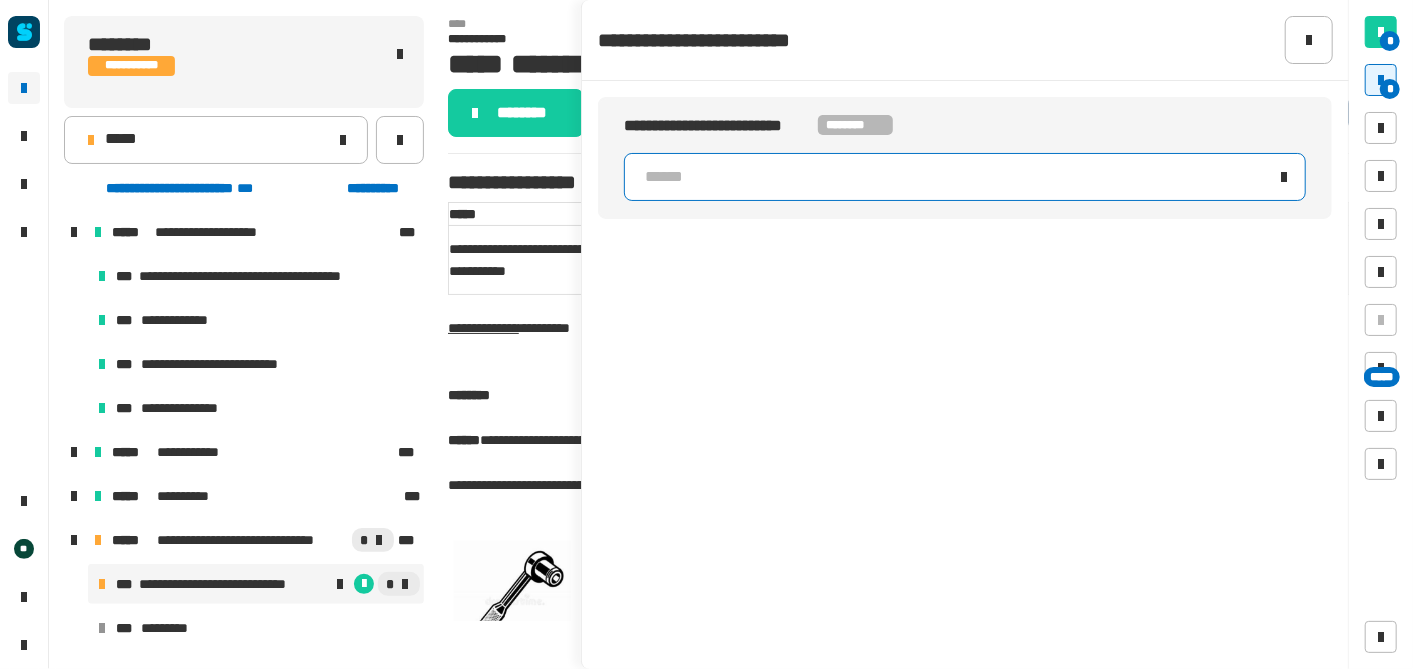 click on "******" 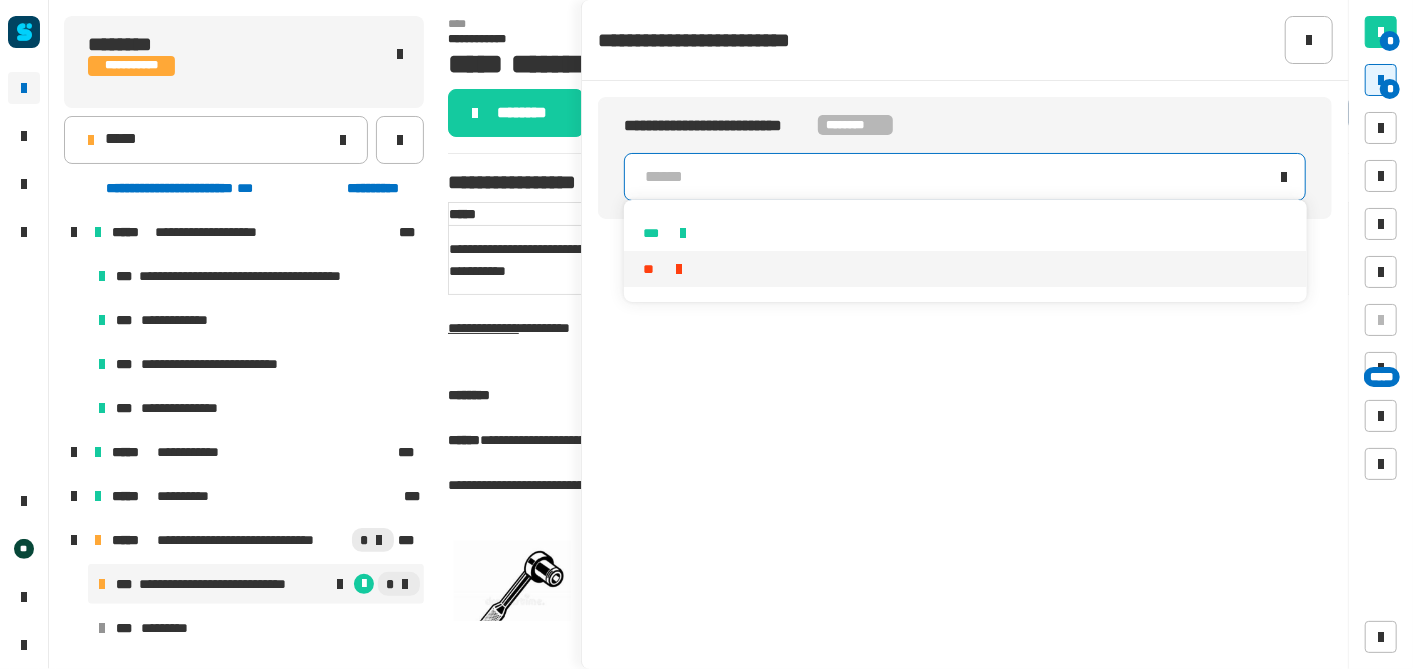 click on "**" at bounding box center [966, 269] 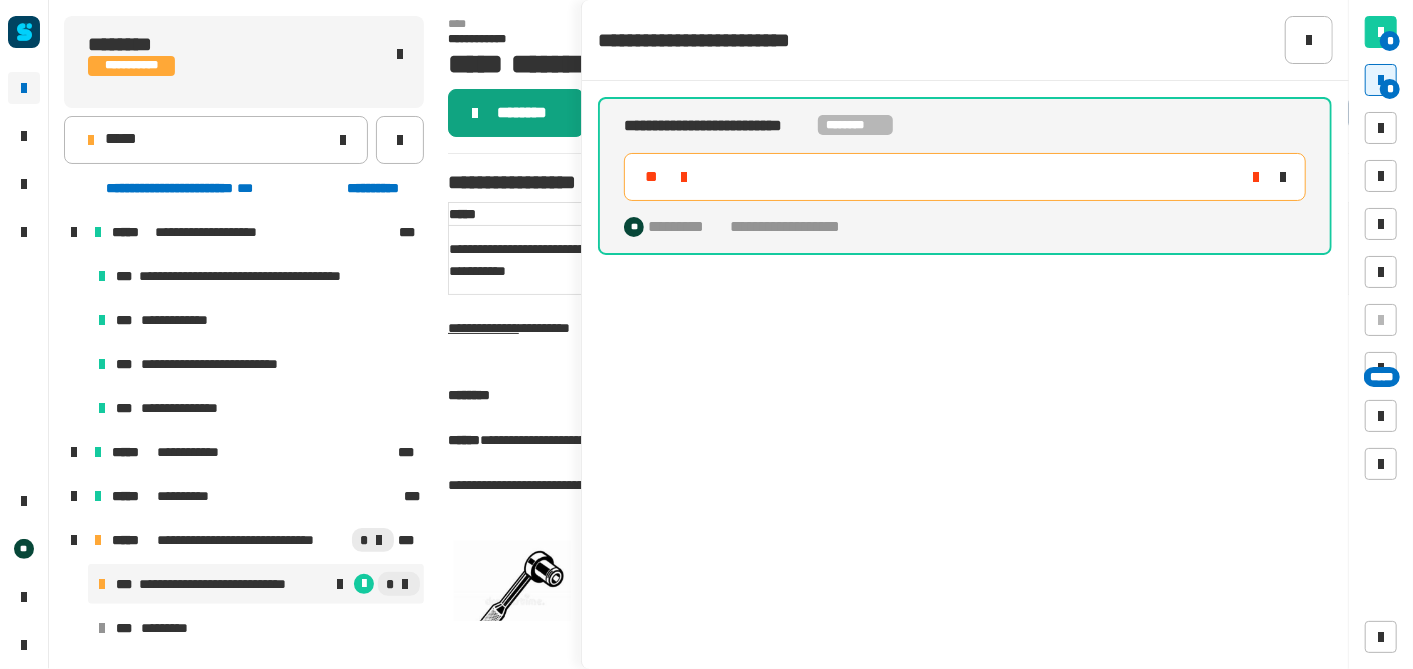 click on "********" 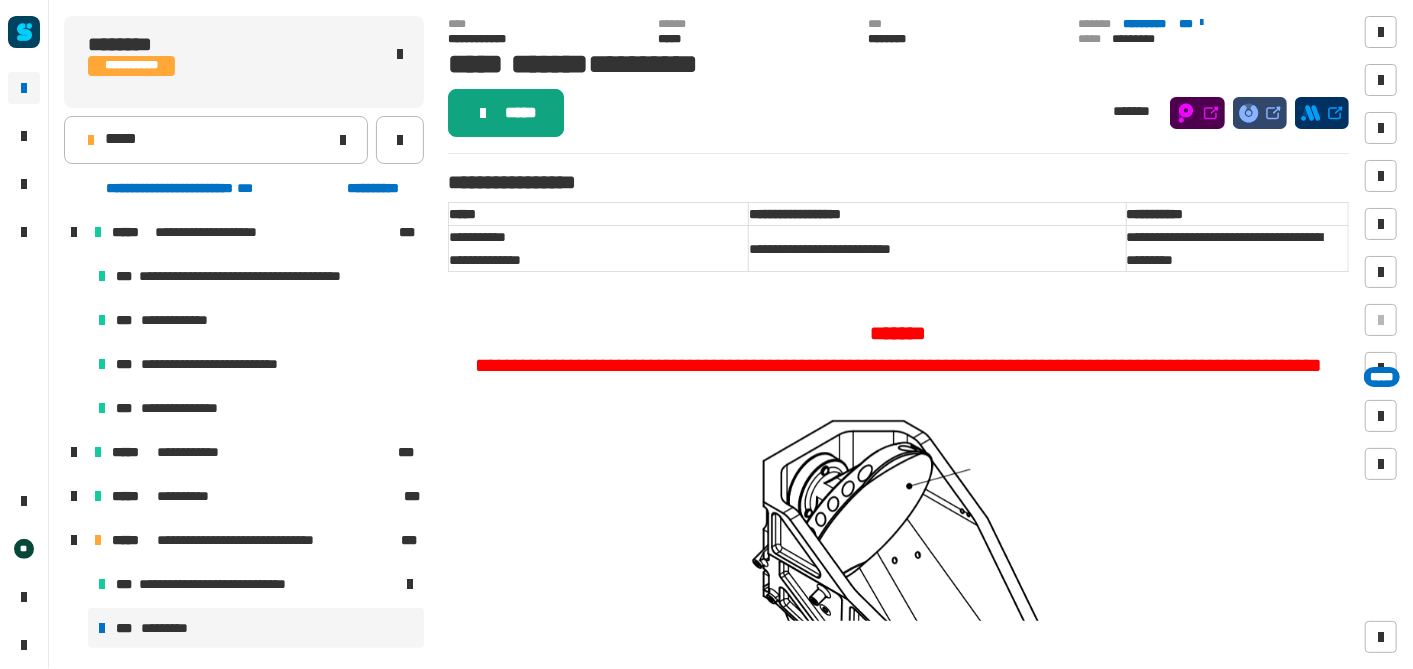 click on "*****" 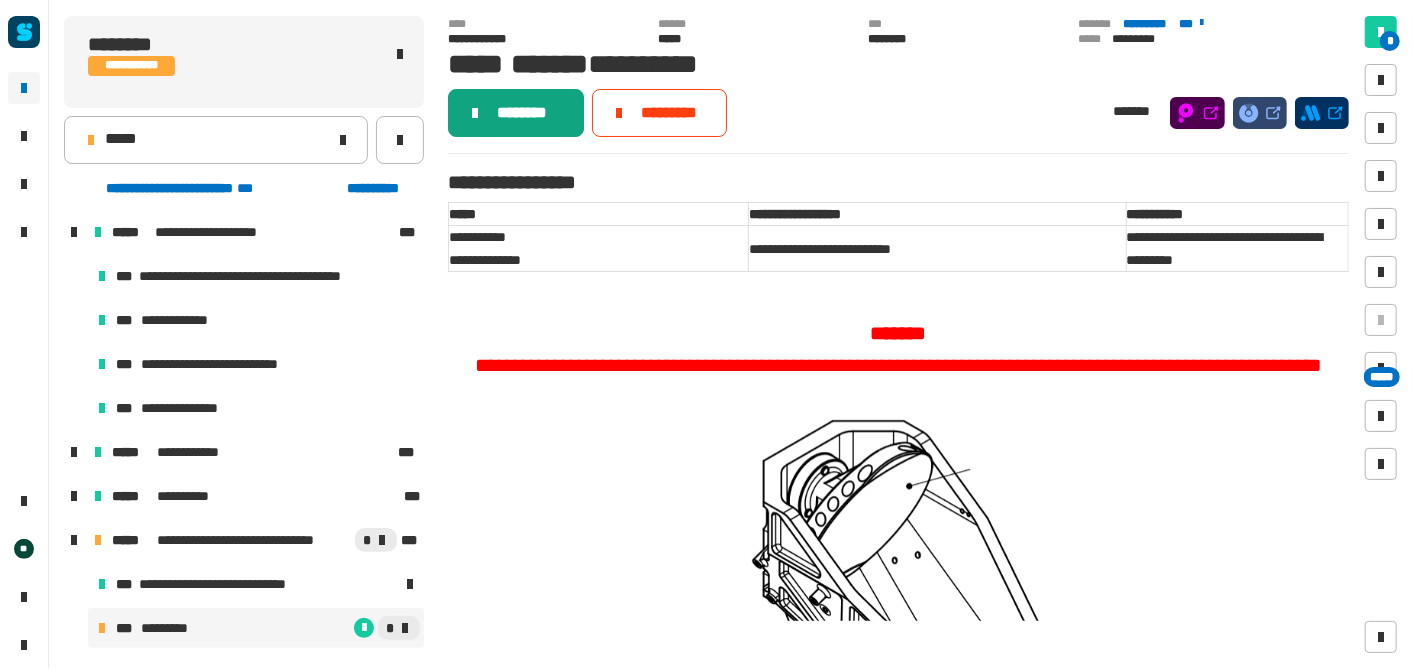 click on "********" 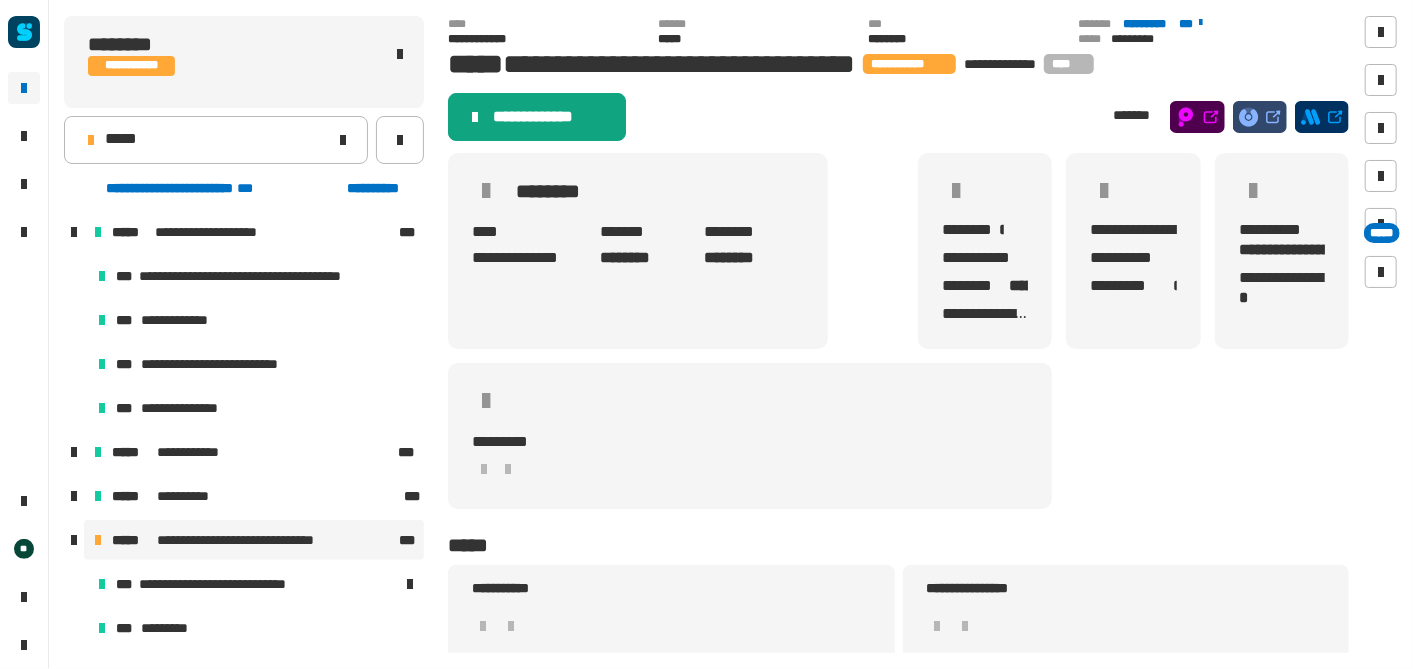 click on "**********" 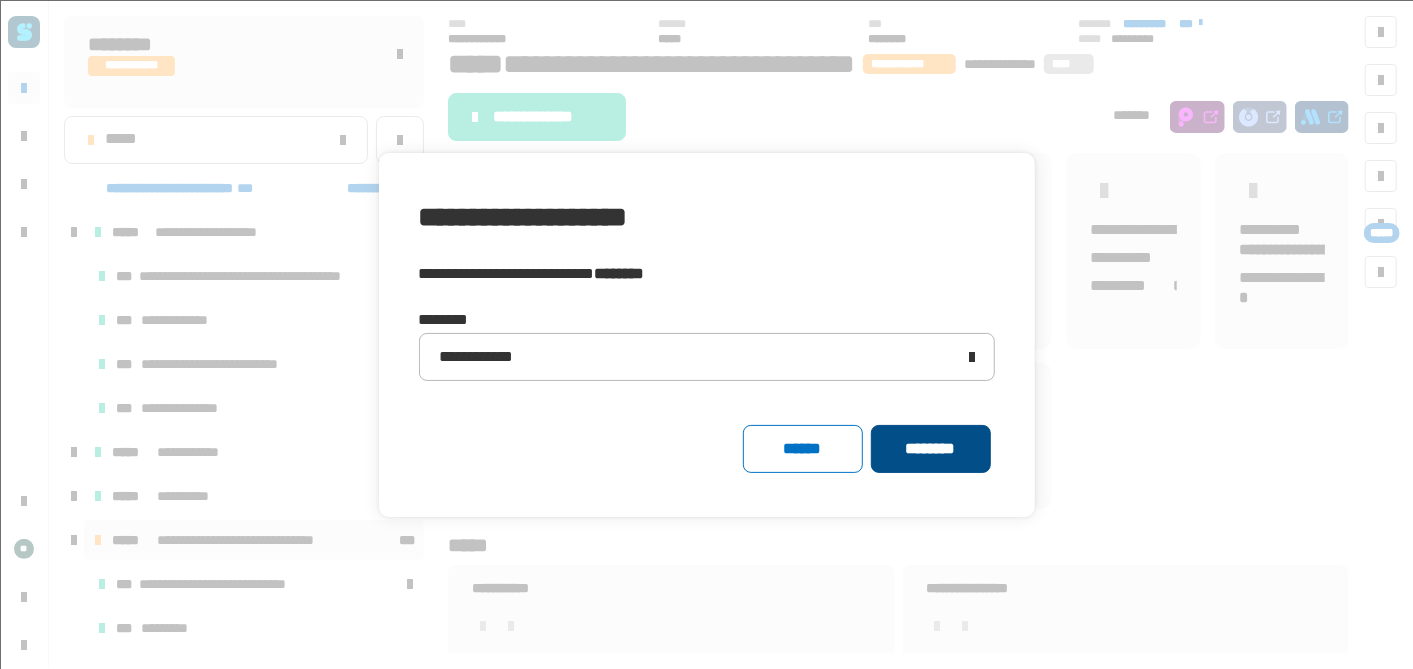 click on "********" 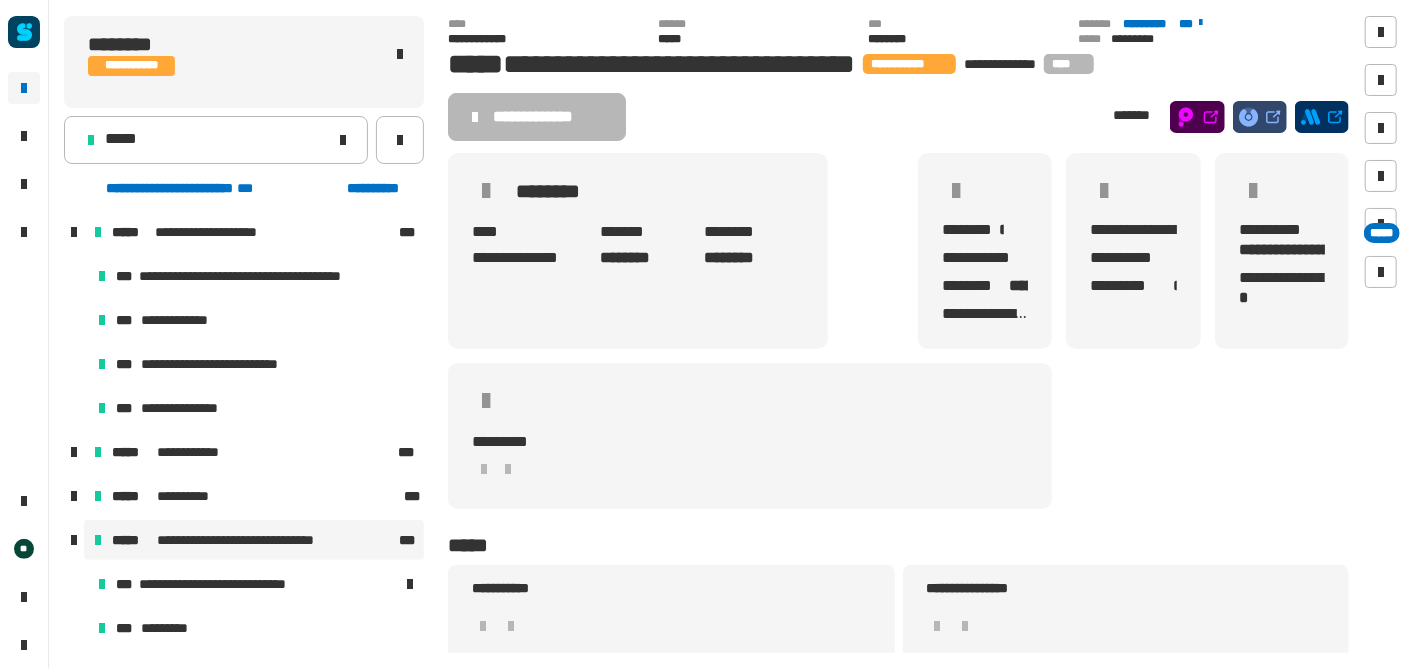 click on "**********" 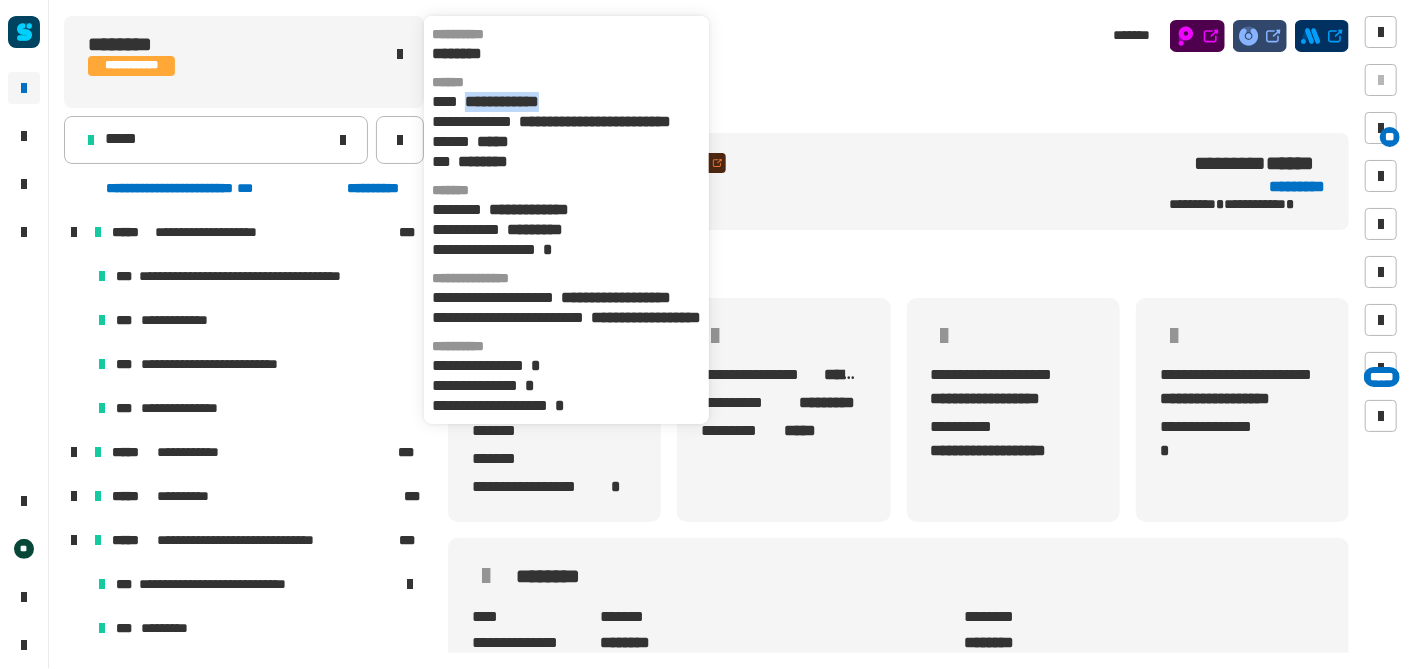 drag, startPoint x: 589, startPoint y: 98, endPoint x: 470, endPoint y: 97, distance: 119.0042 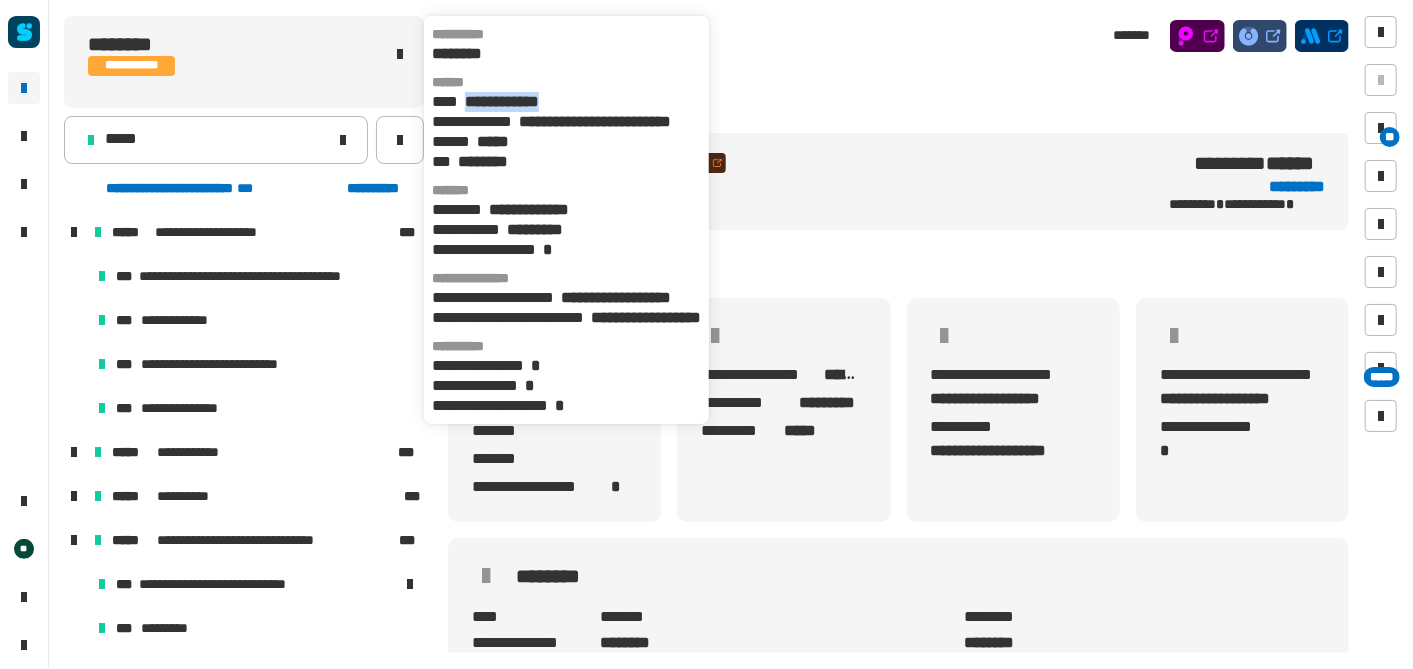 copy on "**********" 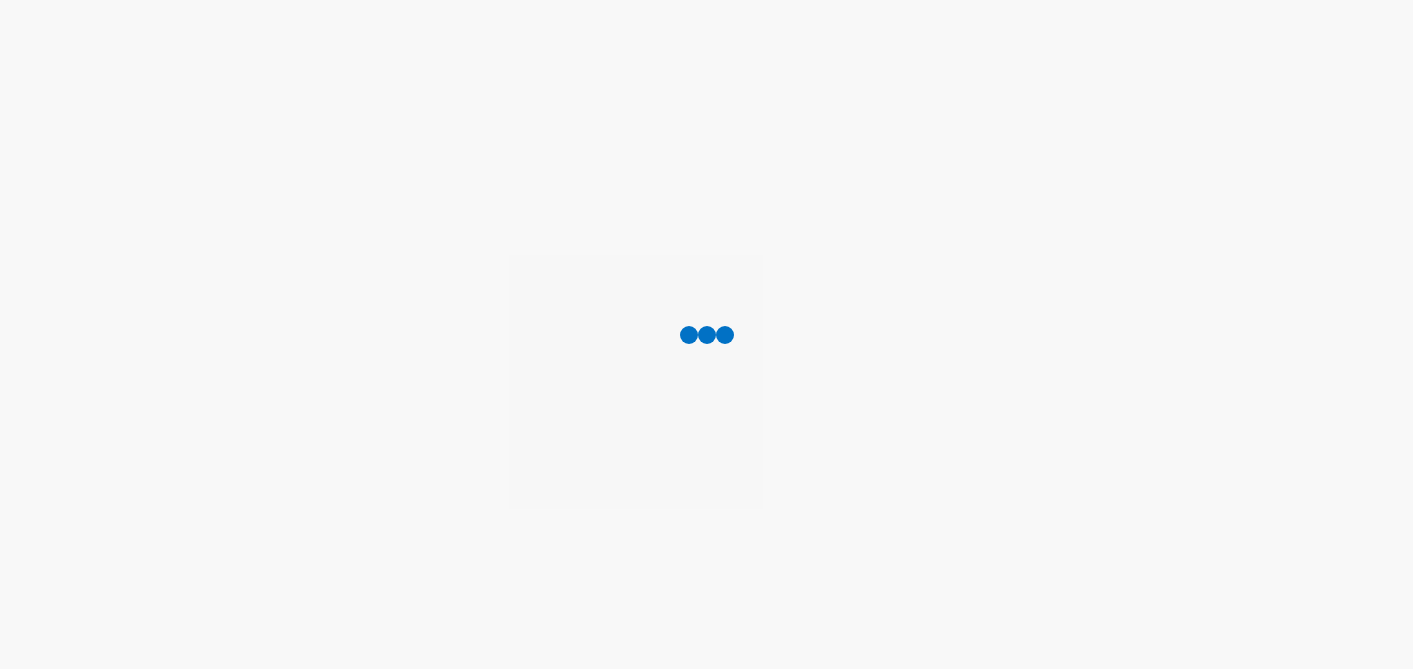 scroll, scrollTop: 0, scrollLeft: 0, axis: both 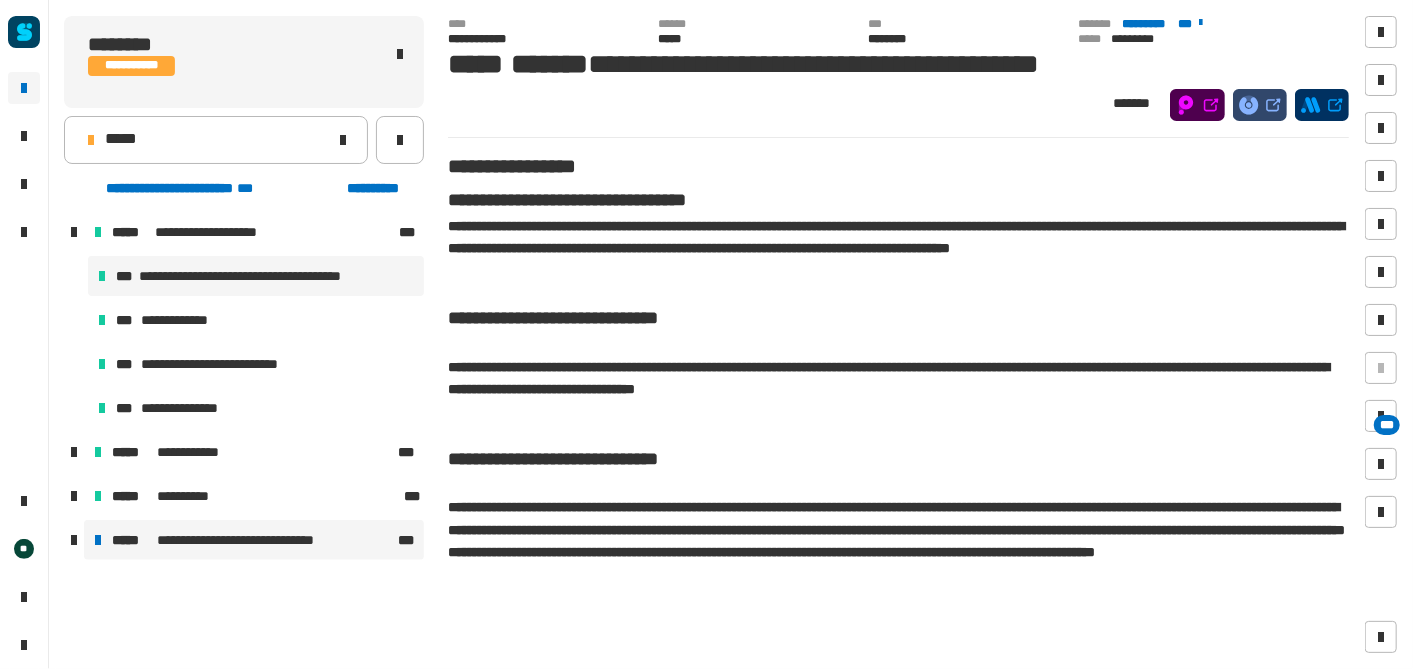 click on "**********" at bounding box center (254, 540) 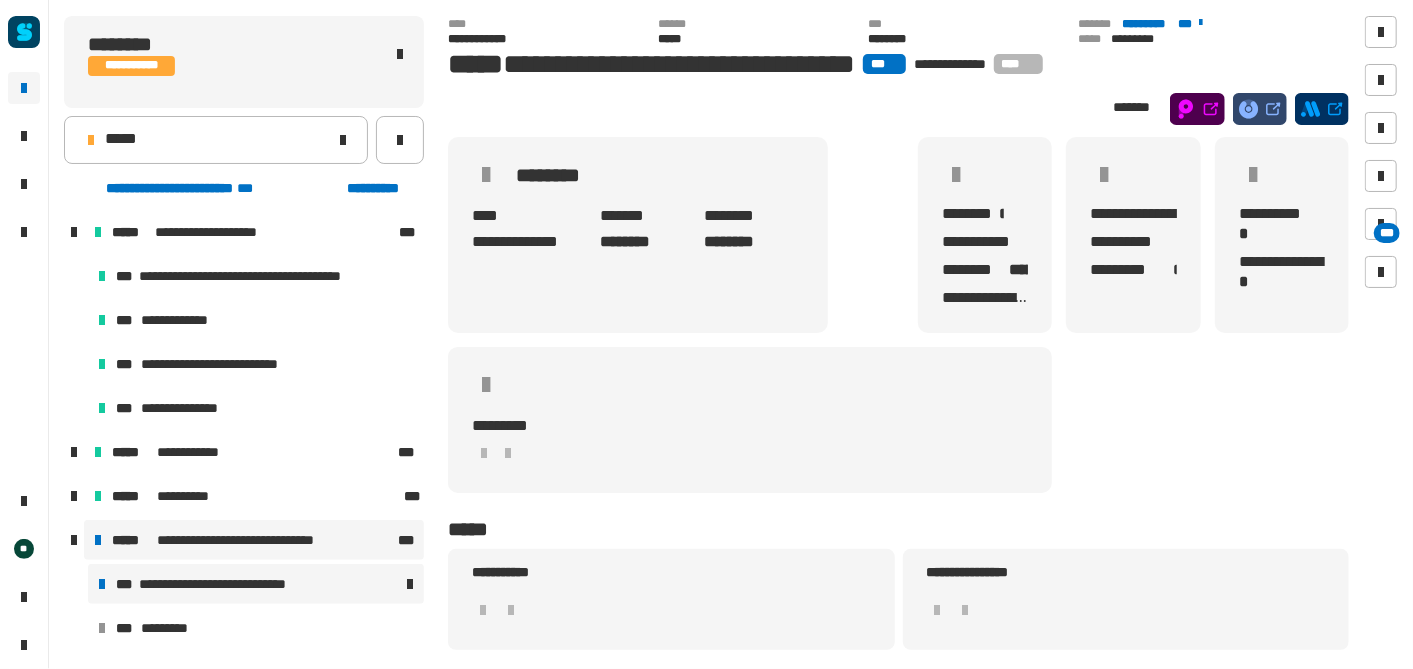 click on "**********" at bounding box center (228, 584) 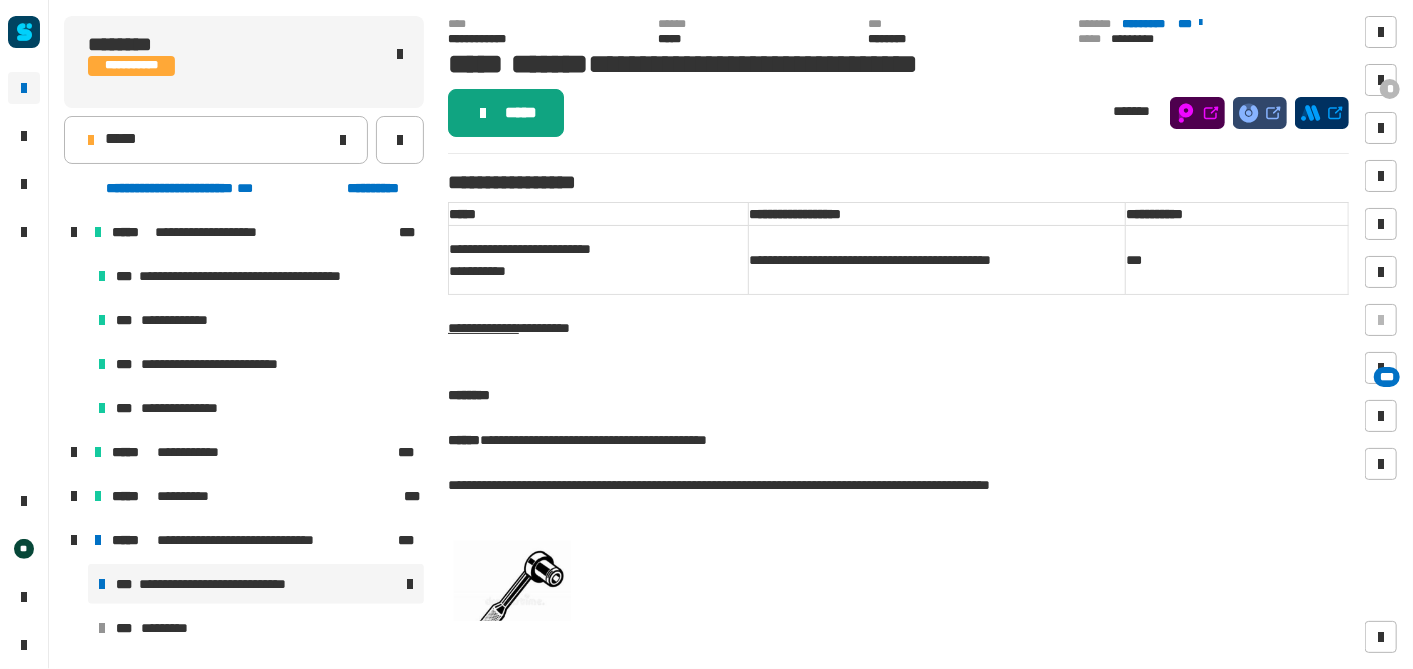 click on "*****" 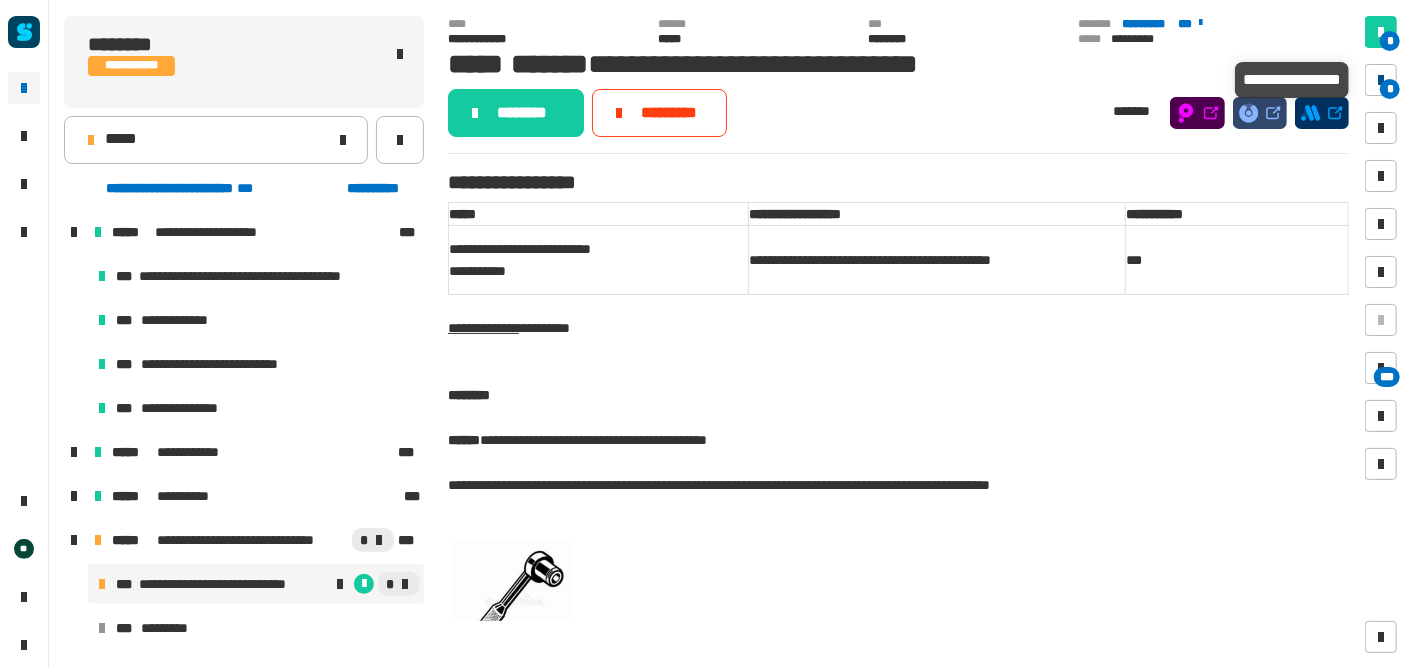 click at bounding box center (1381, 80) 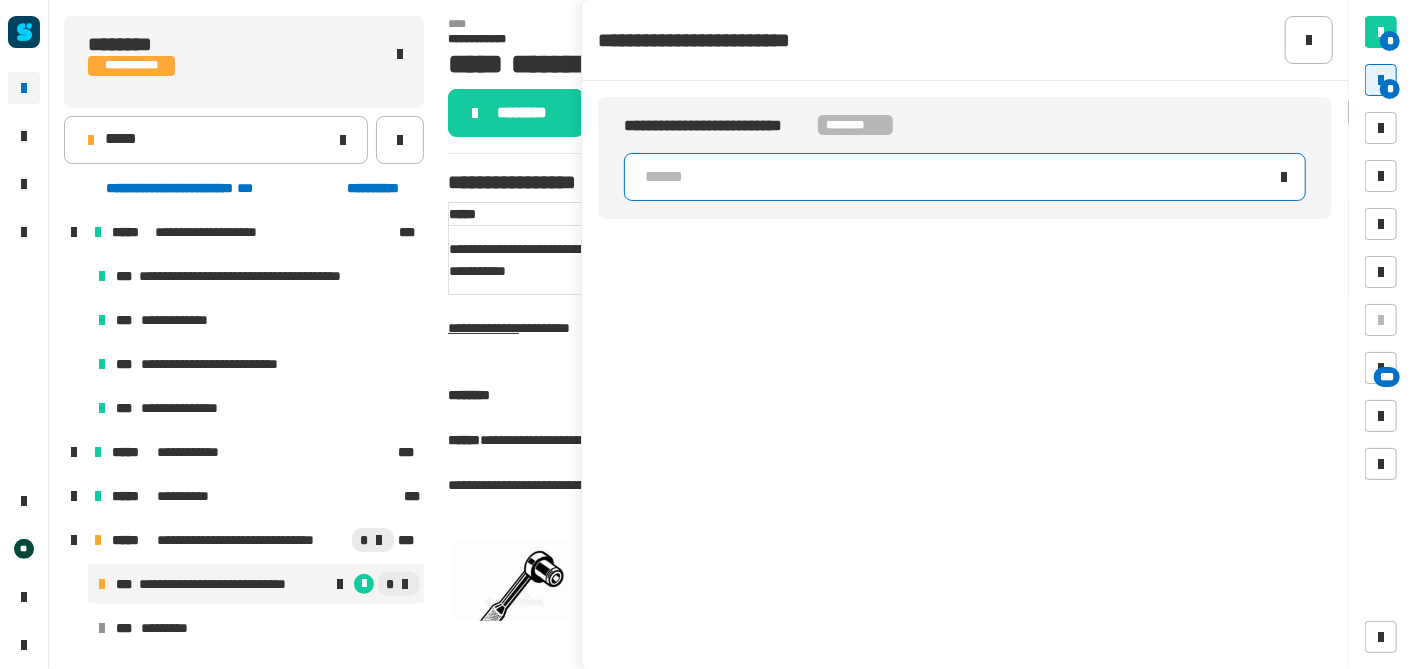 click on "******" 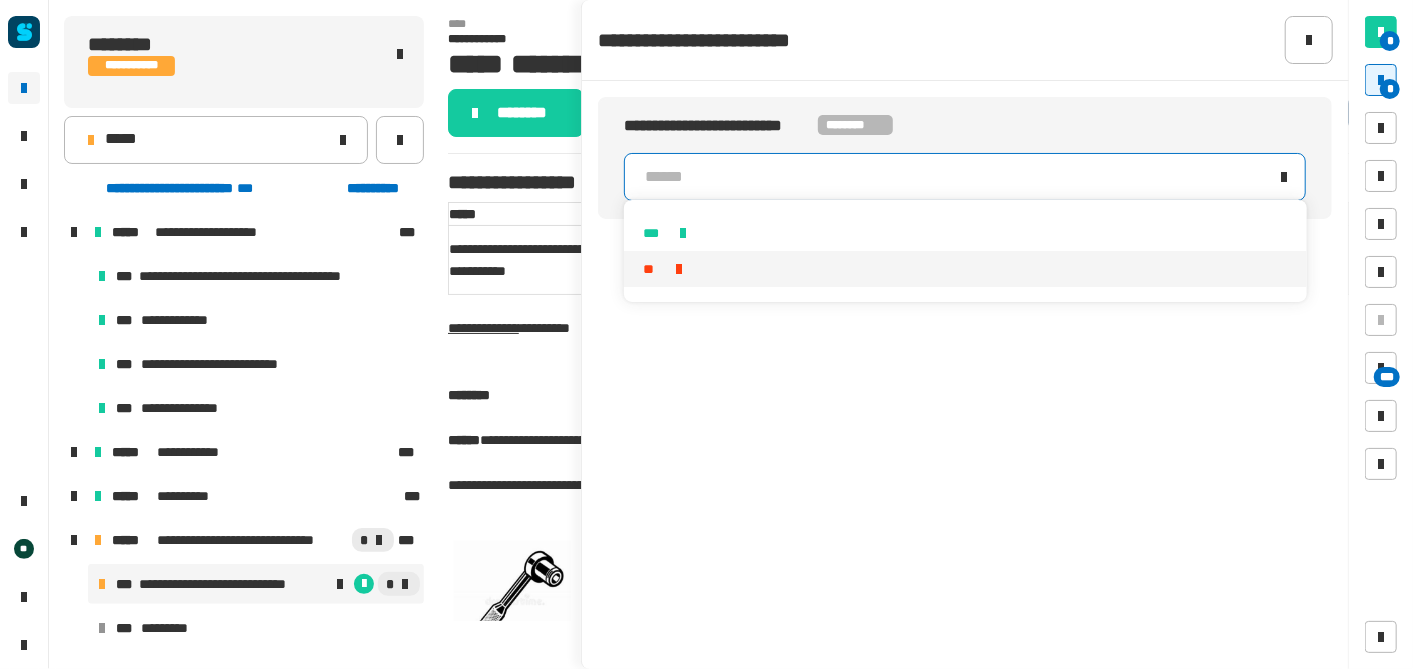 click on "**" at bounding box center (966, 269) 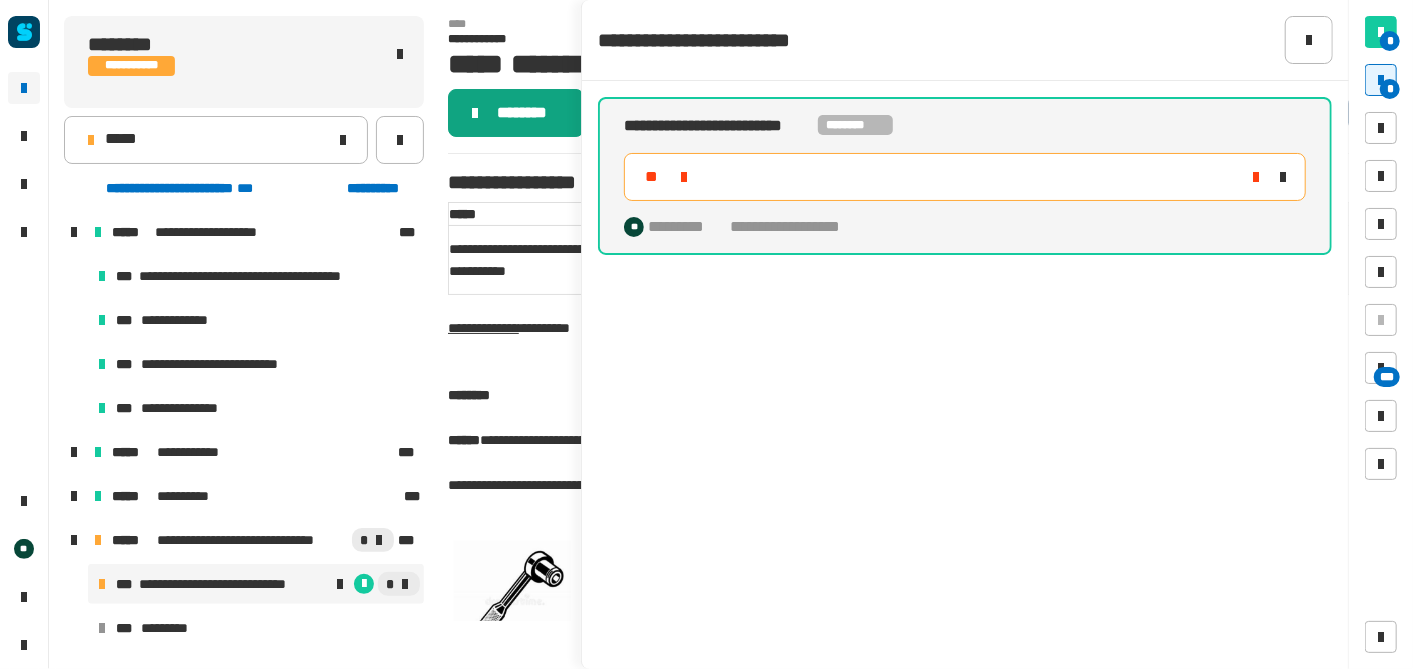 click on "********" 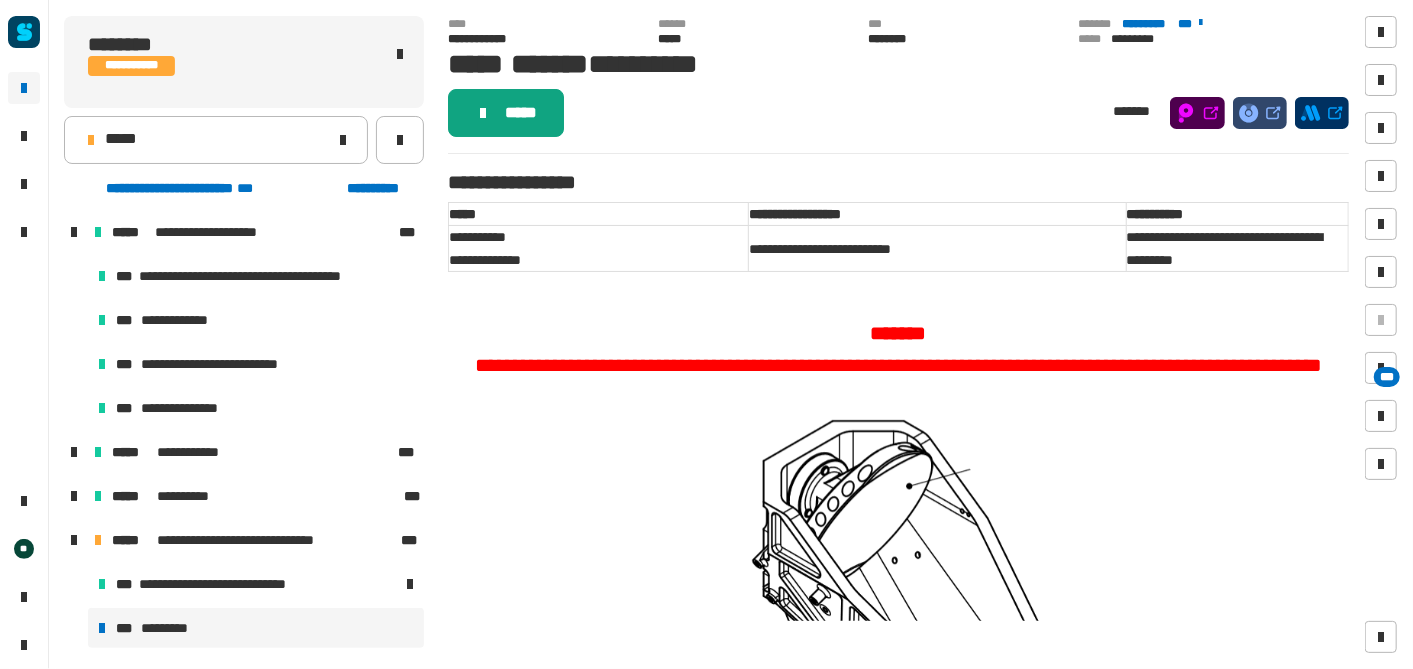 click on "*****" 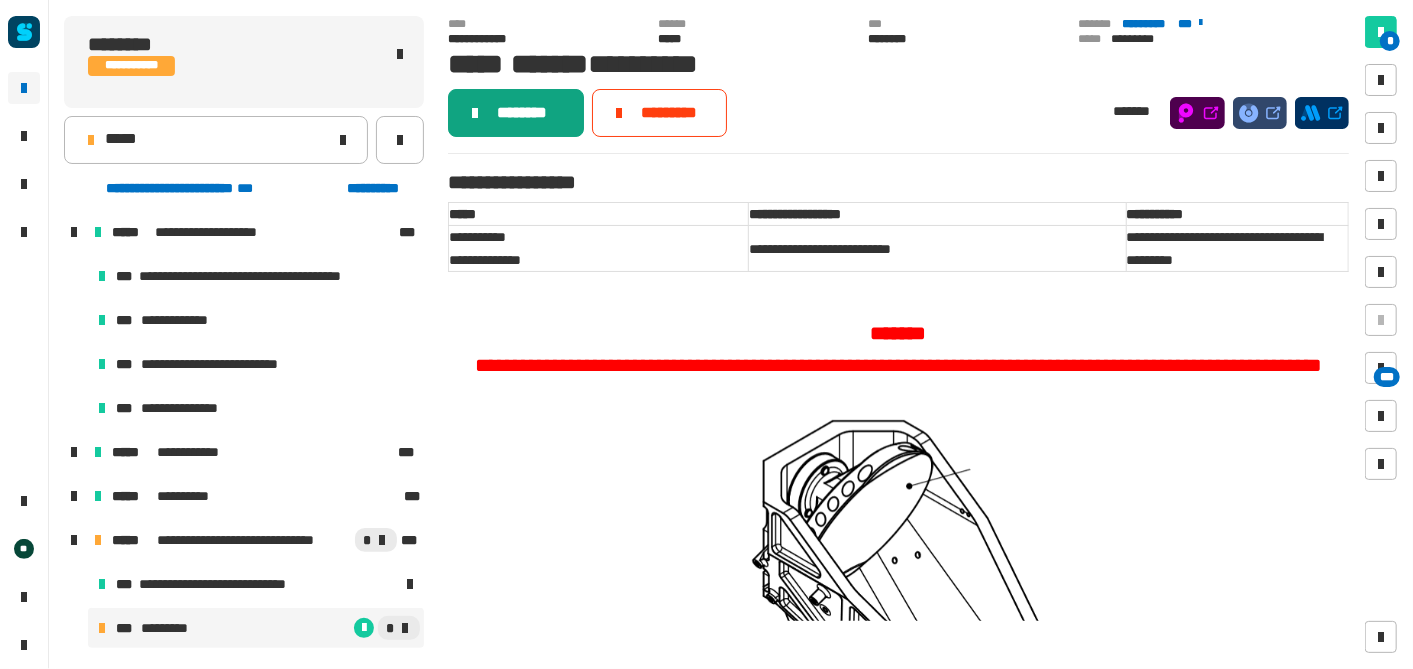 click on "********" 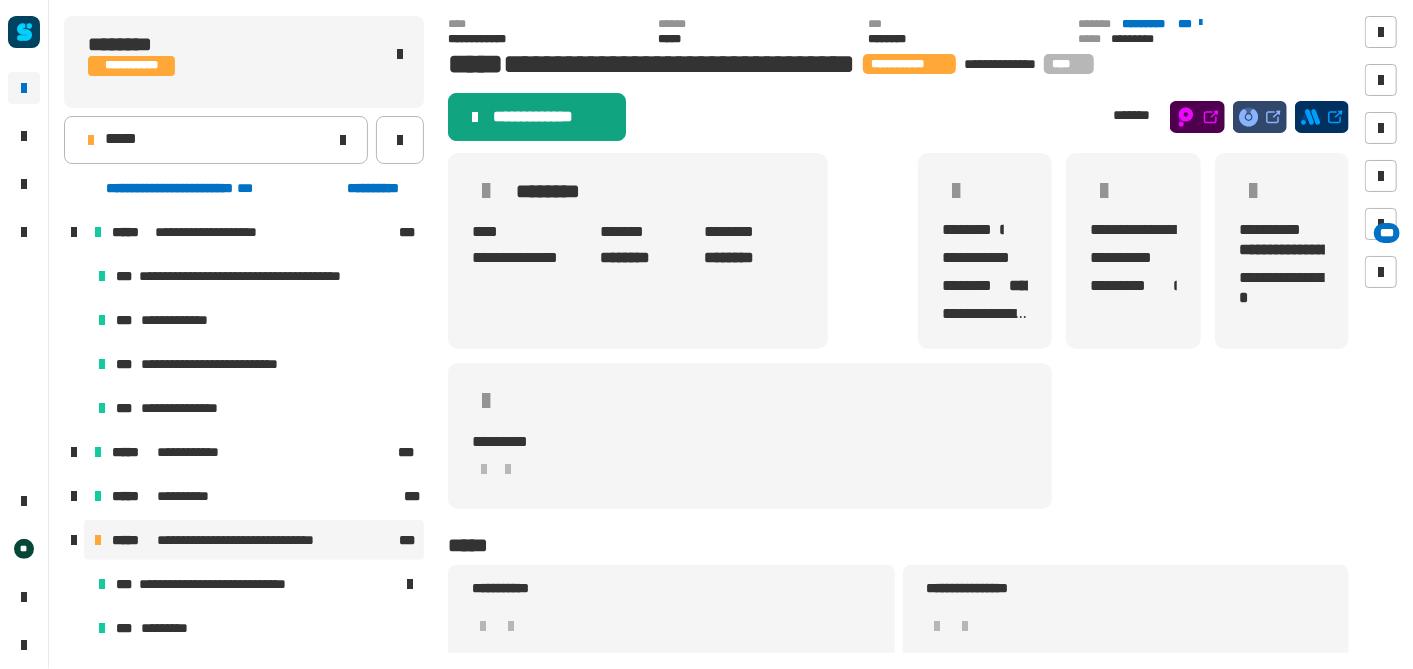 click on "**********" 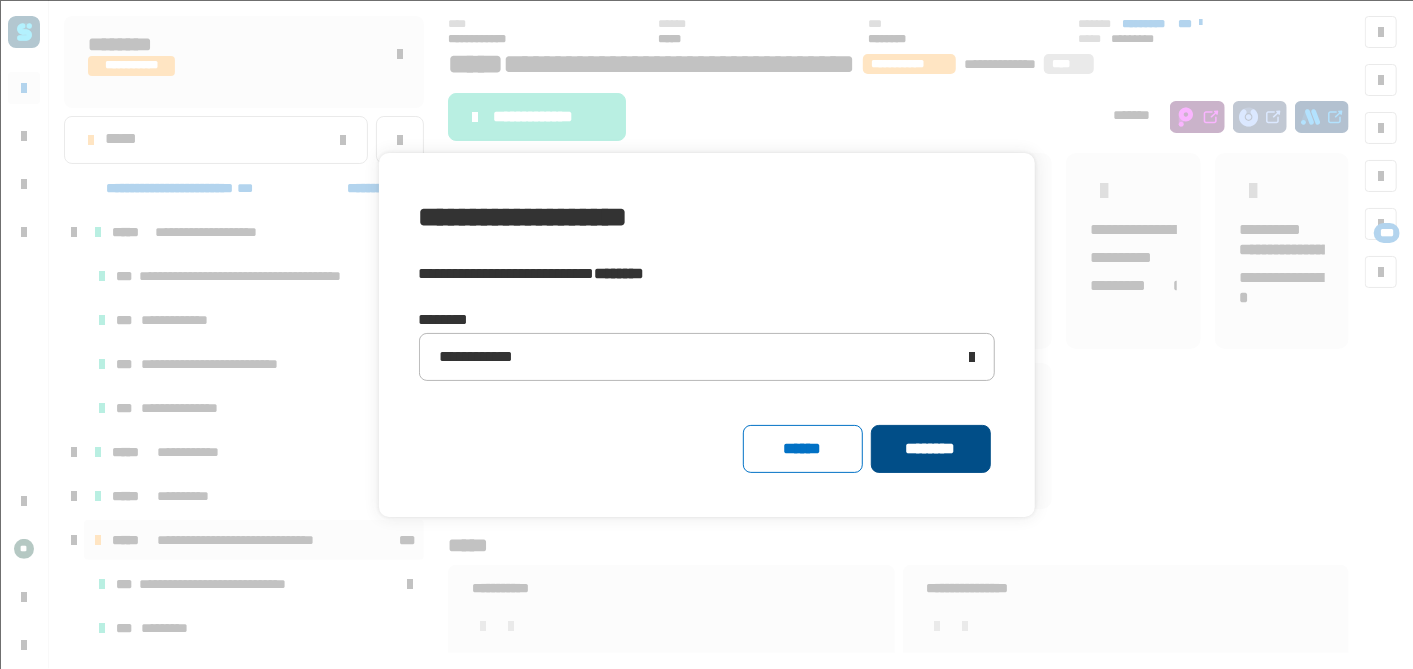 click on "********" 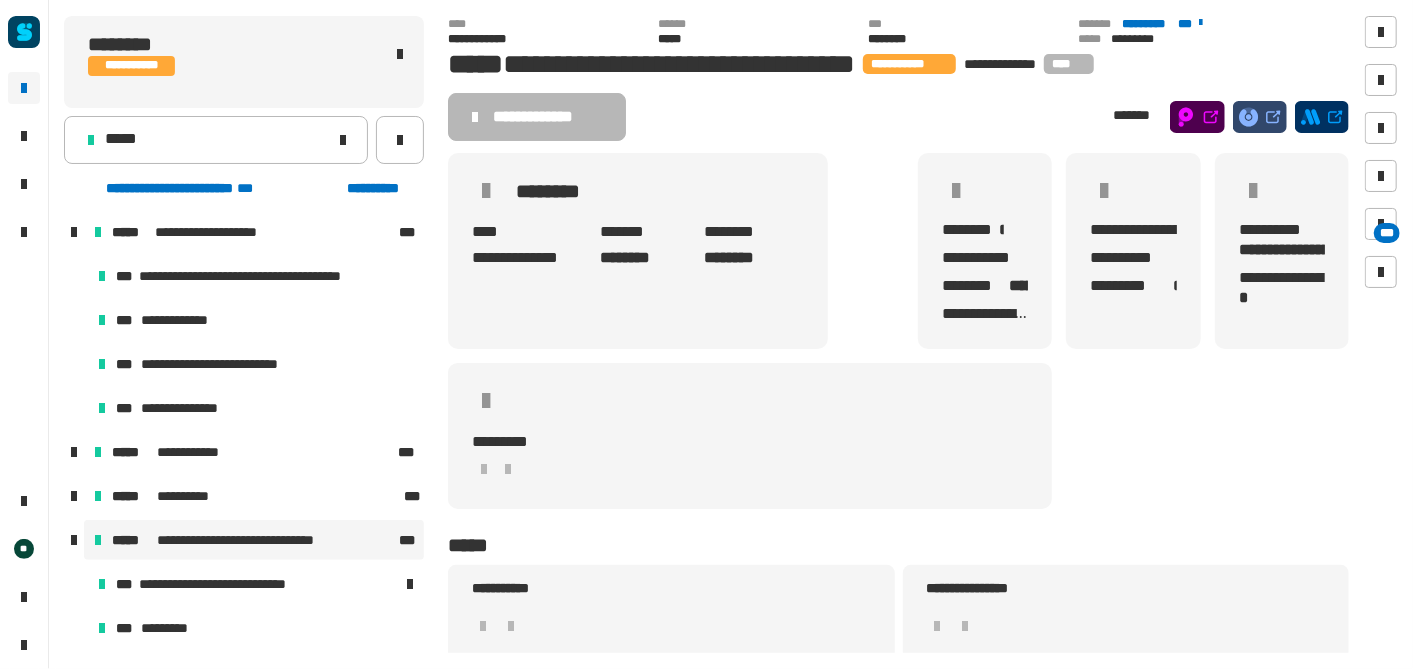 click on "**********" 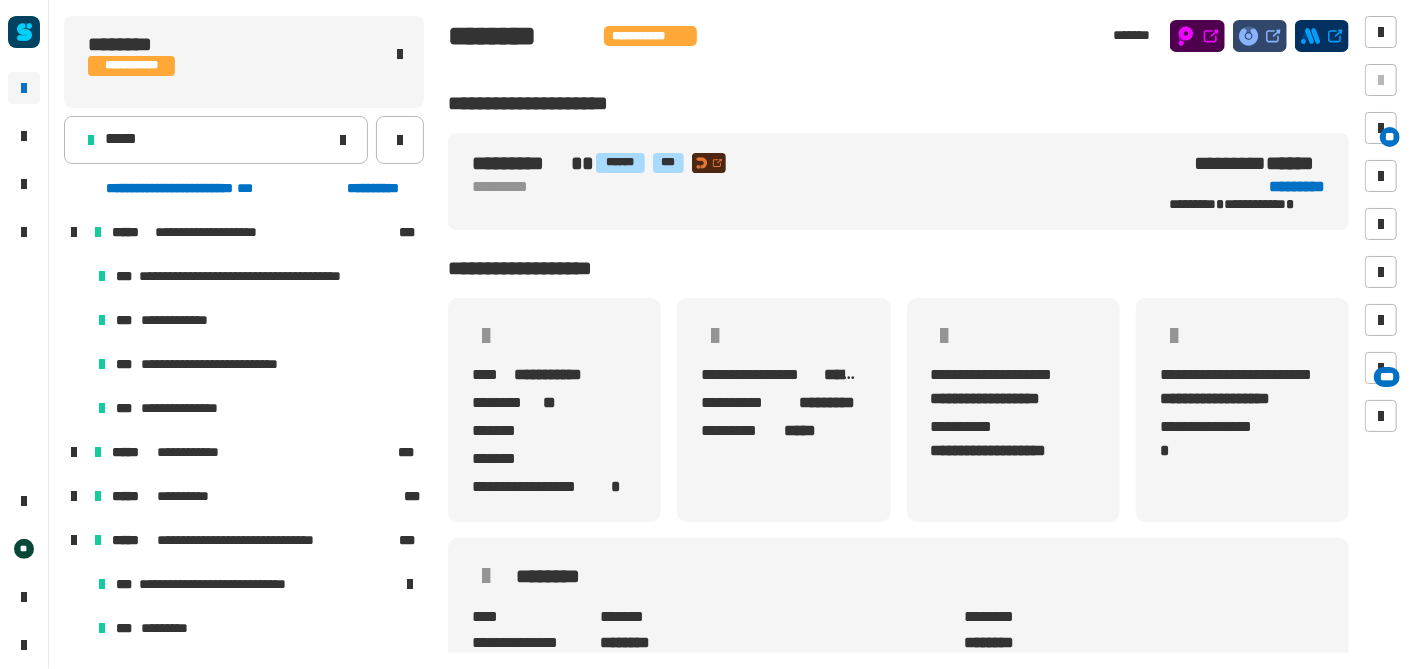 click on "**********" 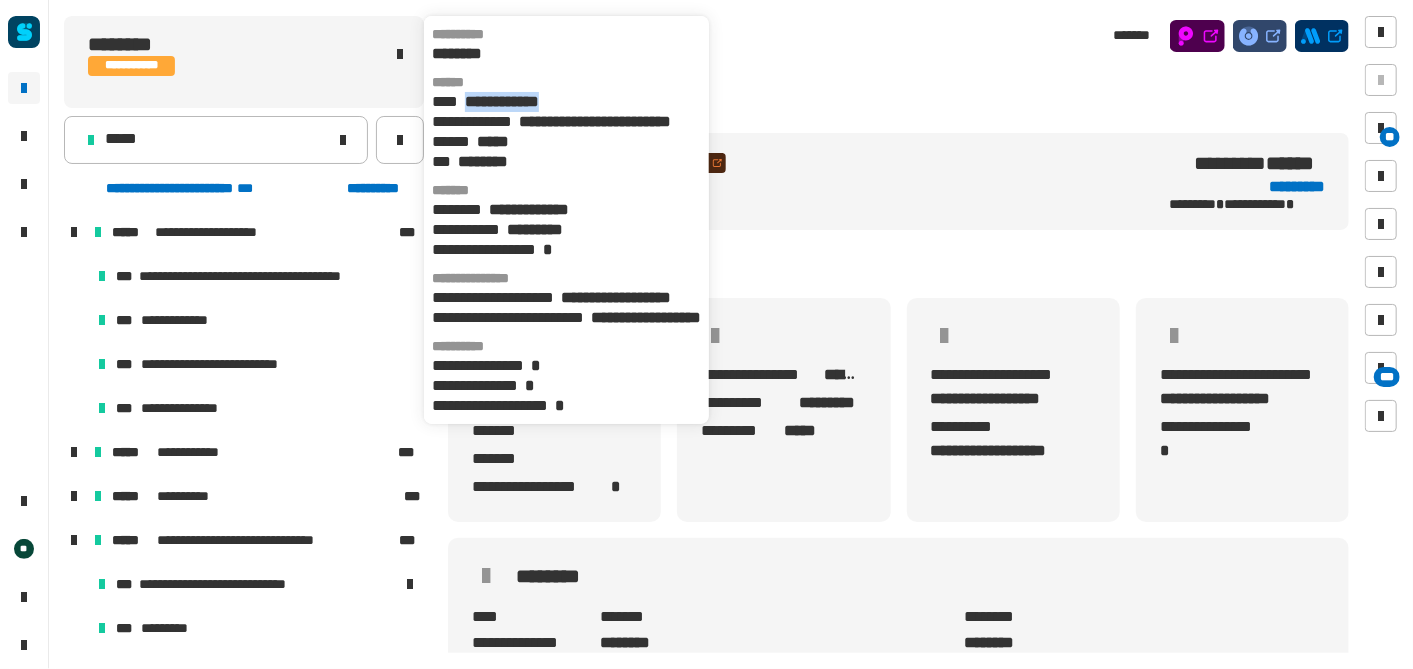 drag, startPoint x: 594, startPoint y: 97, endPoint x: 468, endPoint y: 108, distance: 126.47925 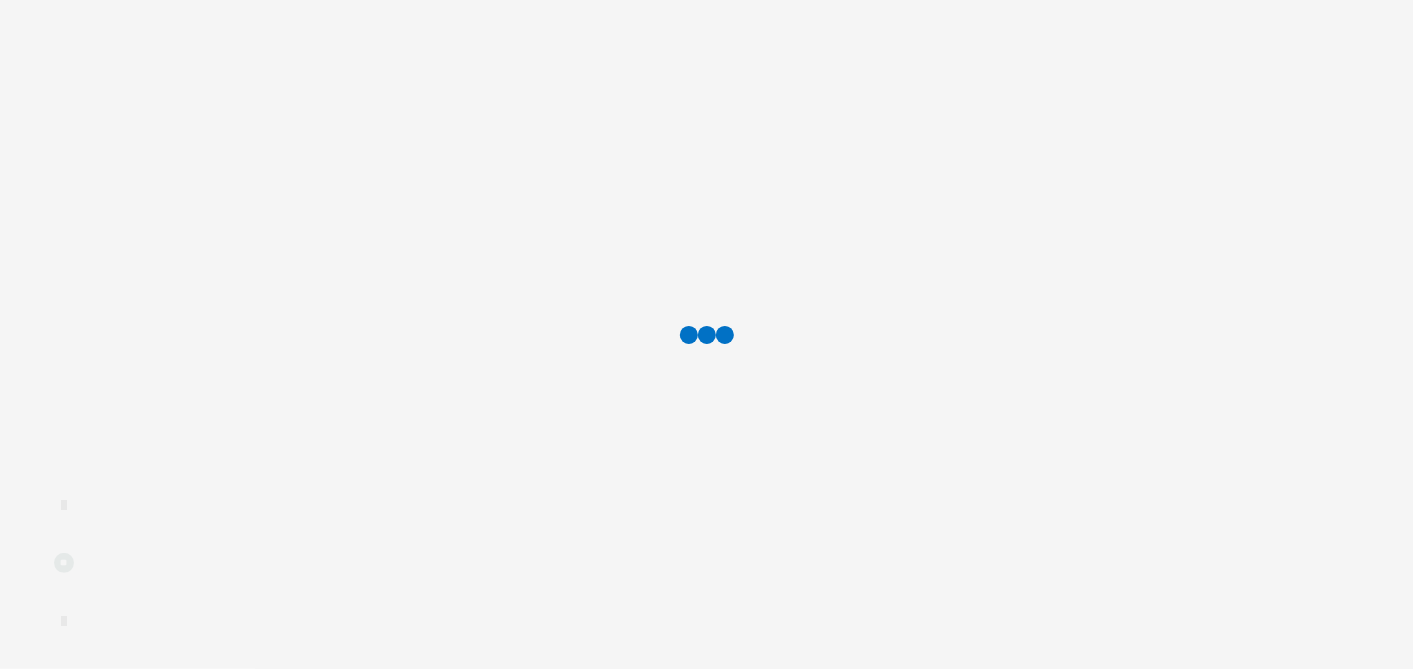 scroll, scrollTop: 0, scrollLeft: 0, axis: both 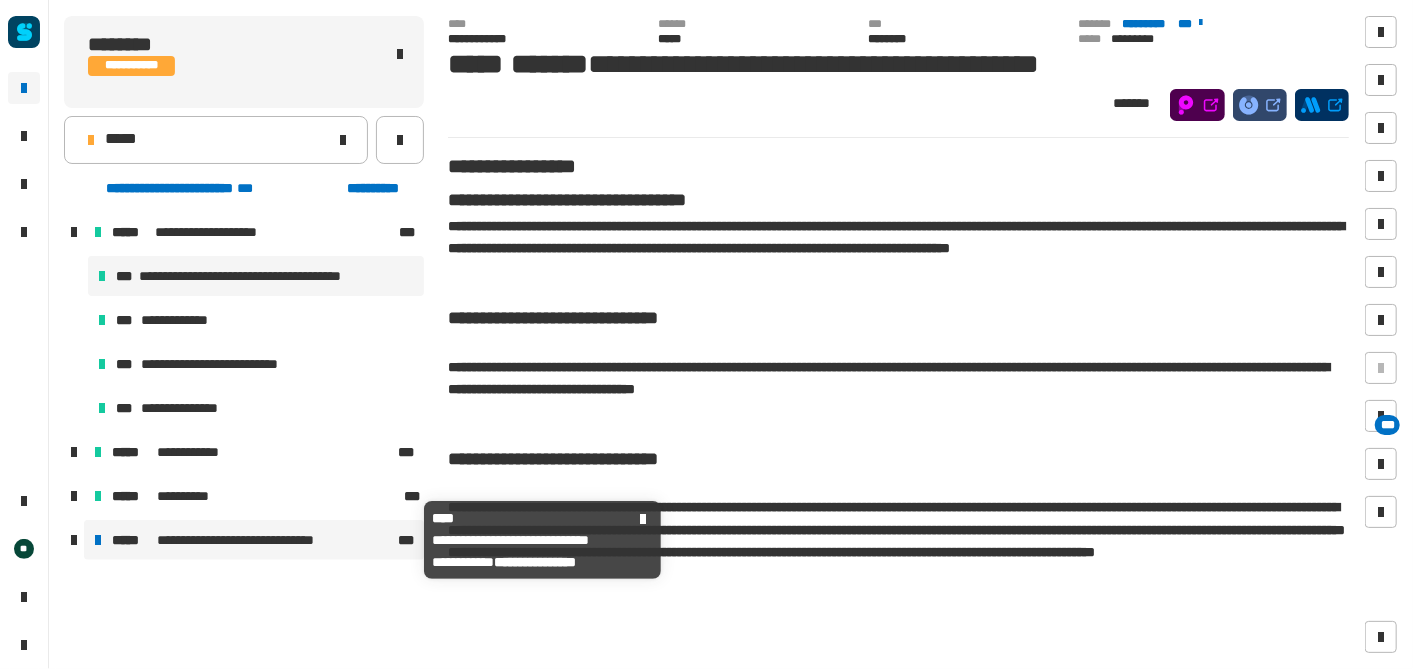 click on "**********" at bounding box center [255, 540] 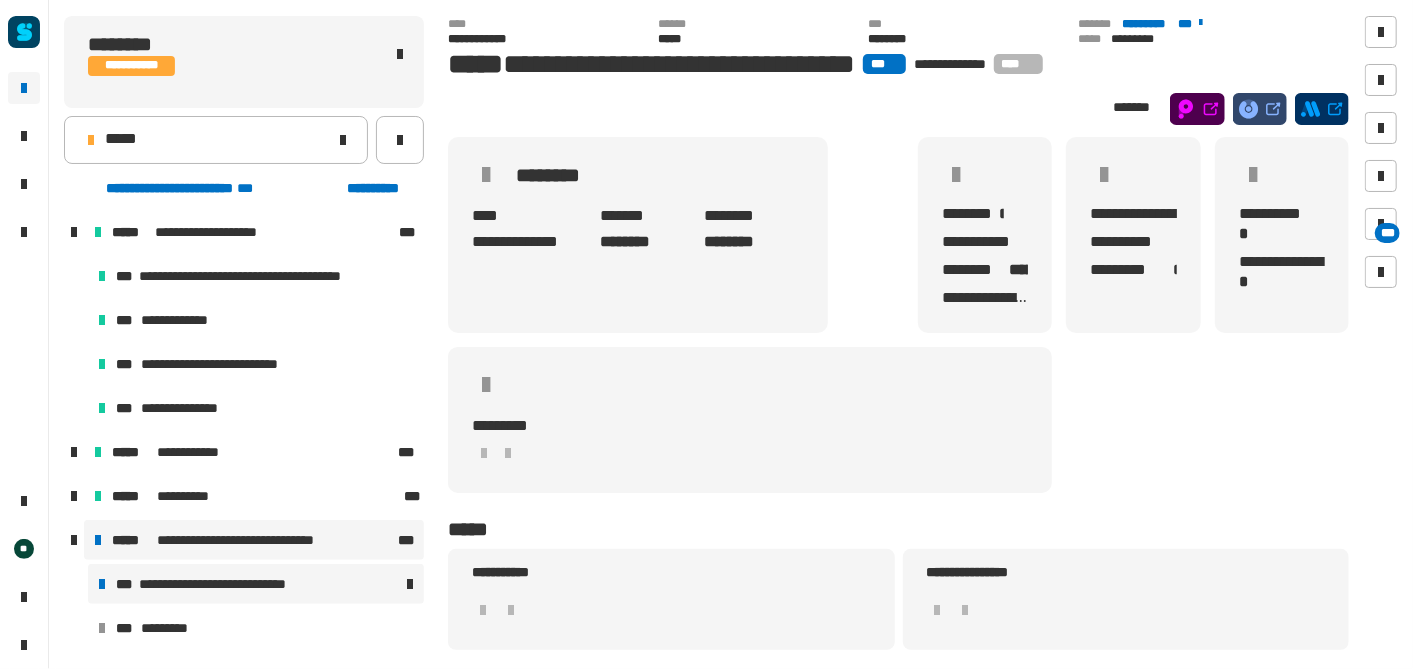 click on "**********" at bounding box center [228, 584] 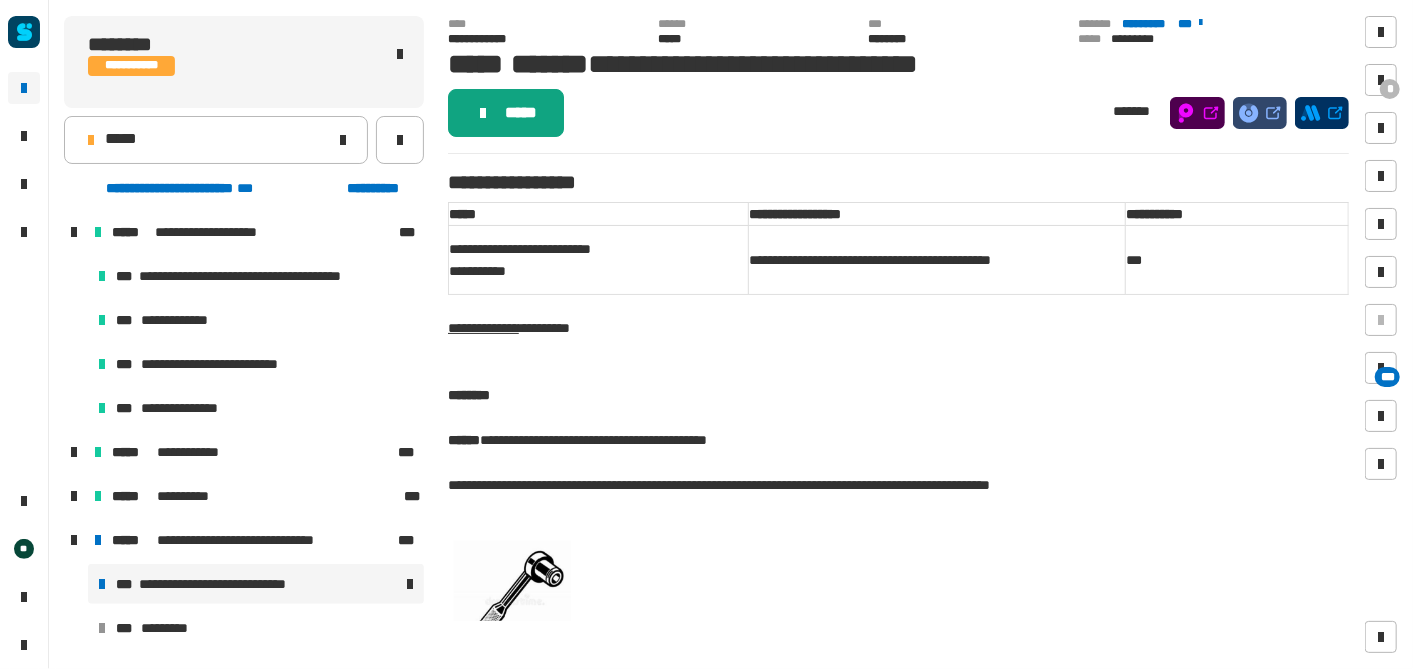 click on "*****" 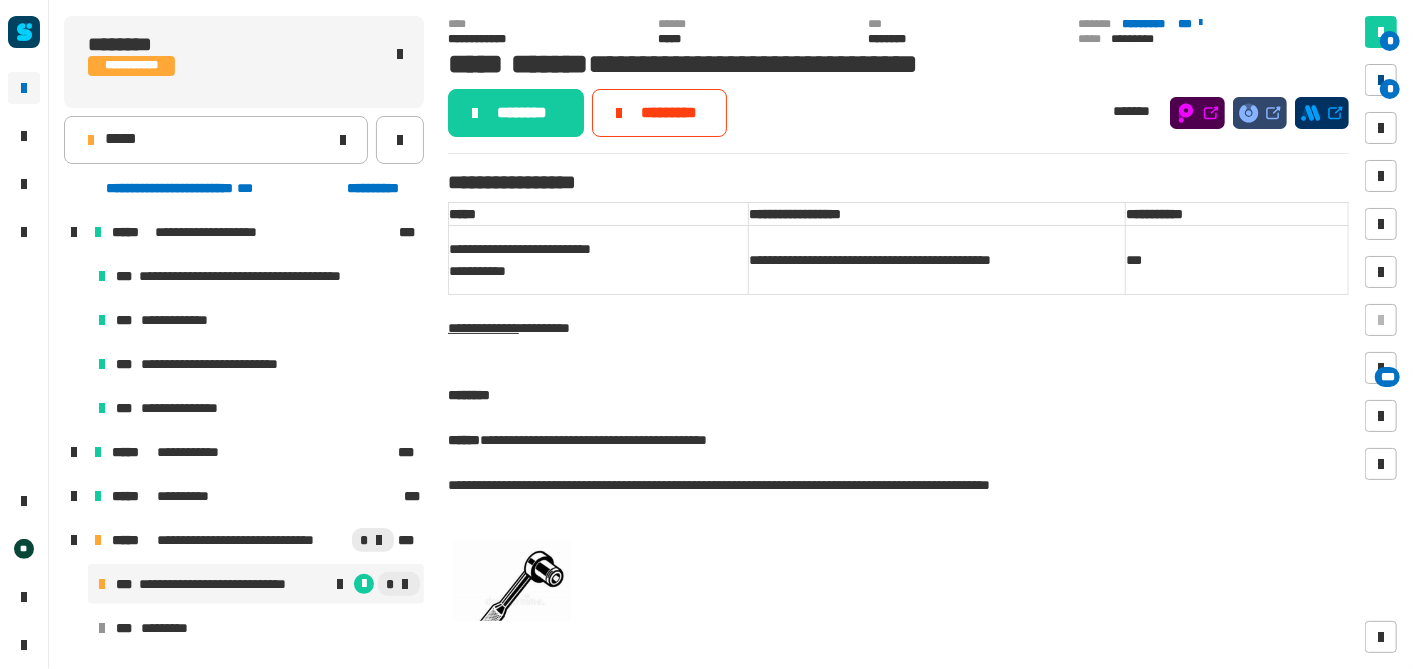 click at bounding box center (1381, 80) 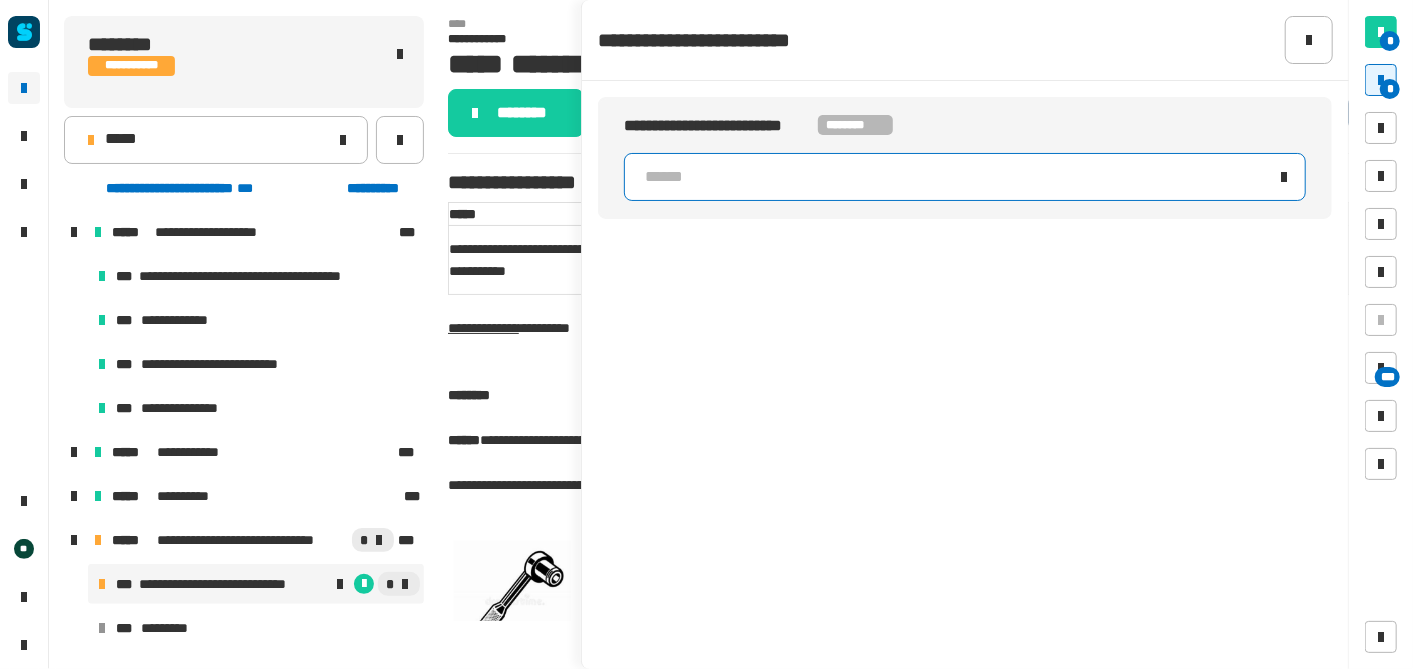 click on "******" 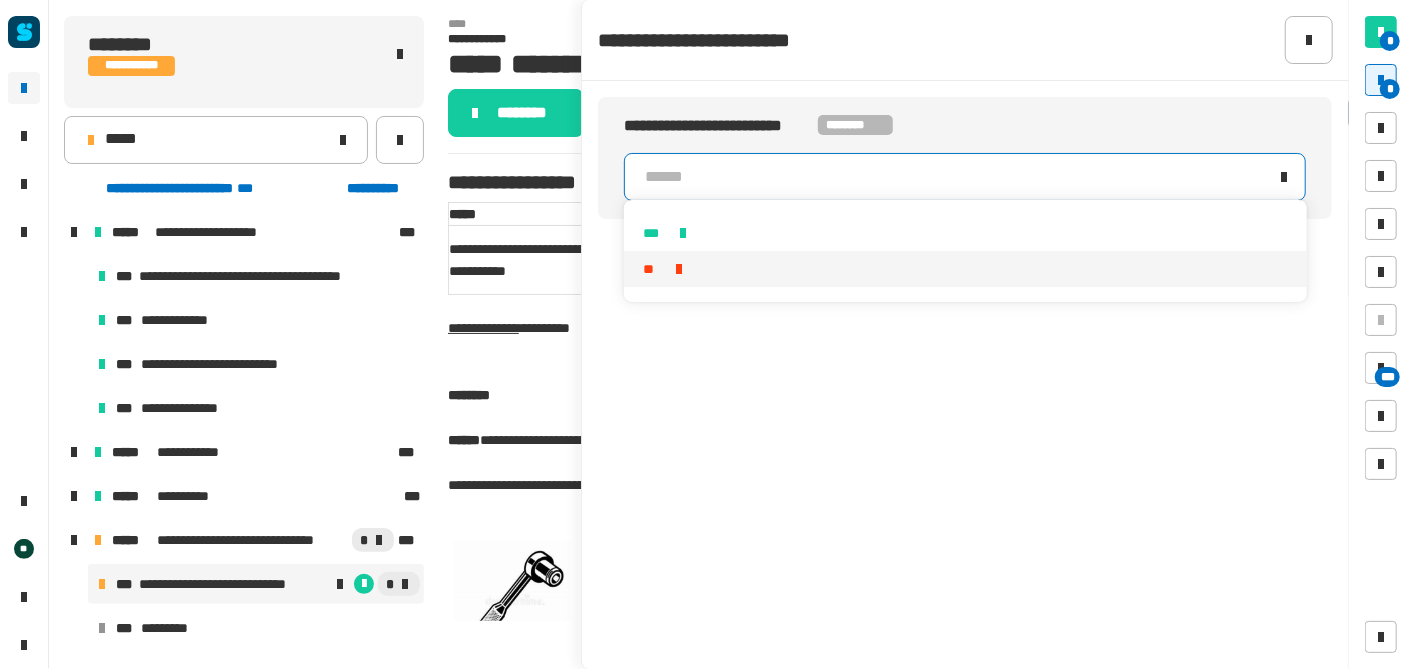 click on "**" at bounding box center [966, 269] 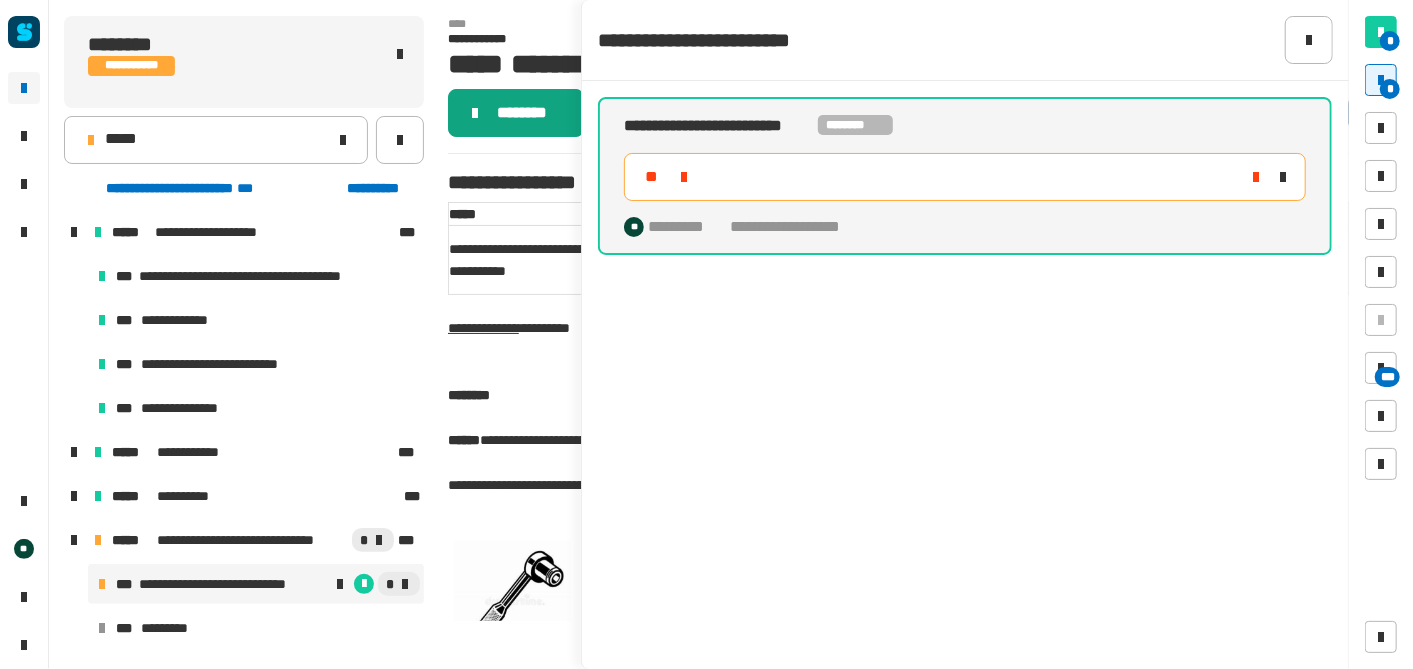 click on "********" 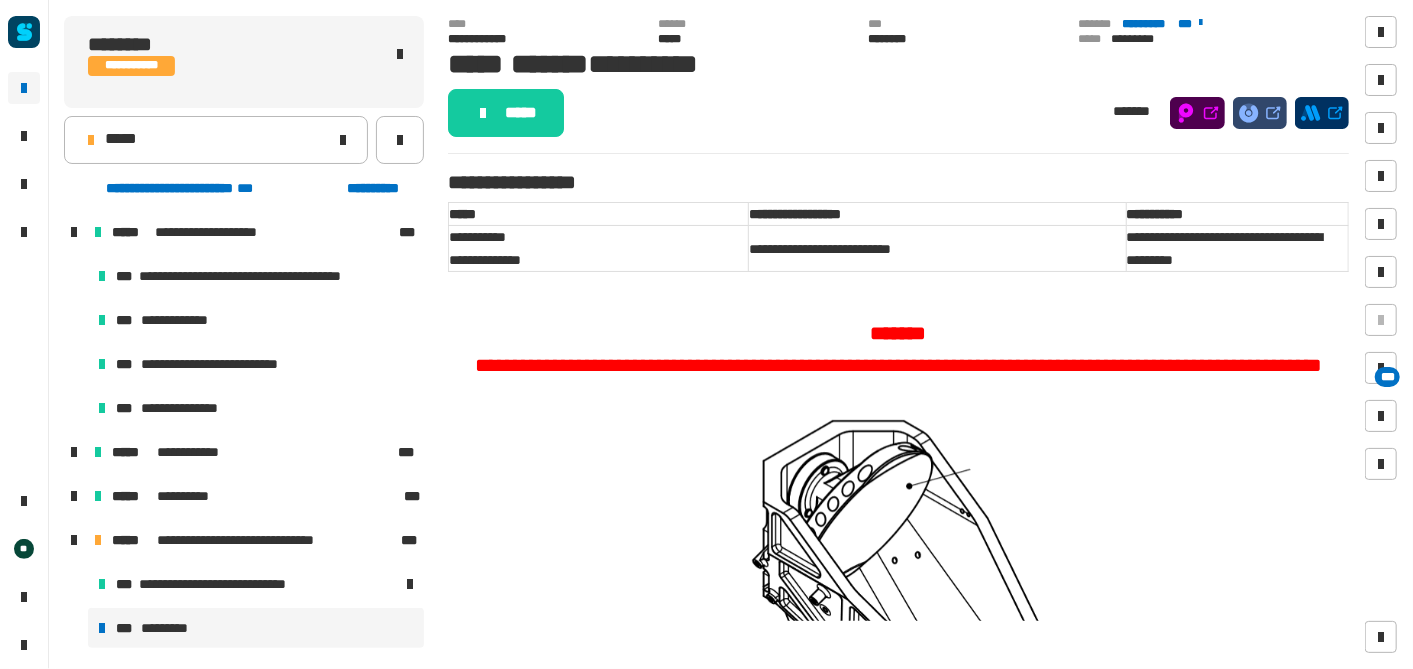 click on "*****" 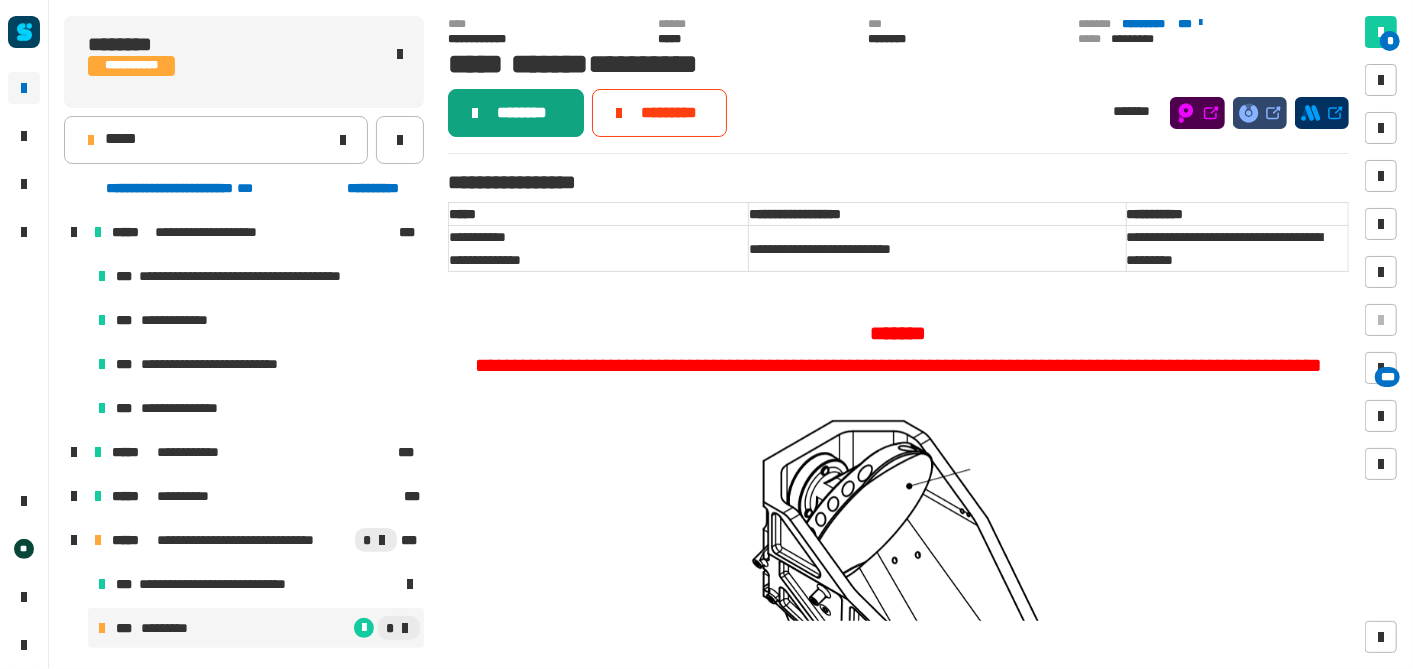 click on "********" 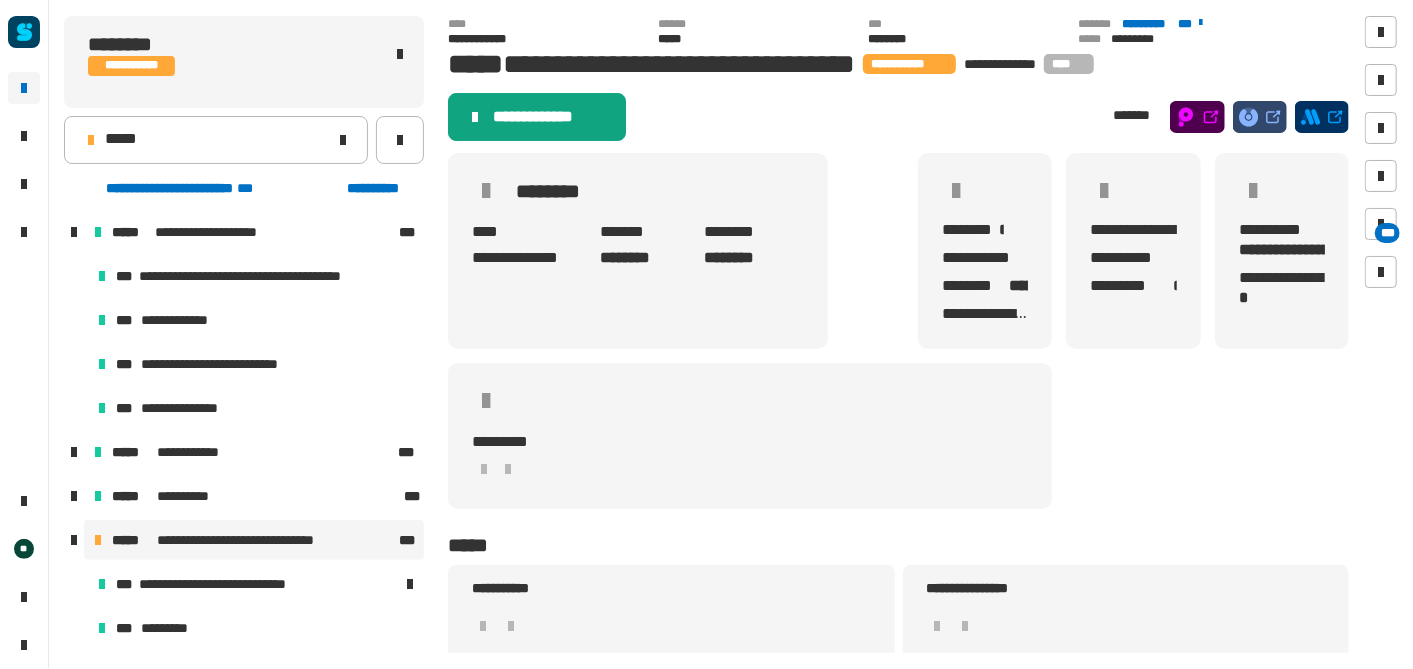 click on "**********" 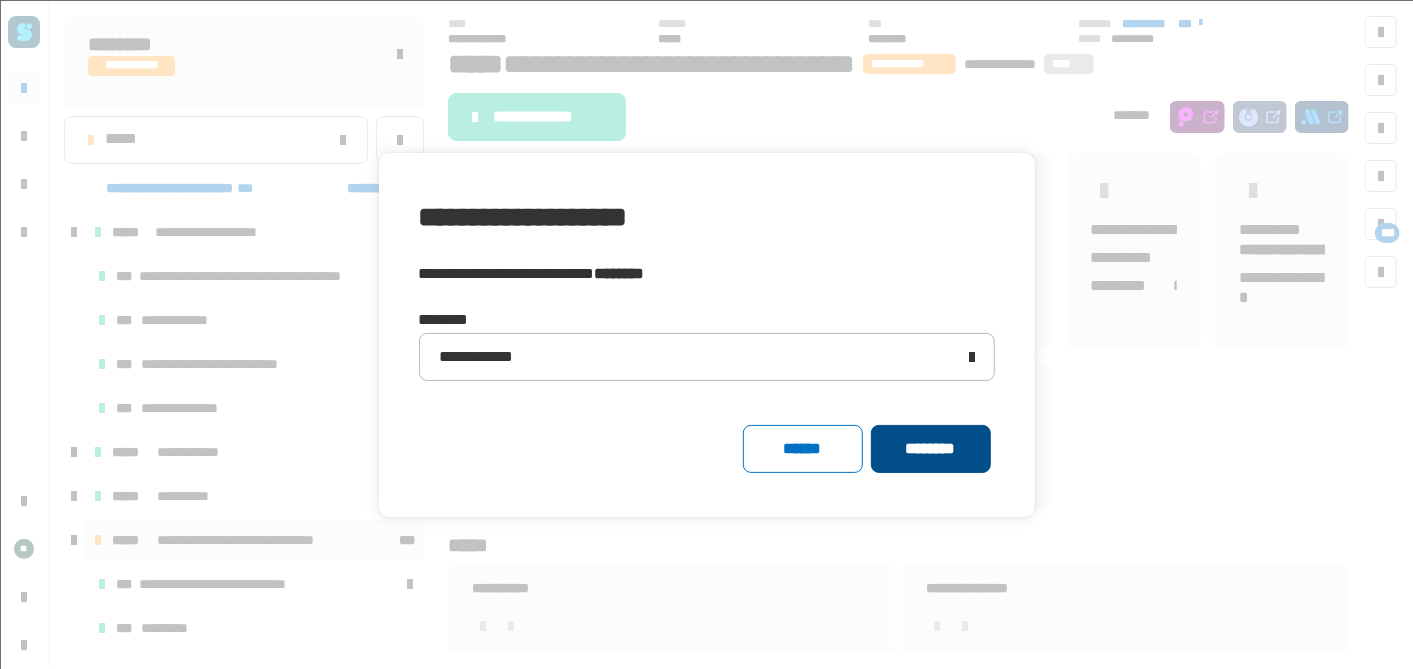 click on "********" 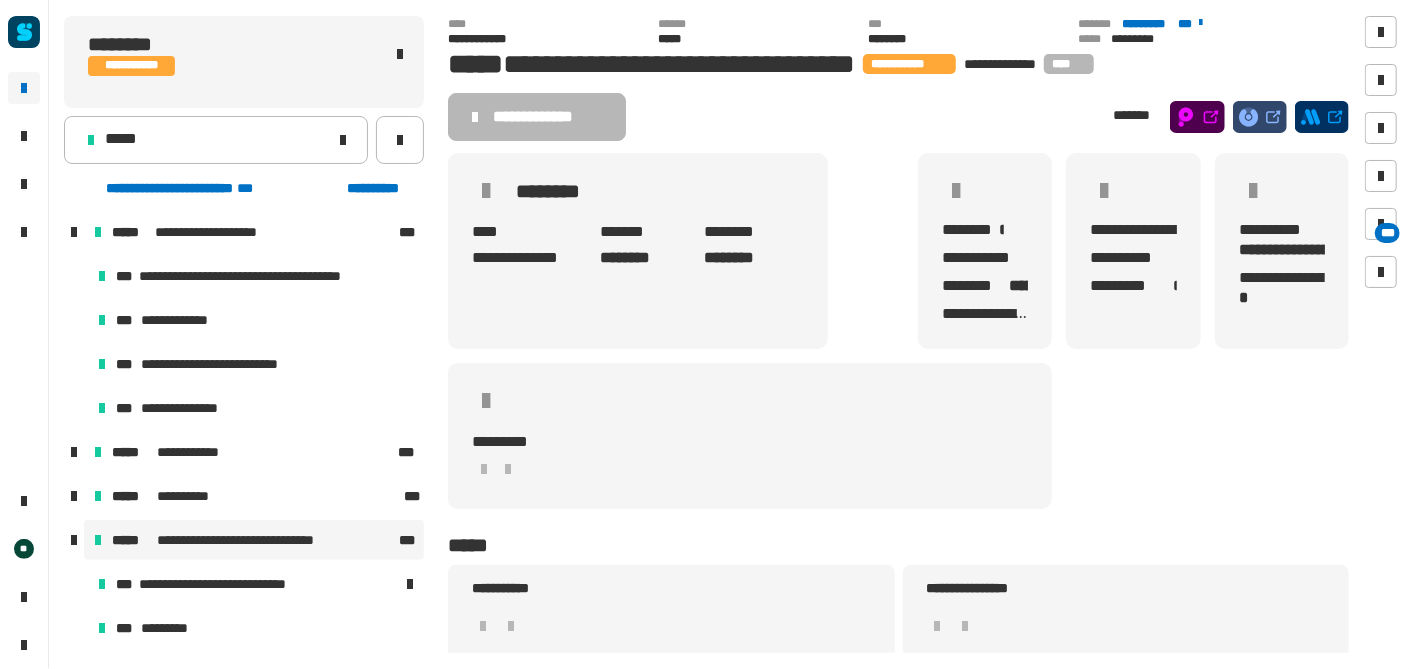 click on "**********" 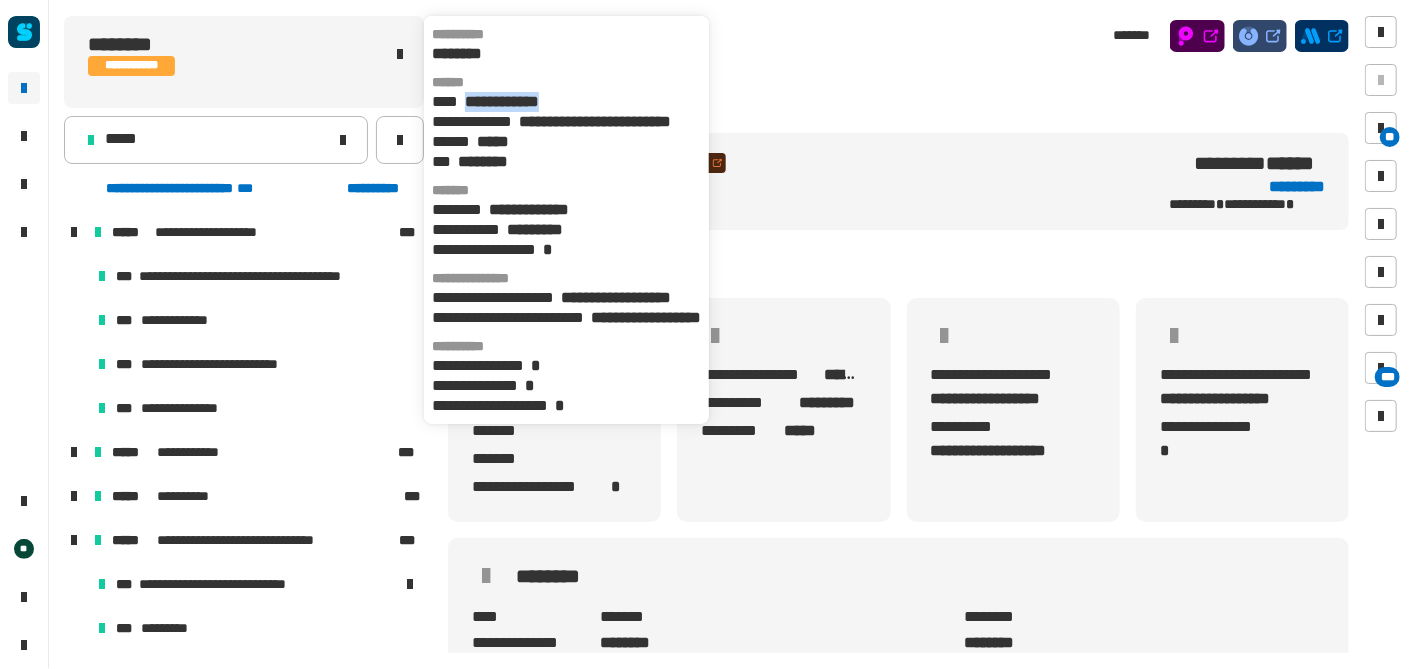 drag, startPoint x: 589, startPoint y: 97, endPoint x: 471, endPoint y: 102, distance: 118.10589 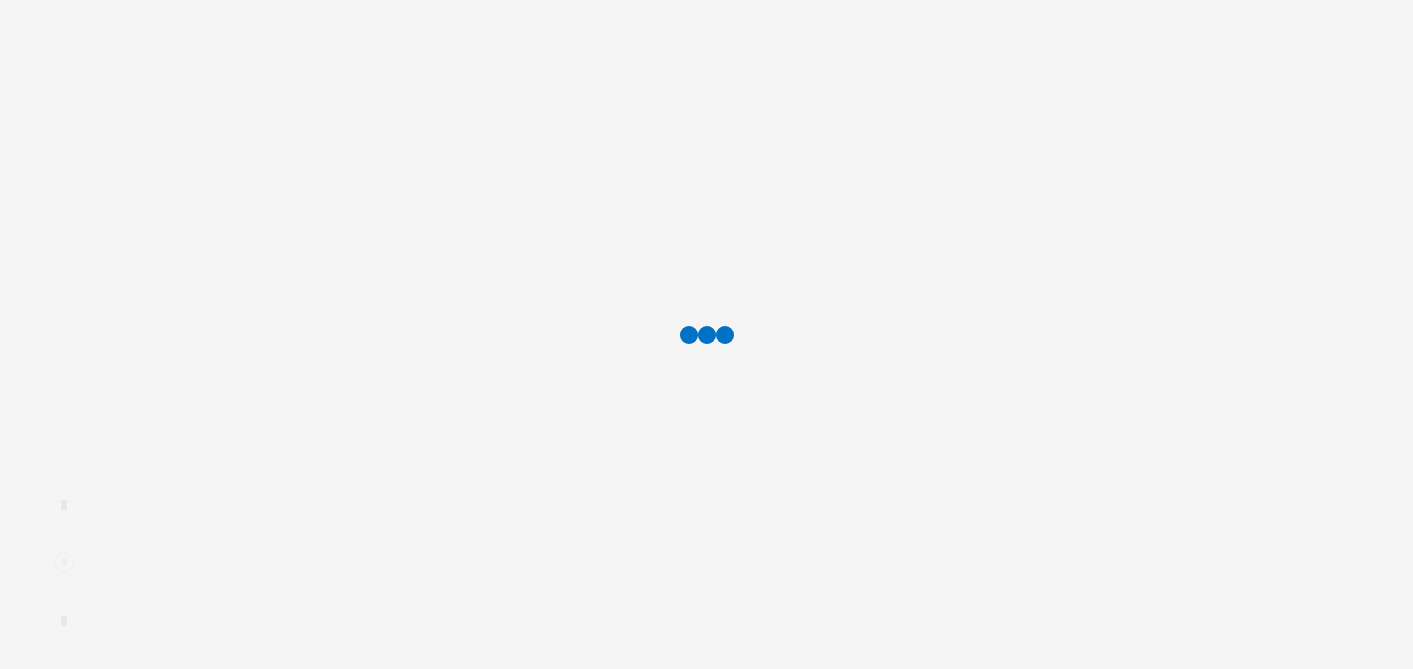 scroll, scrollTop: 0, scrollLeft: 0, axis: both 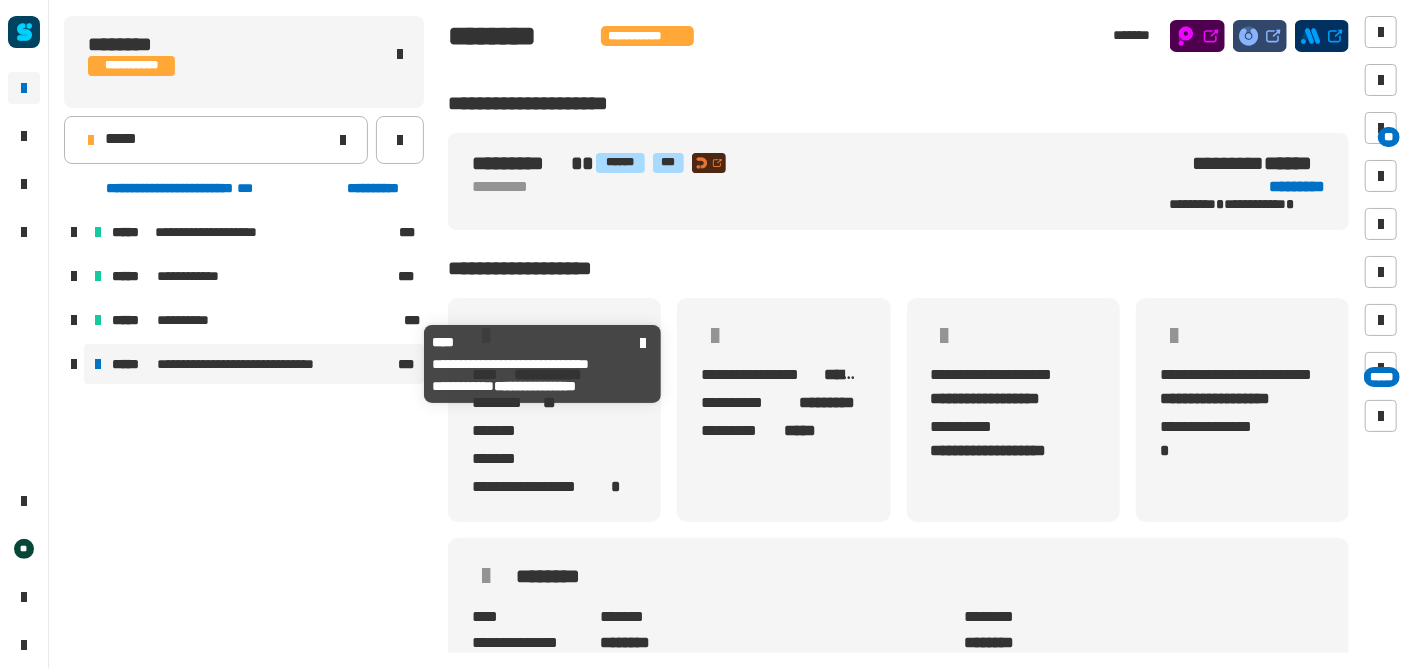 click on "**********" at bounding box center (255, 364) 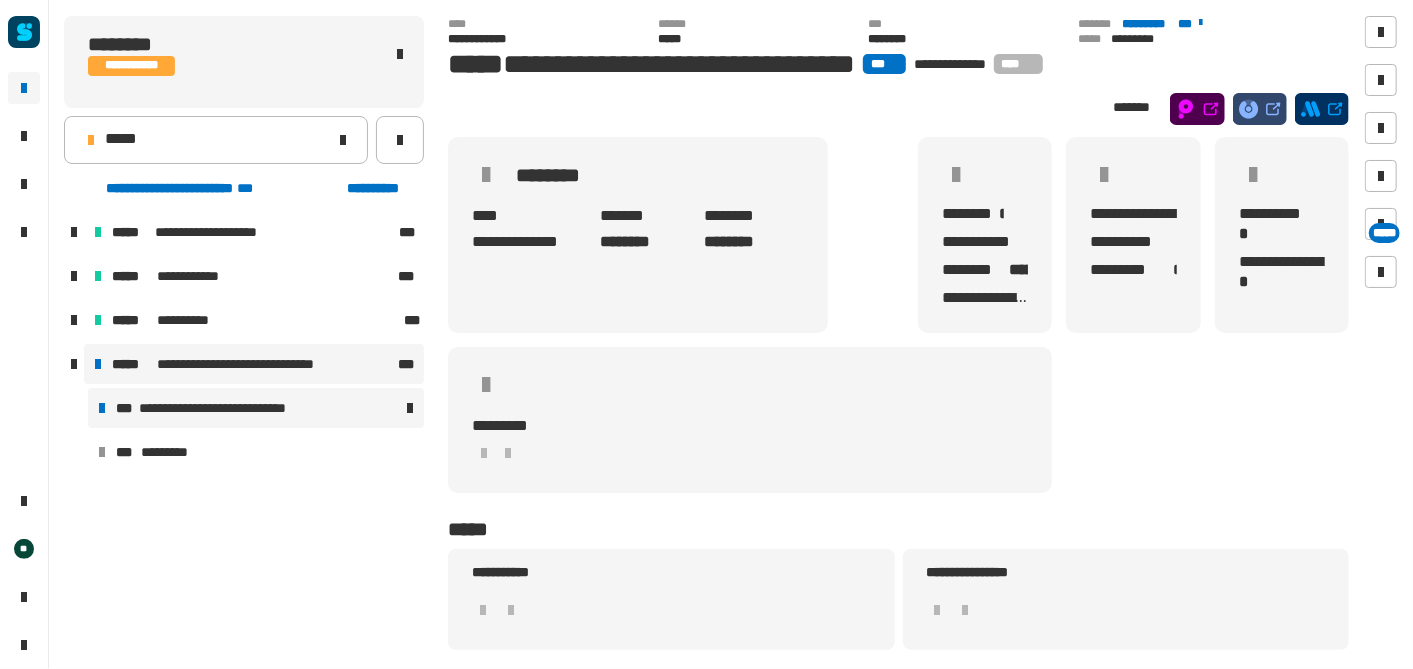 click on "**********" at bounding box center [228, 408] 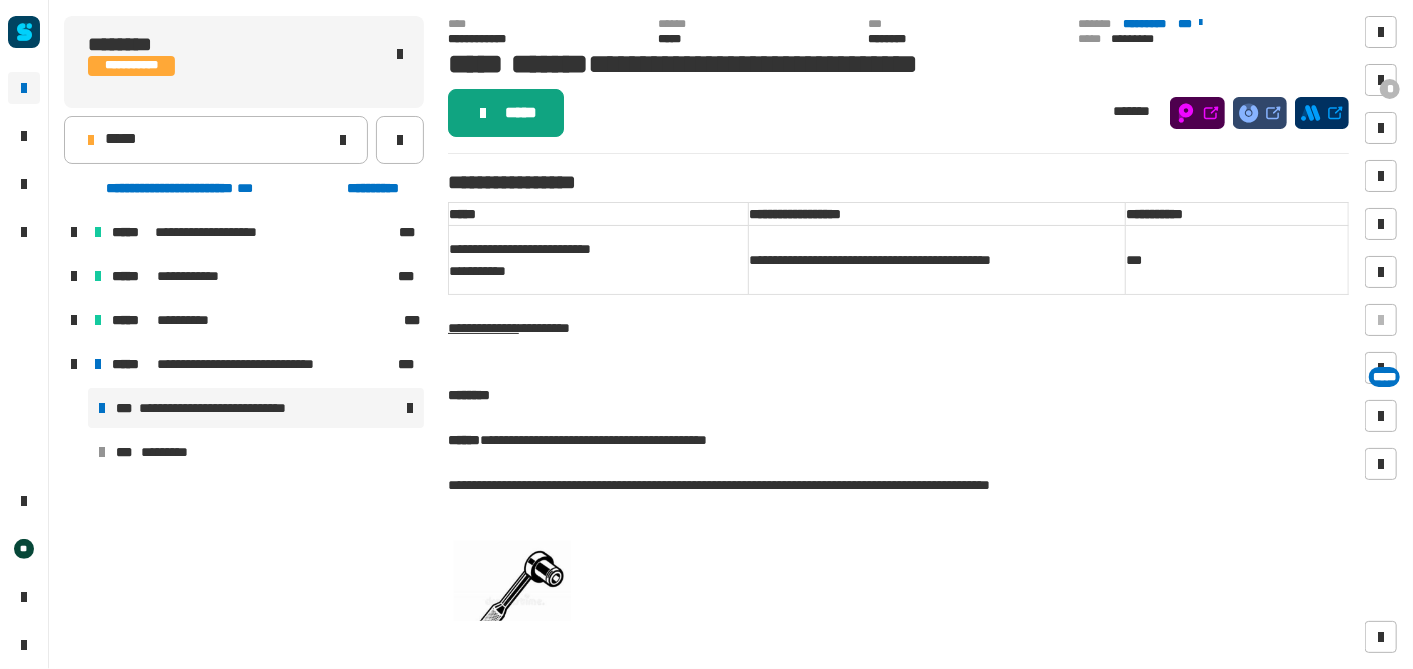 click on "*****" 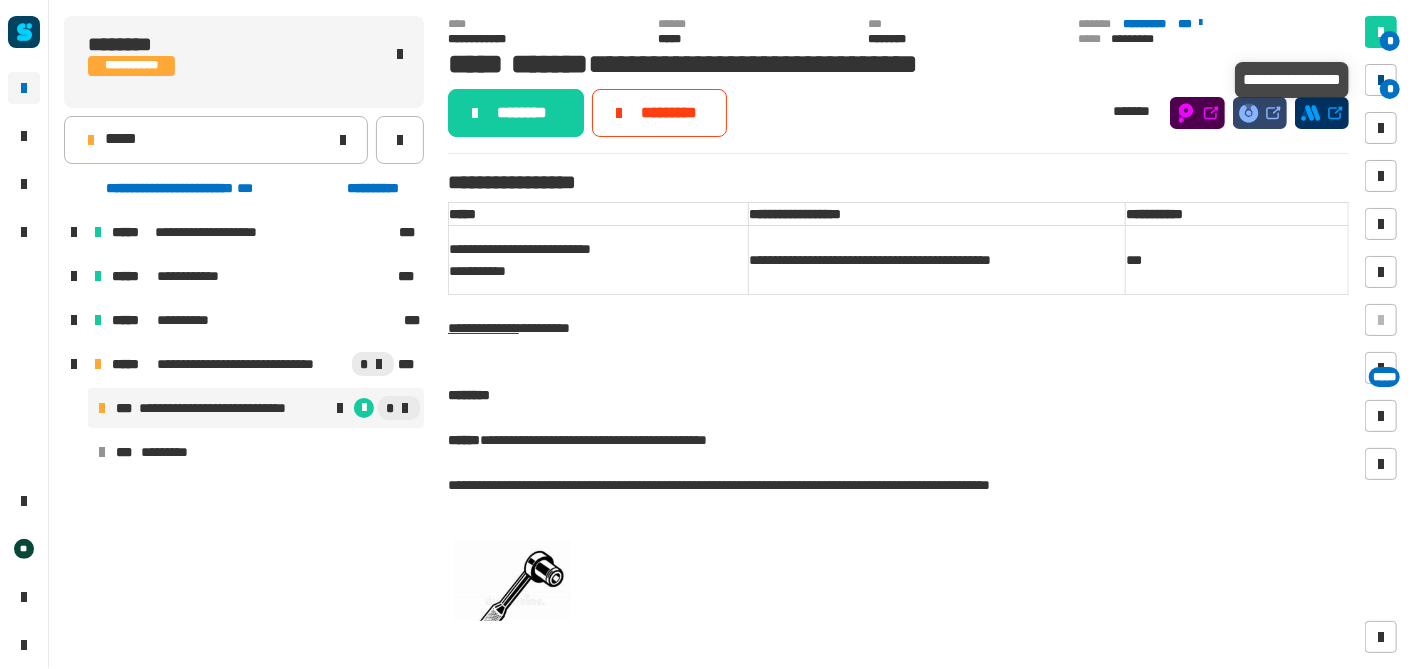 click on "*" at bounding box center (1381, 80) 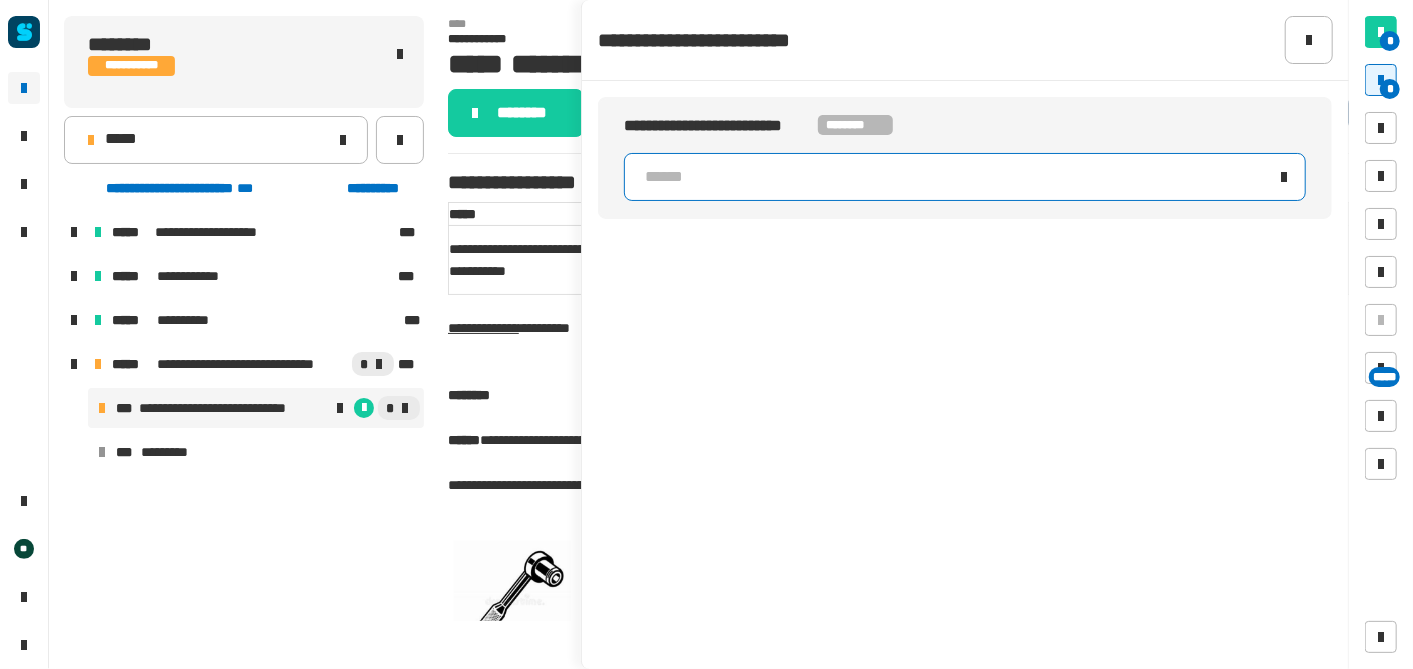 click on "******" 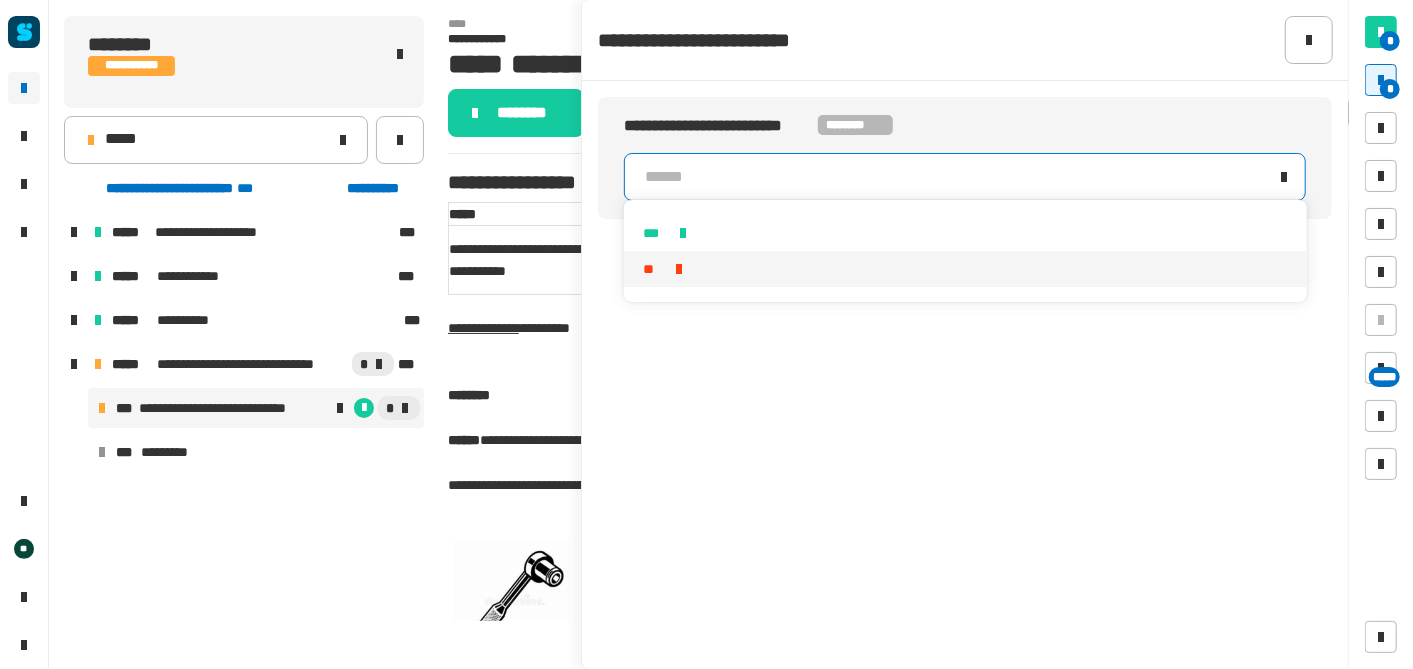 click on "**" at bounding box center [966, 269] 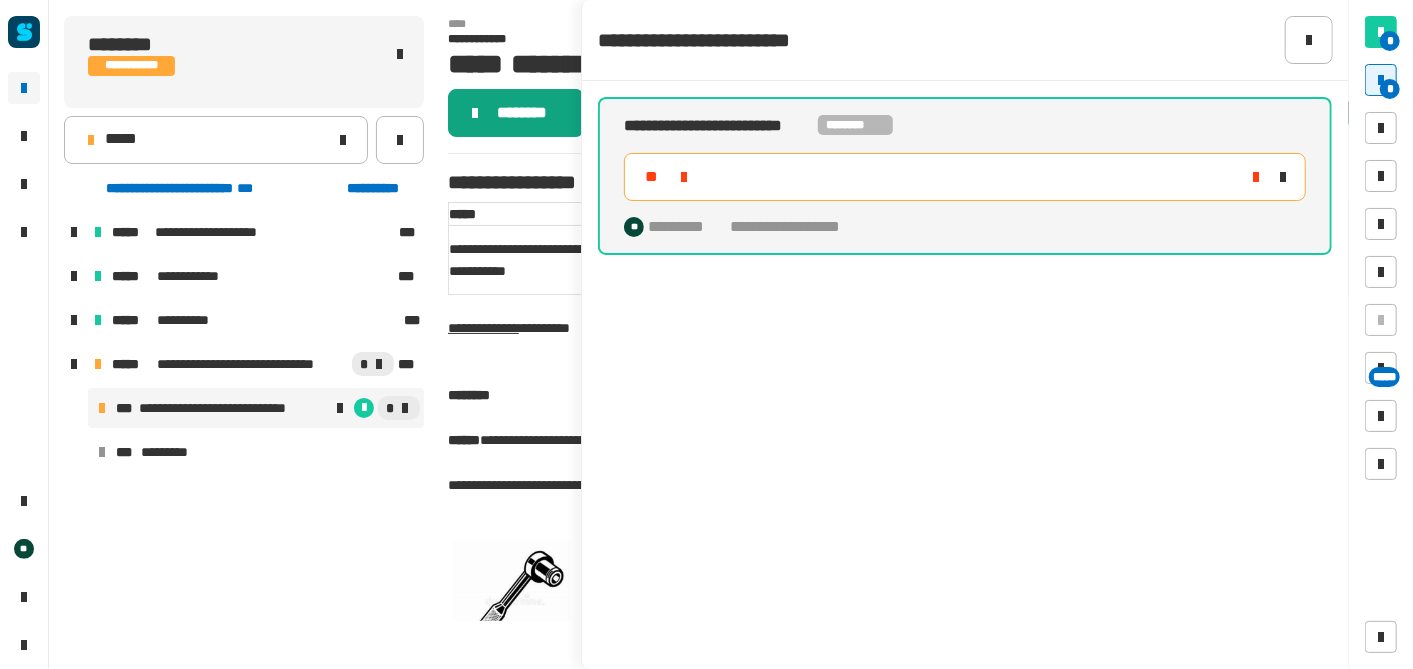 click on "********" 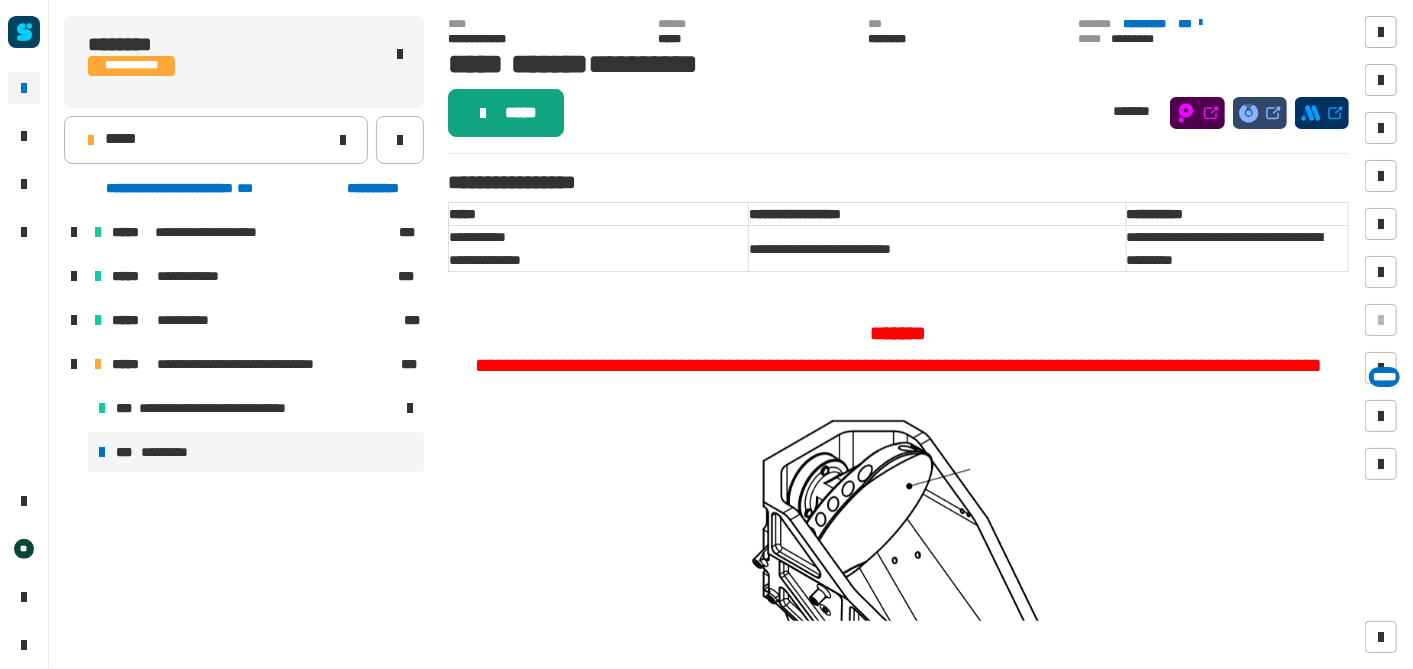 click on "*****" 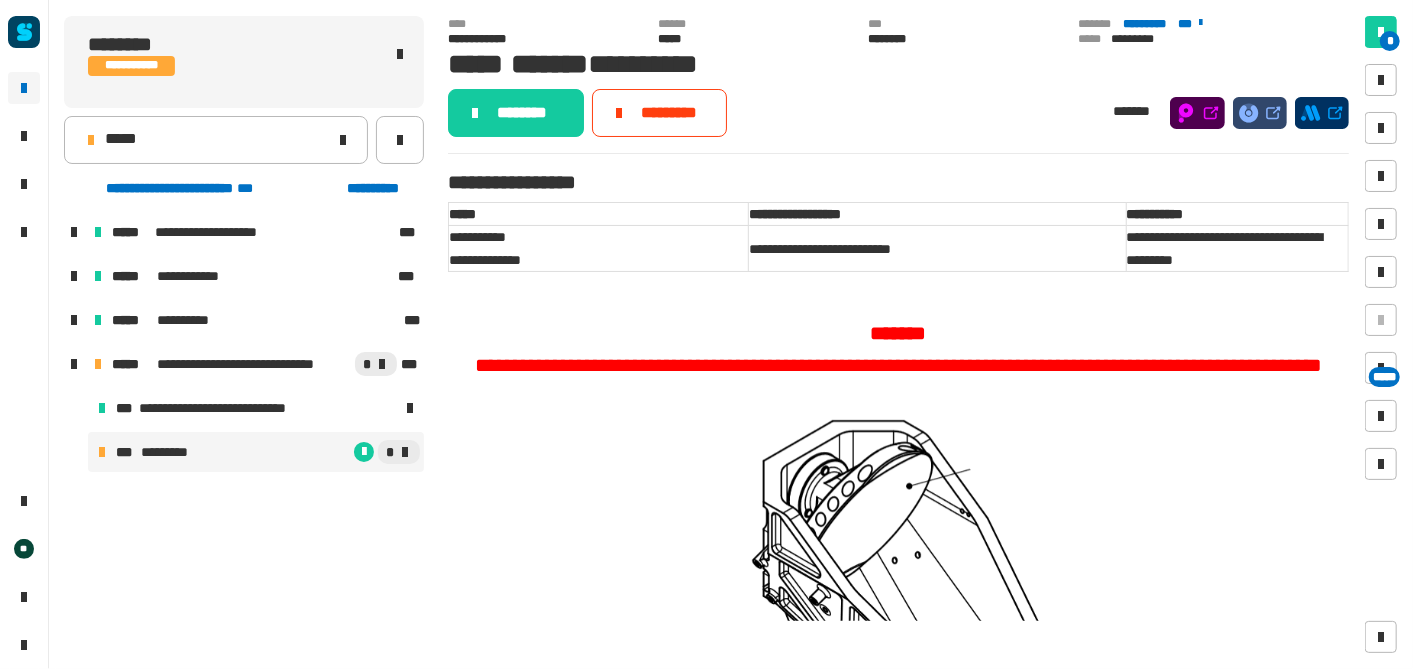 click on "********" 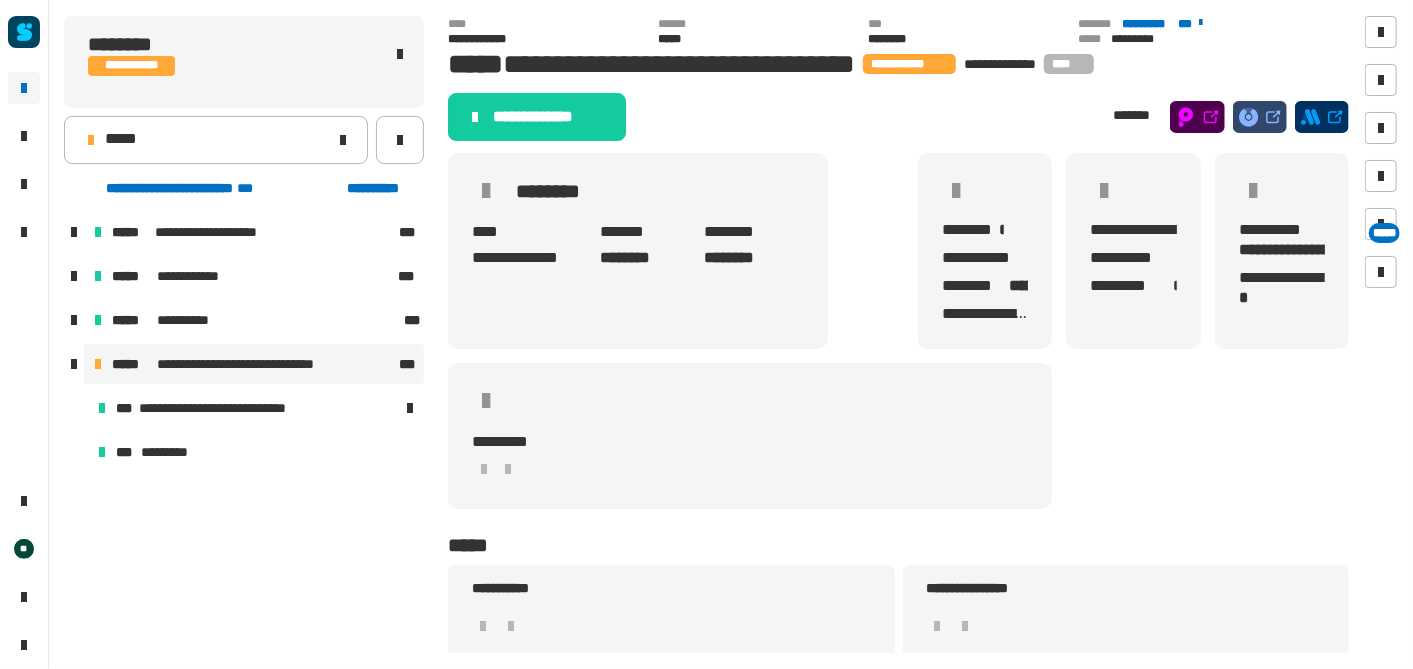 click on "**********" 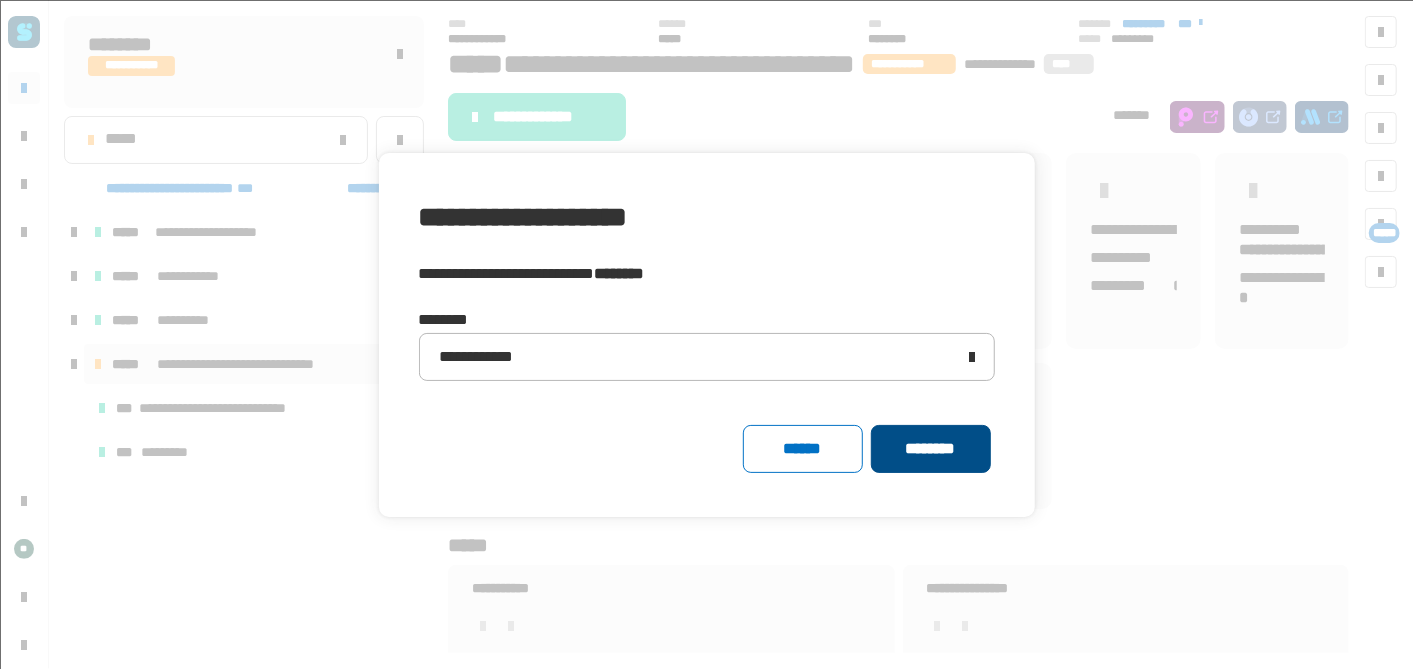 click on "********" 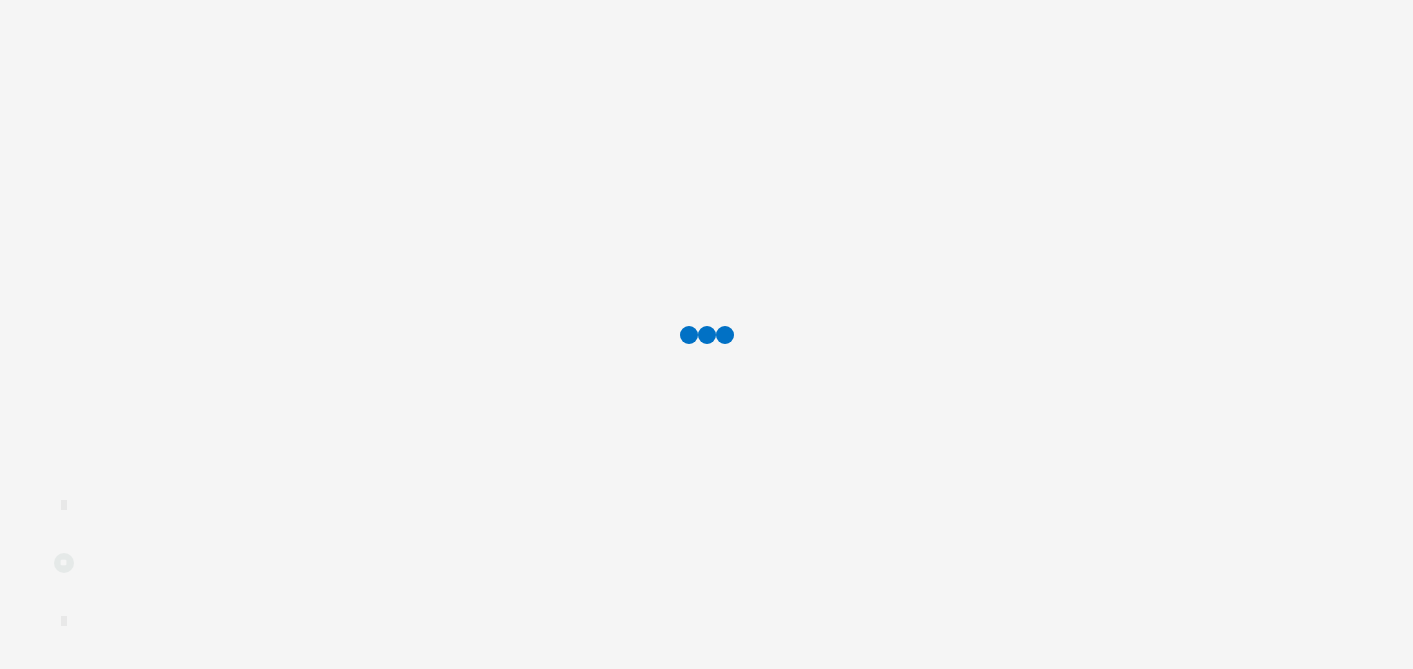 scroll, scrollTop: 0, scrollLeft: 0, axis: both 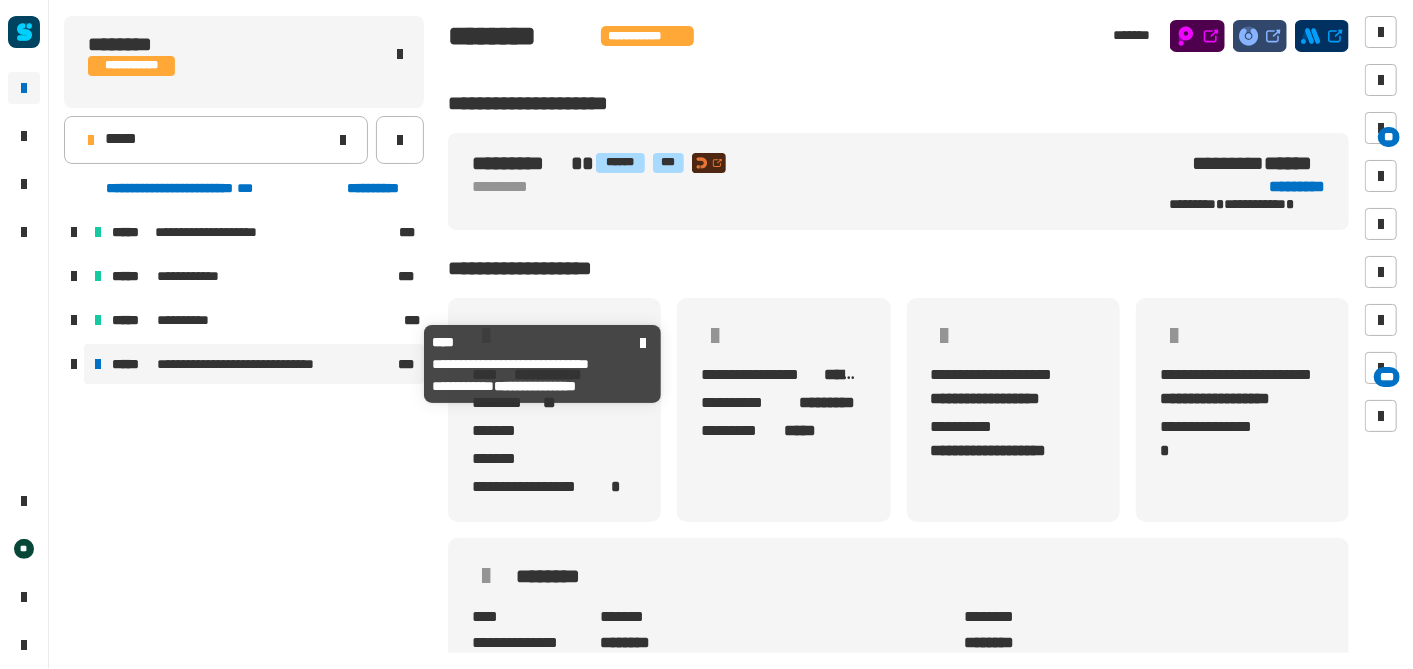 click on "**********" at bounding box center (255, 364) 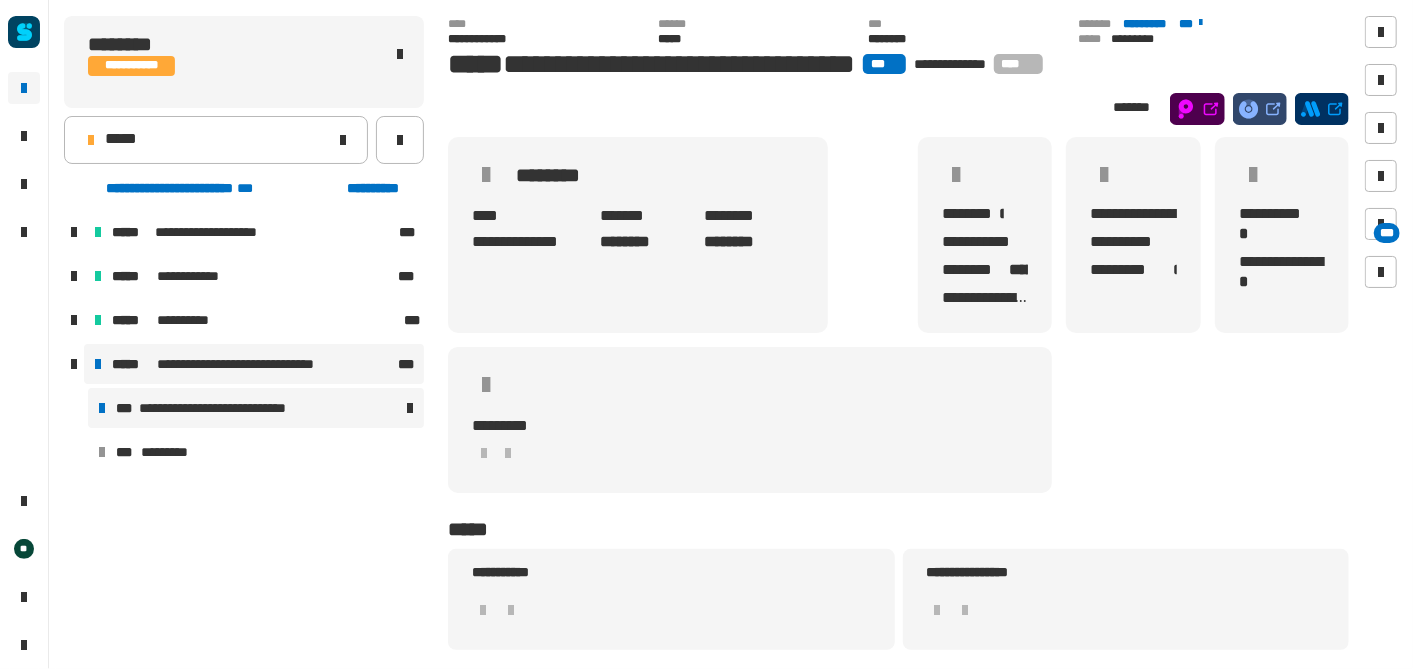click on "**********" at bounding box center [256, 408] 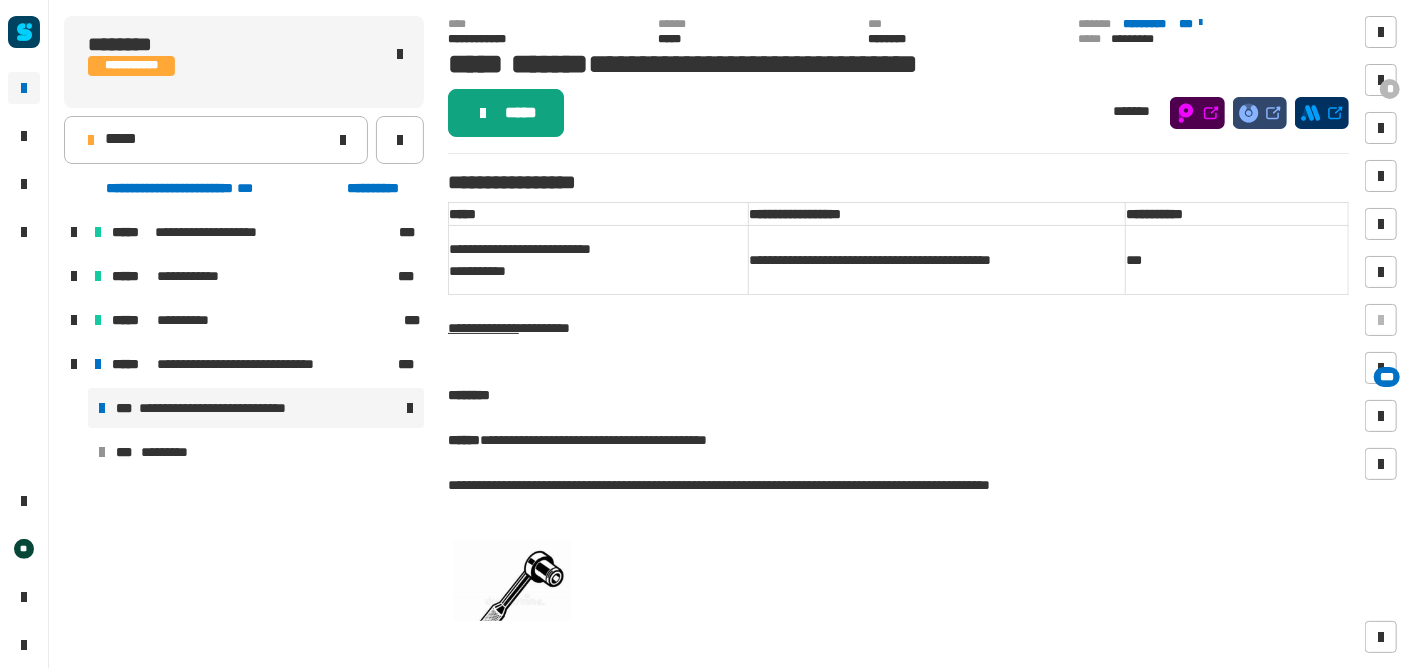 click on "*****" 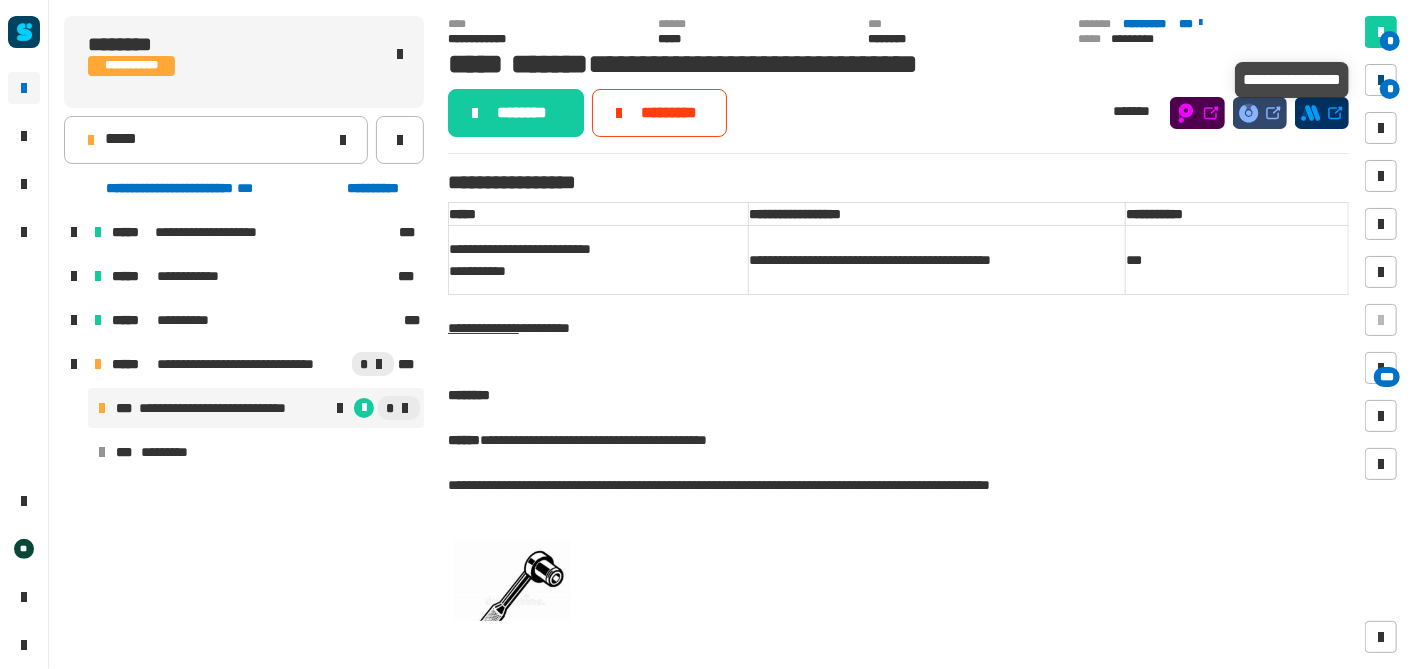 click at bounding box center [1381, 80] 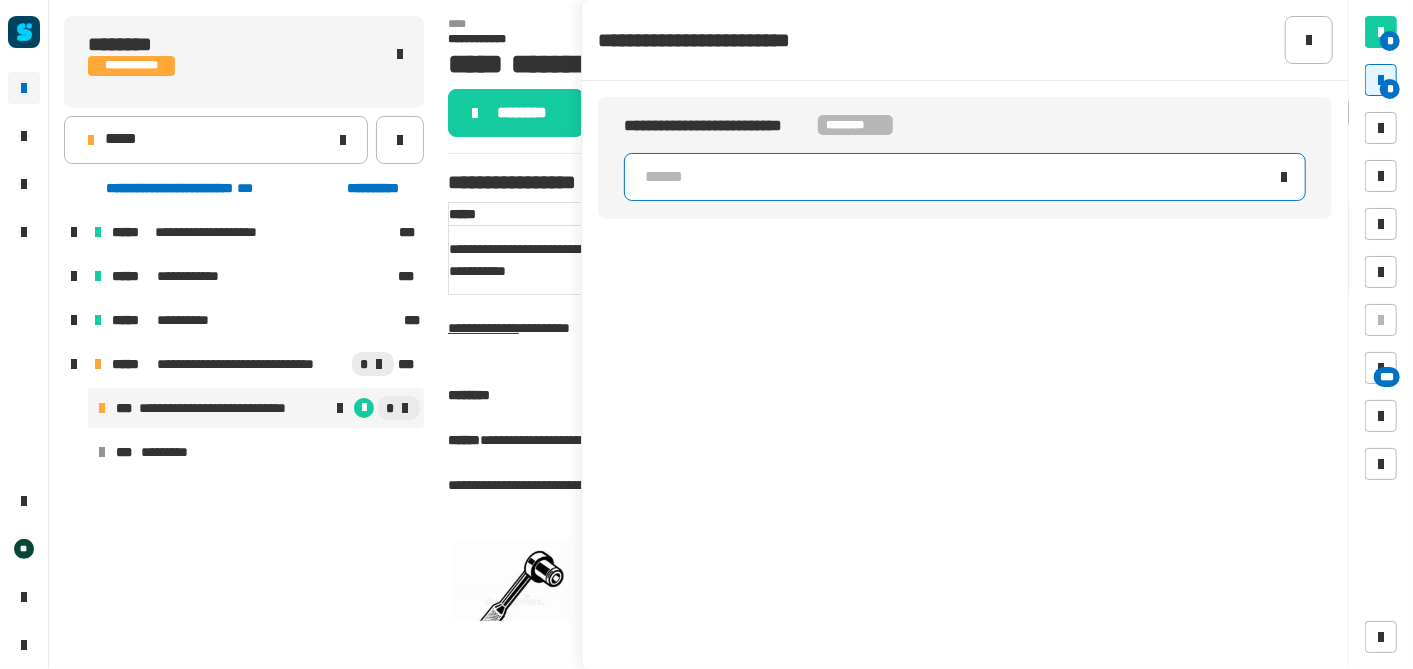 click on "******" 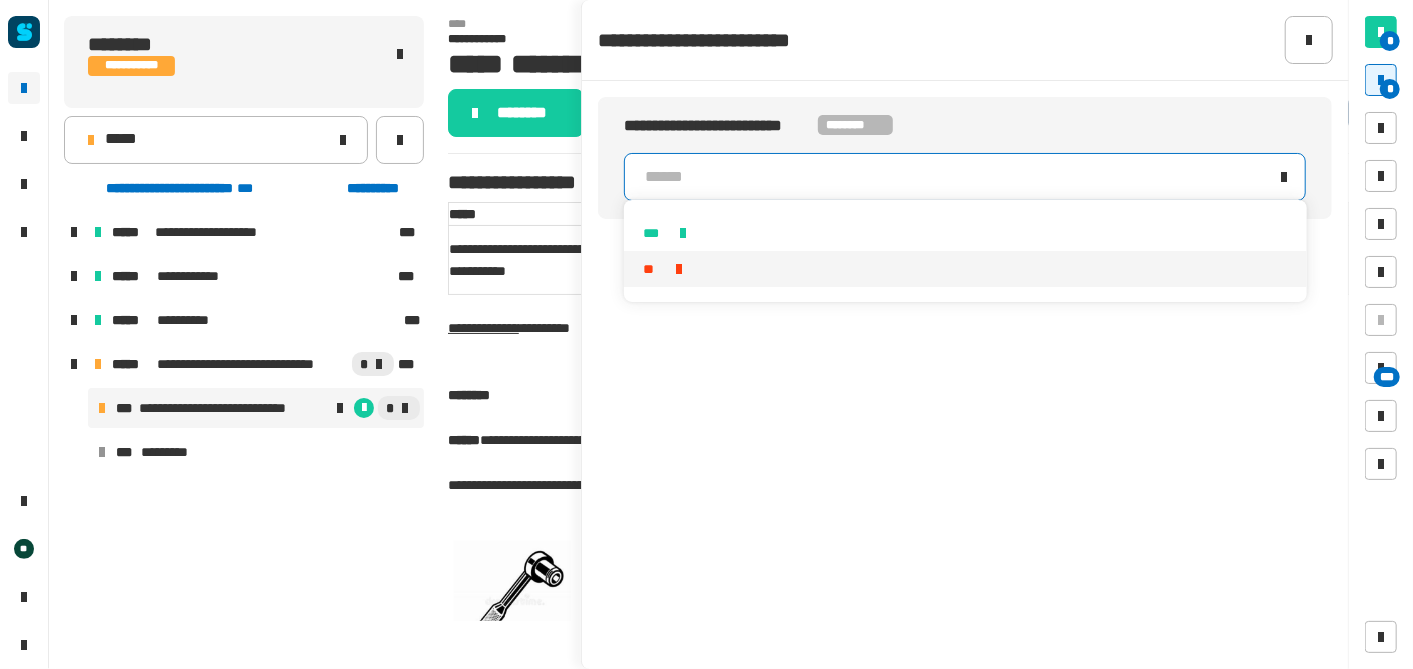 click on "**" at bounding box center (966, 269) 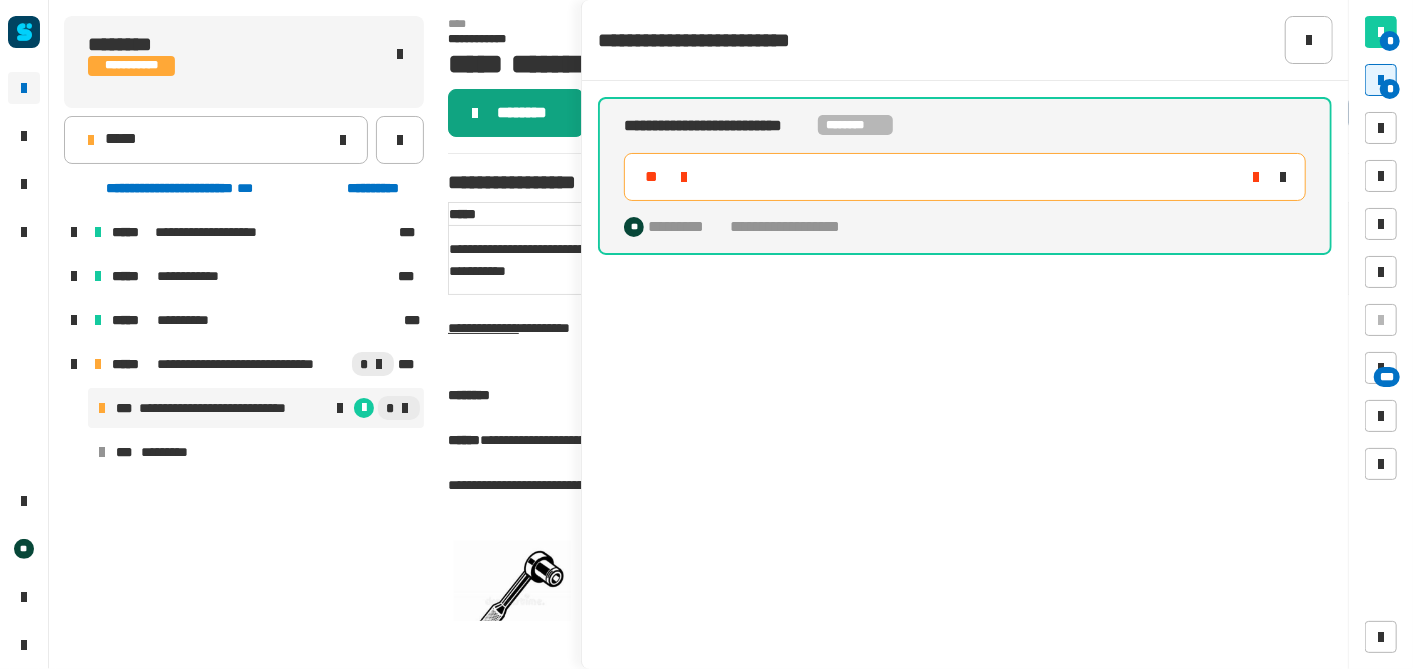 click on "********" 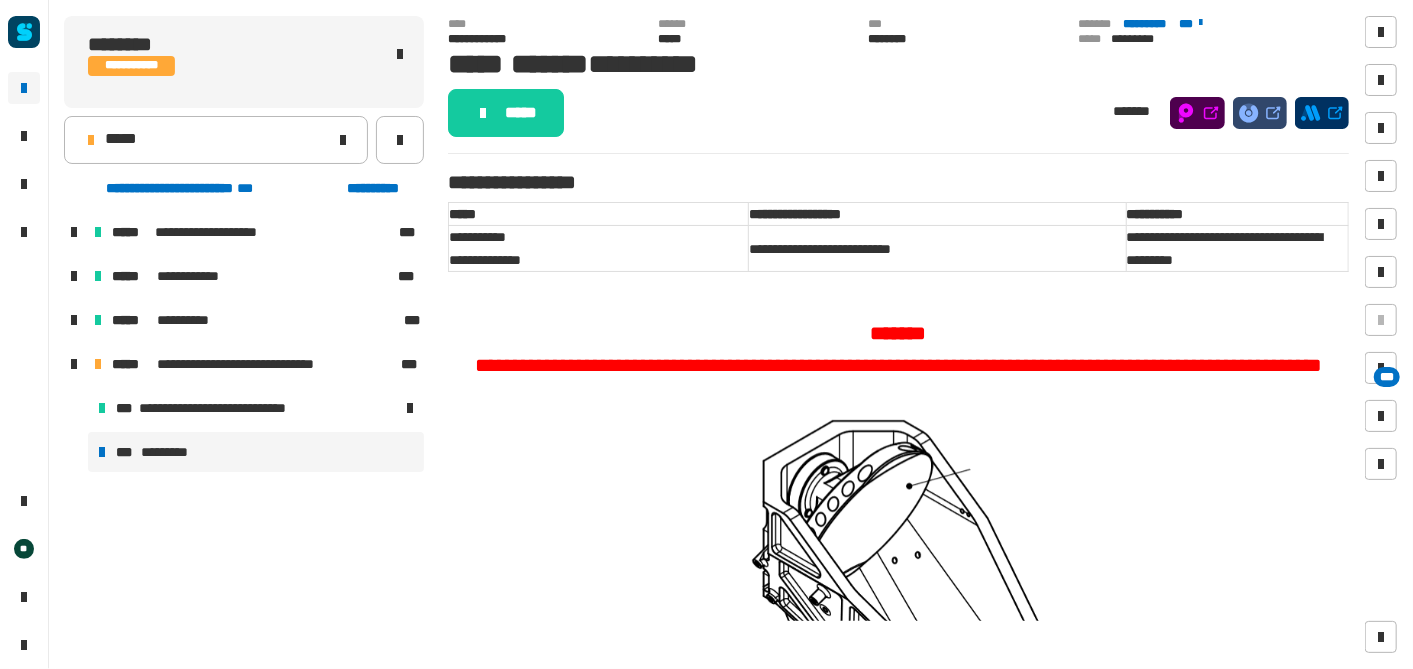 click on "*****" 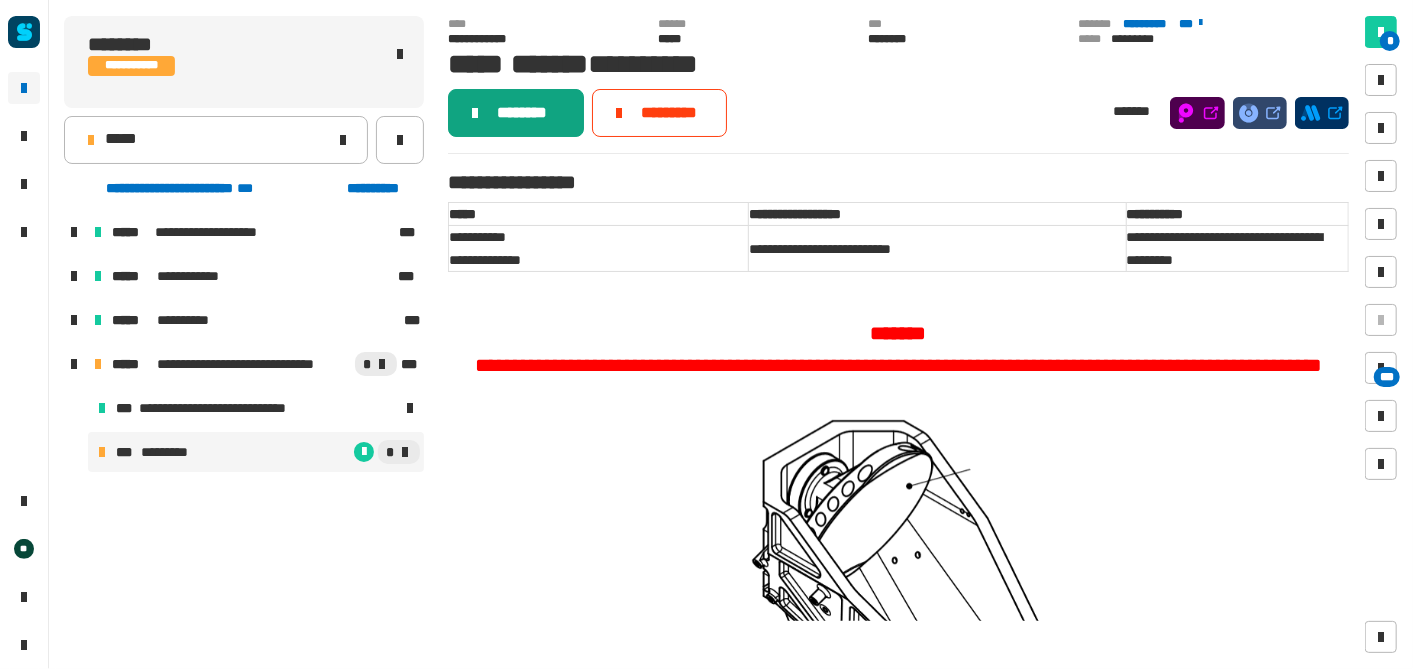 click on "********" 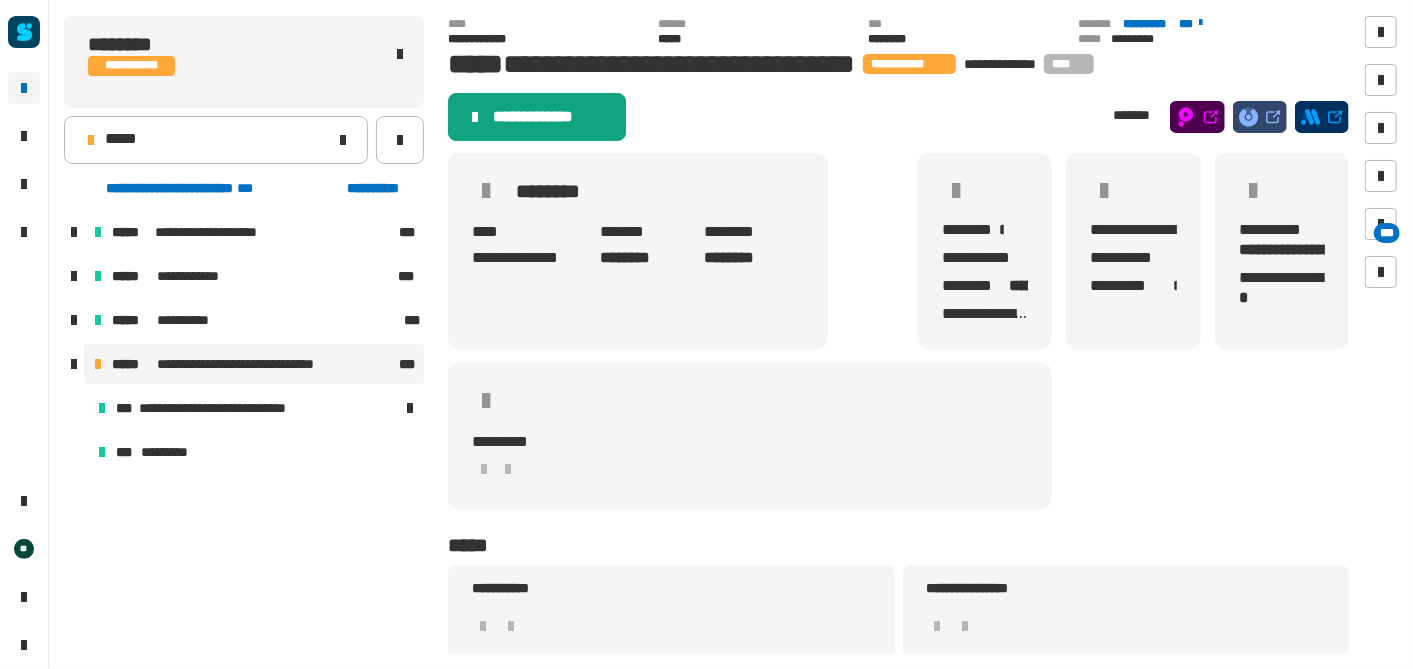 click on "**********" 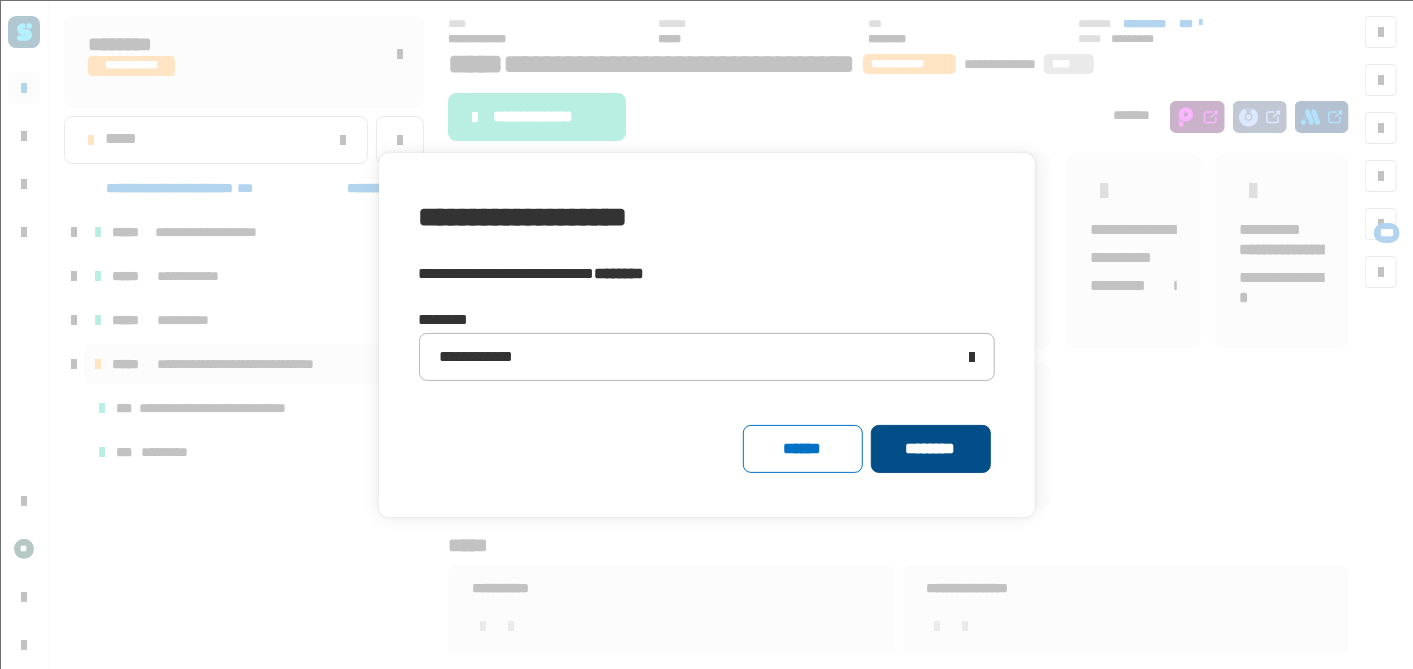 click on "********" 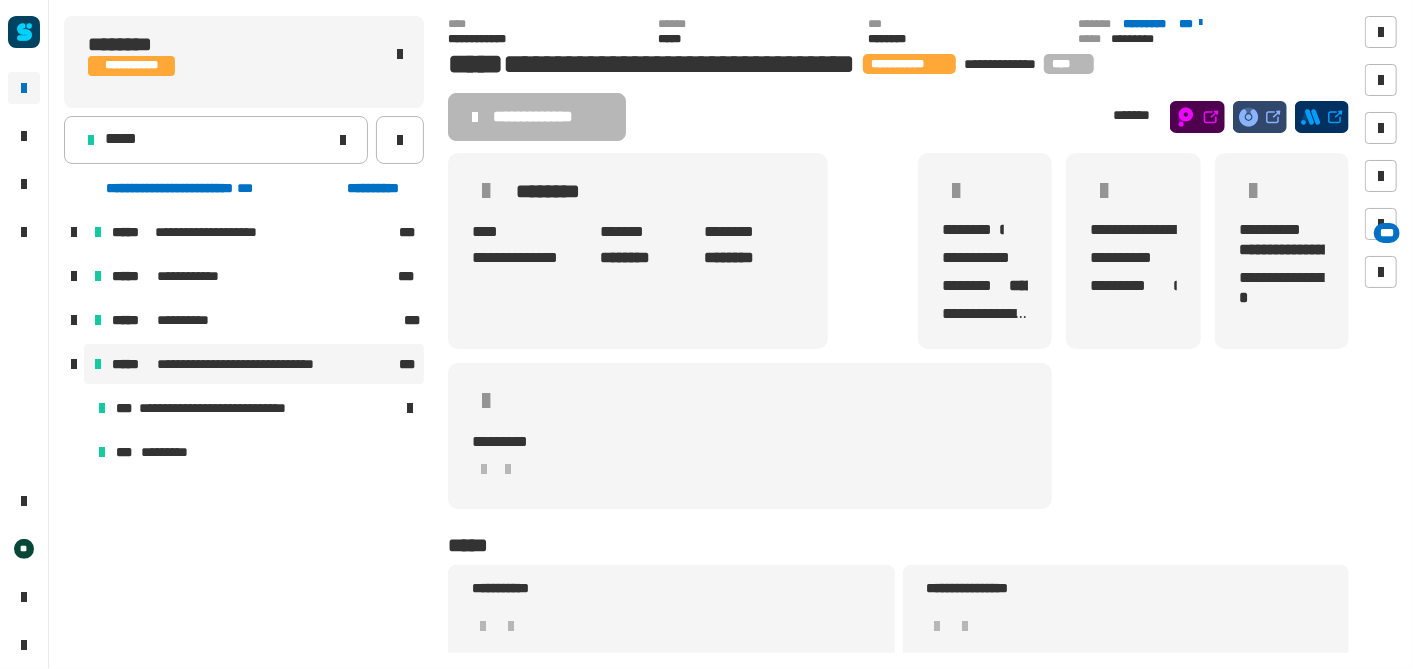 click on "**********" 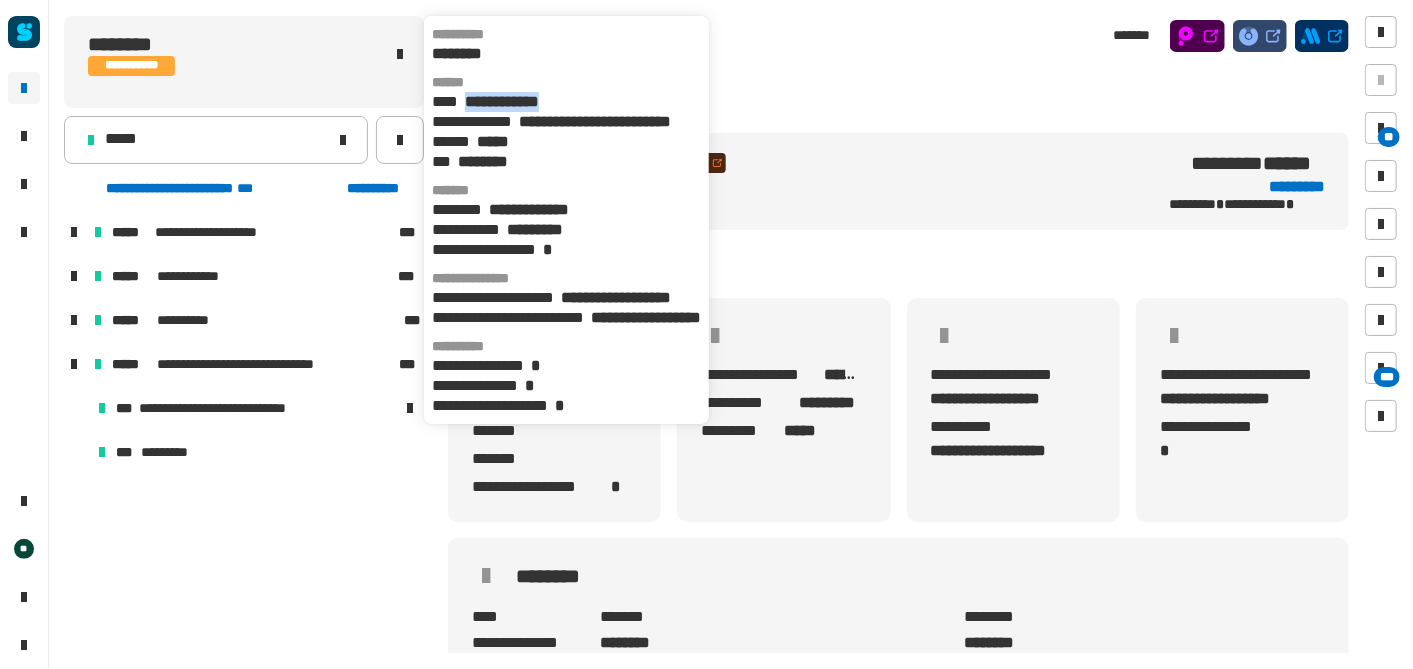 drag, startPoint x: 600, startPoint y: 105, endPoint x: 471, endPoint y: 108, distance: 129.03488 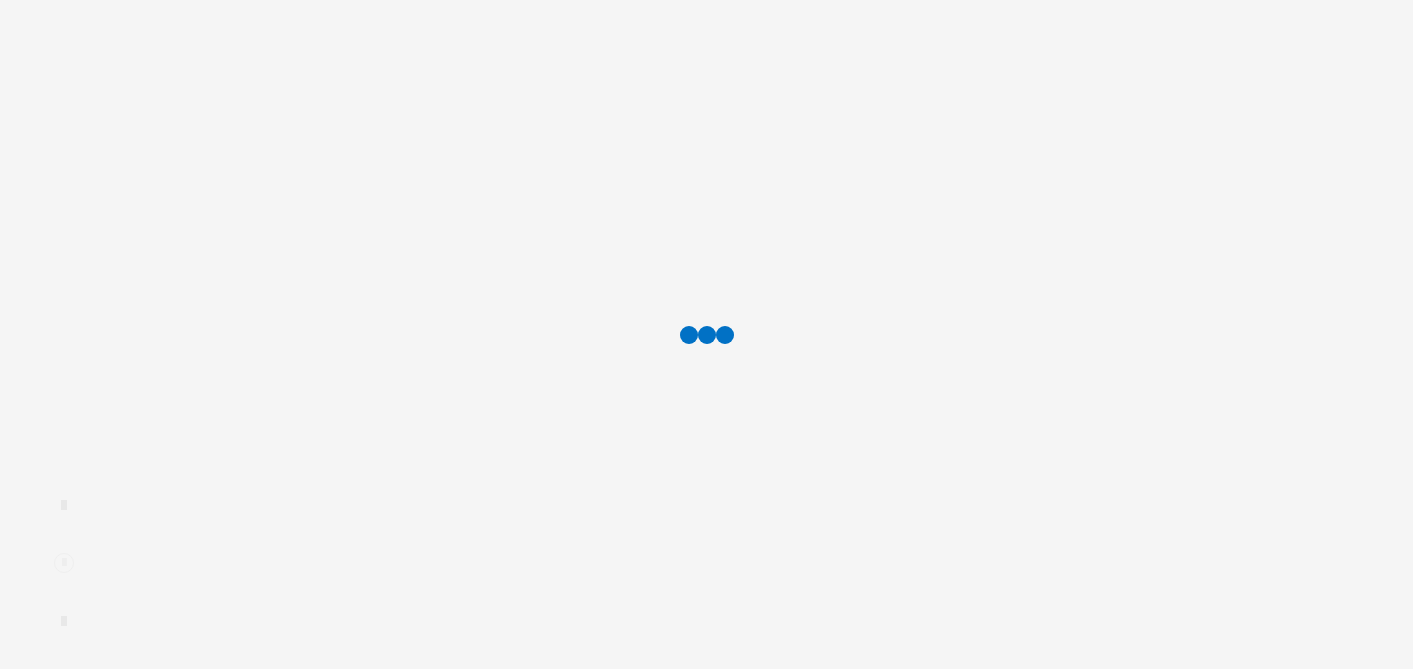scroll, scrollTop: 0, scrollLeft: 0, axis: both 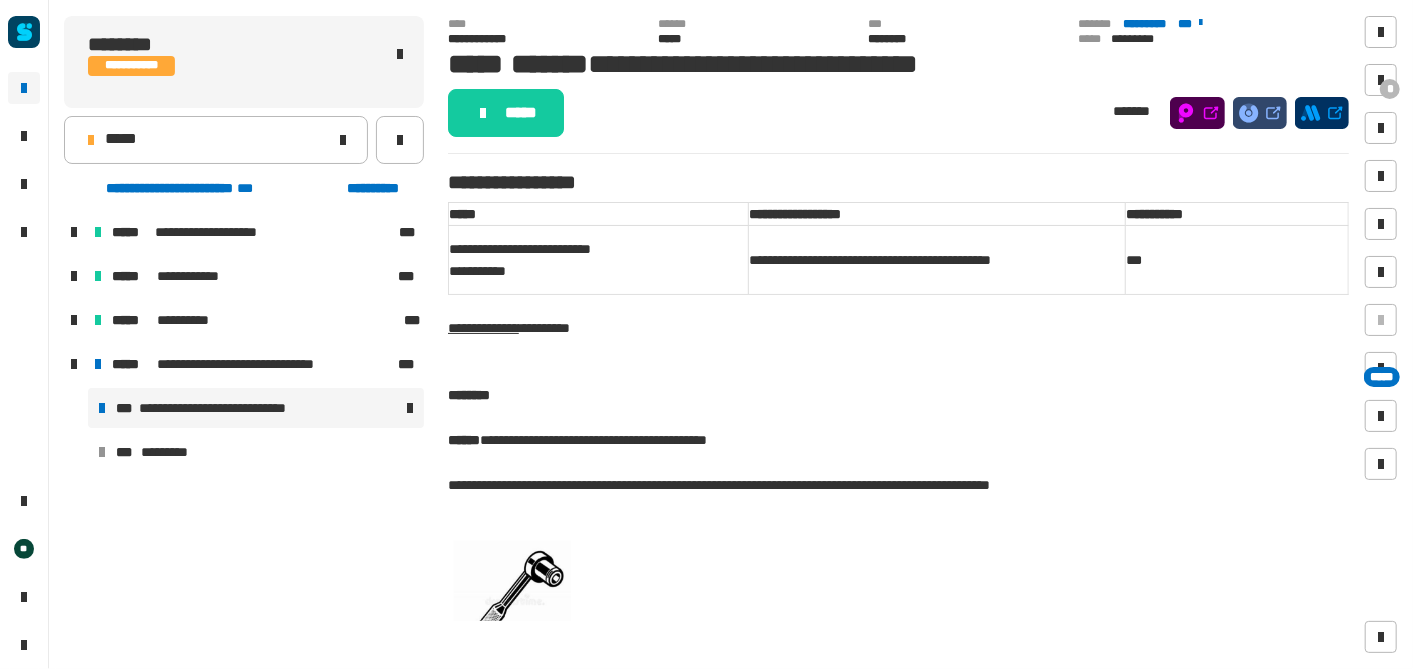 click on "**********" at bounding box center (228, 408) 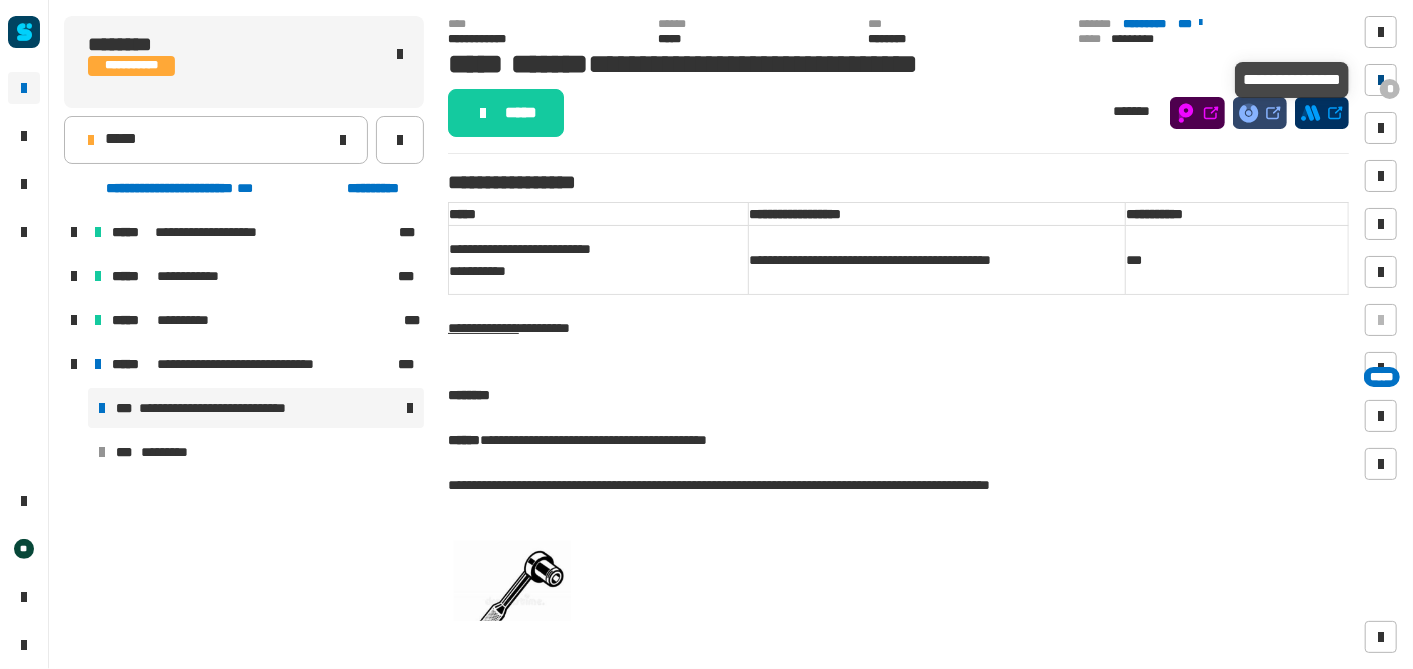 click at bounding box center [1381, 80] 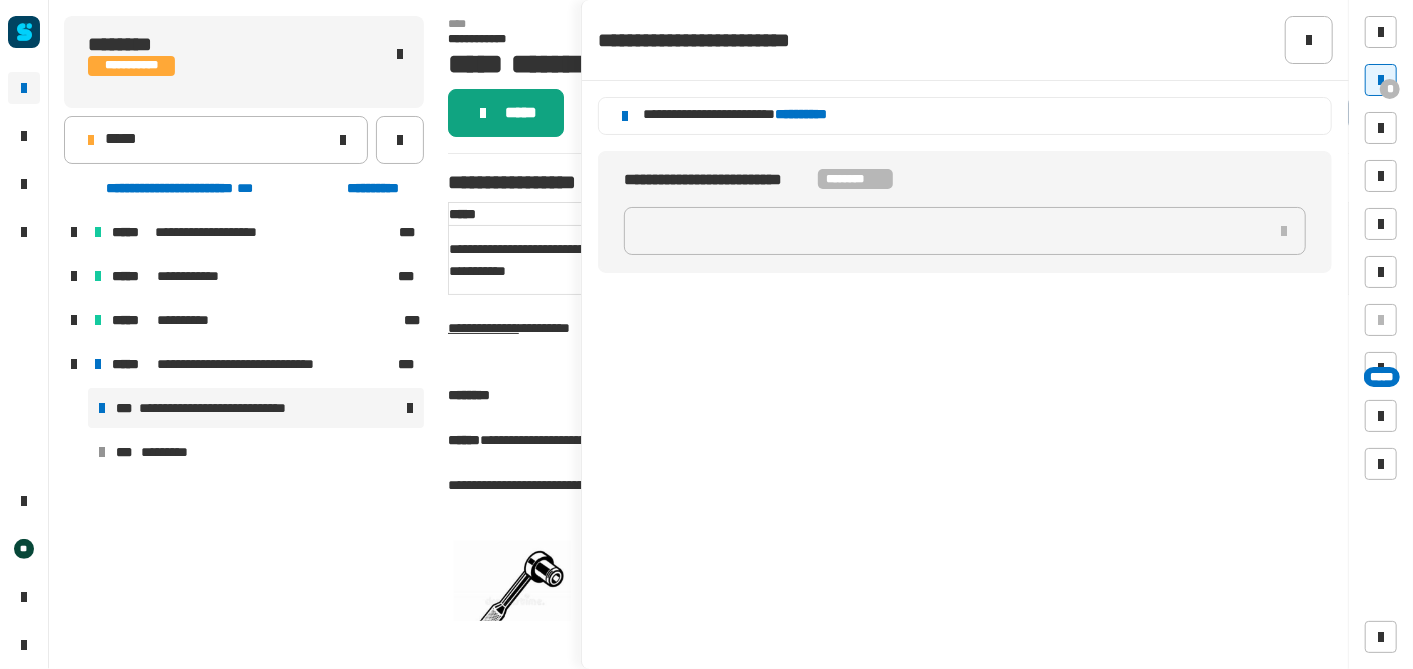 click 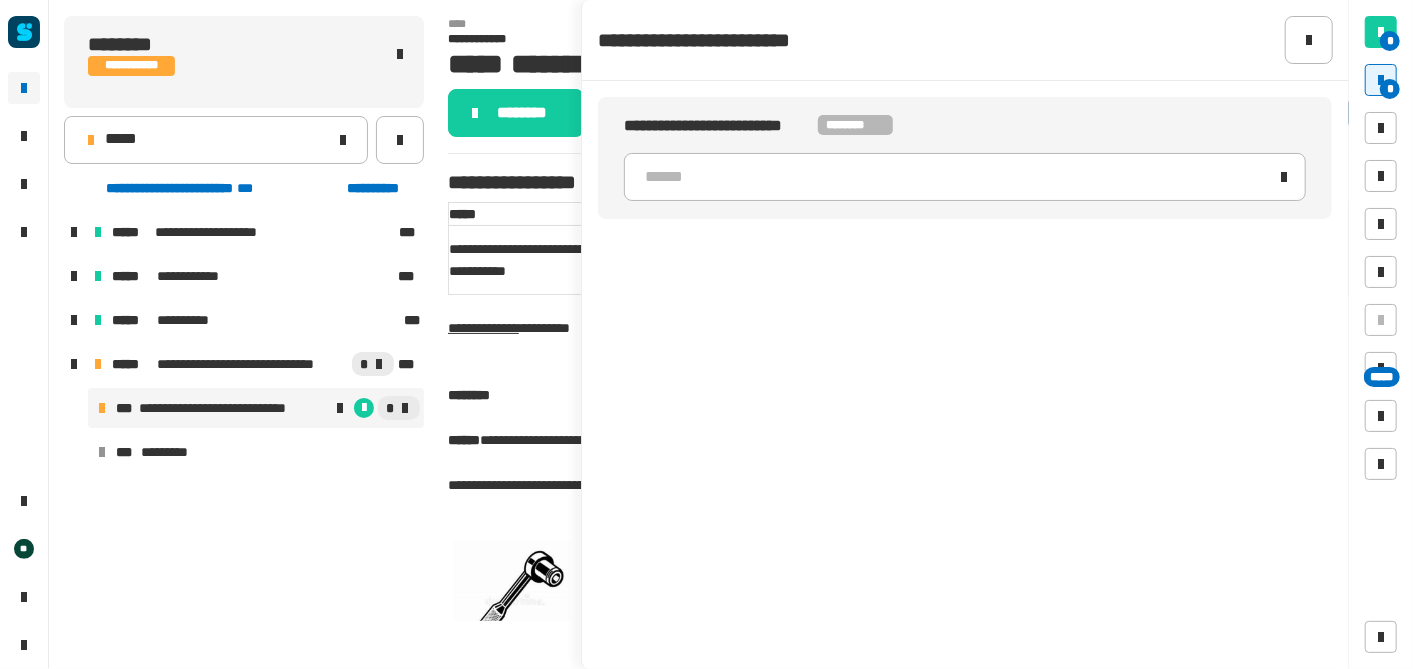click on "**********" 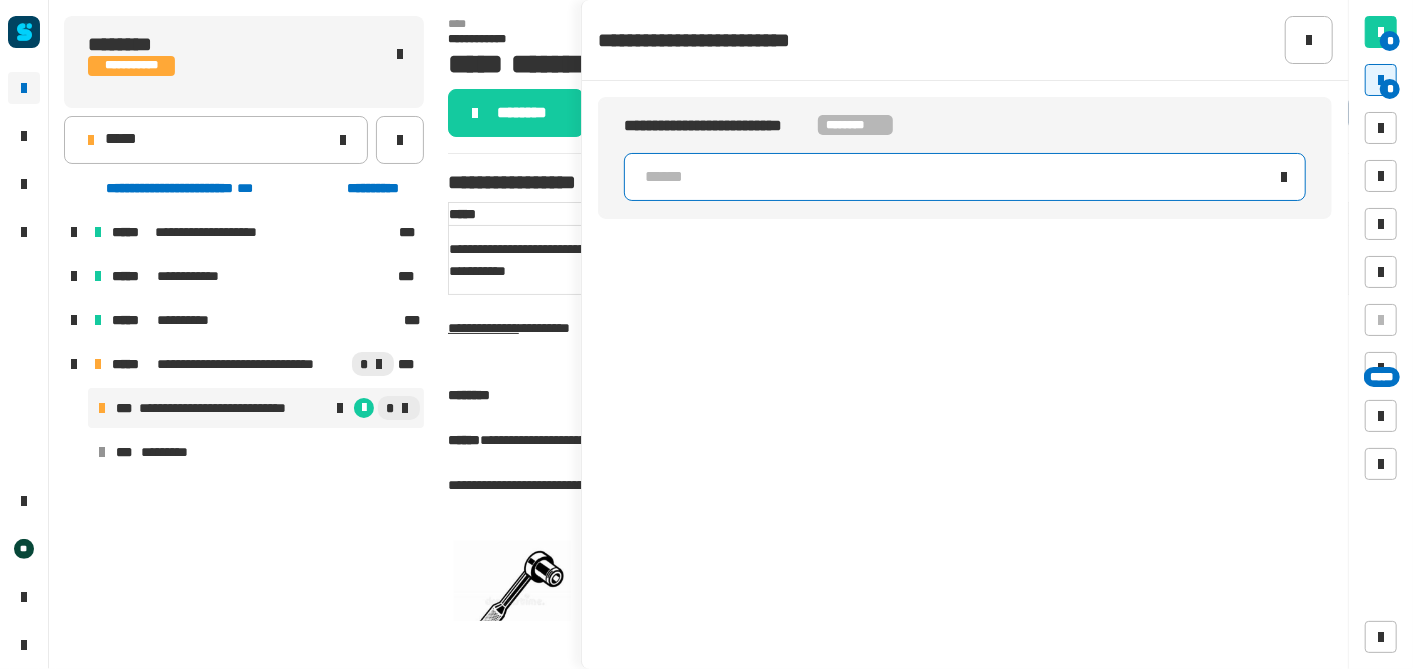 click on "******" 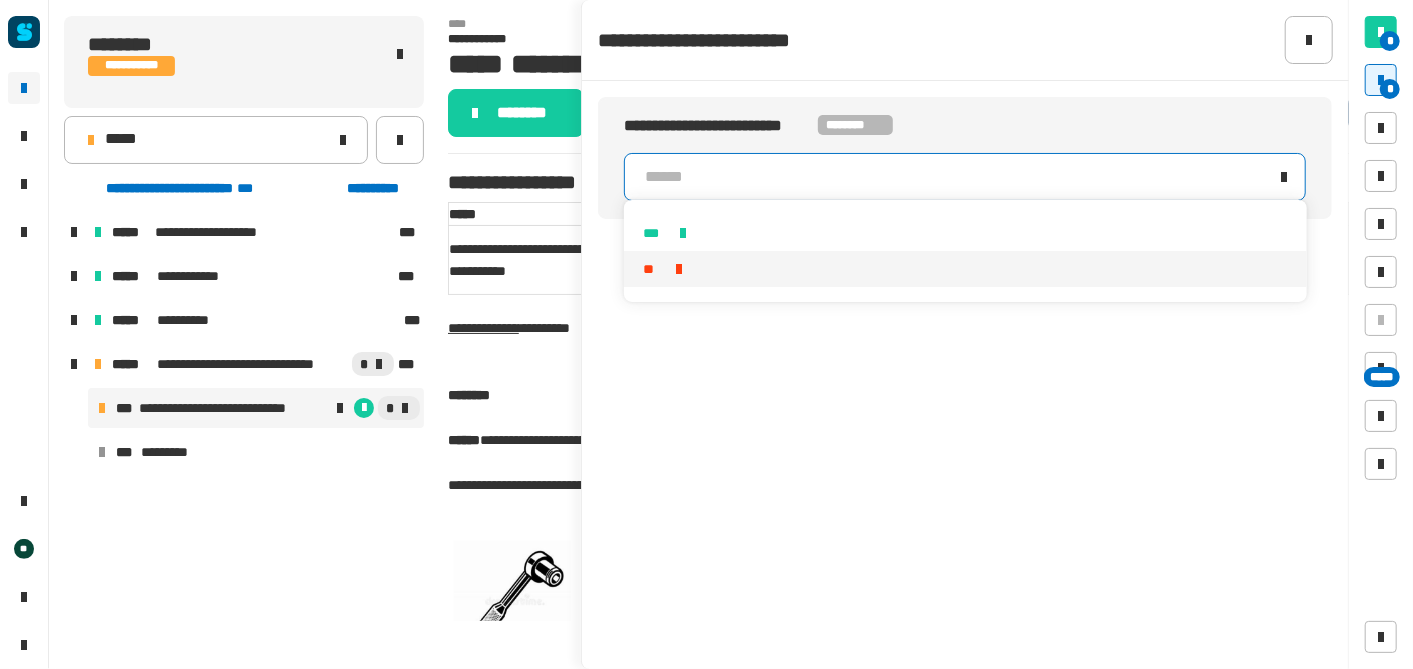 click on "**" at bounding box center (966, 269) 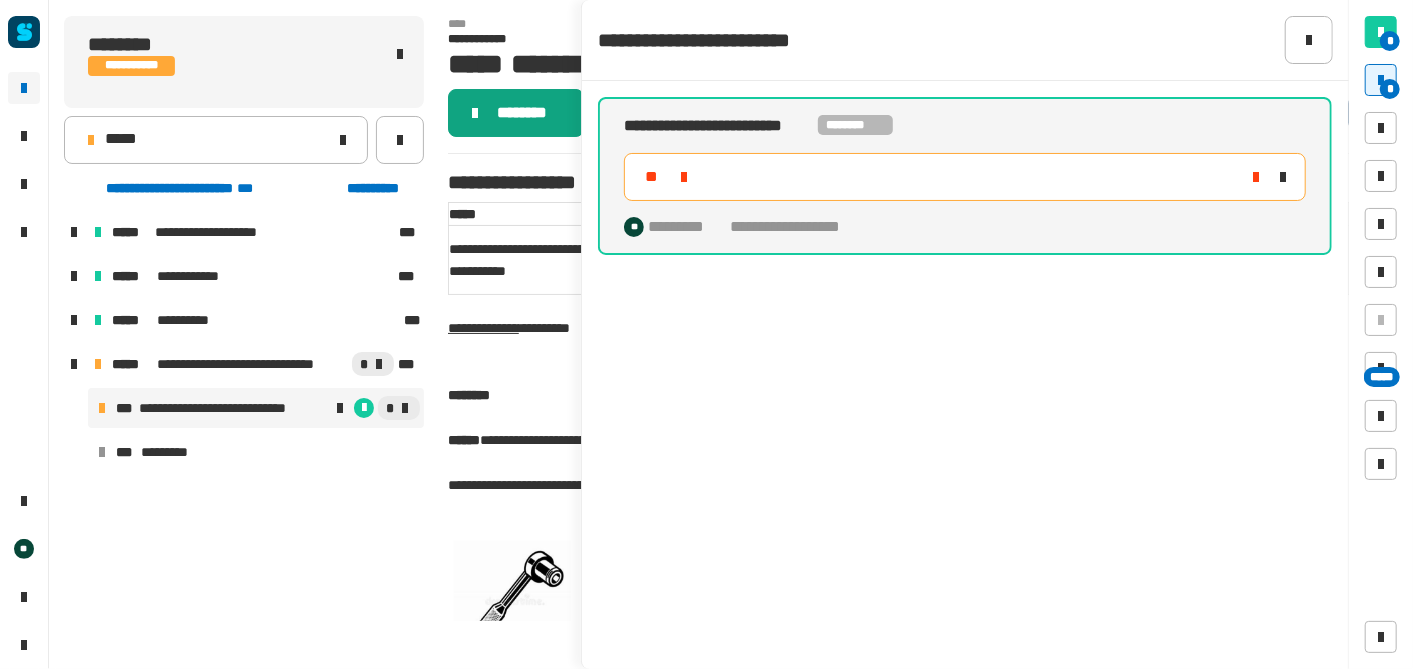 click on "********" 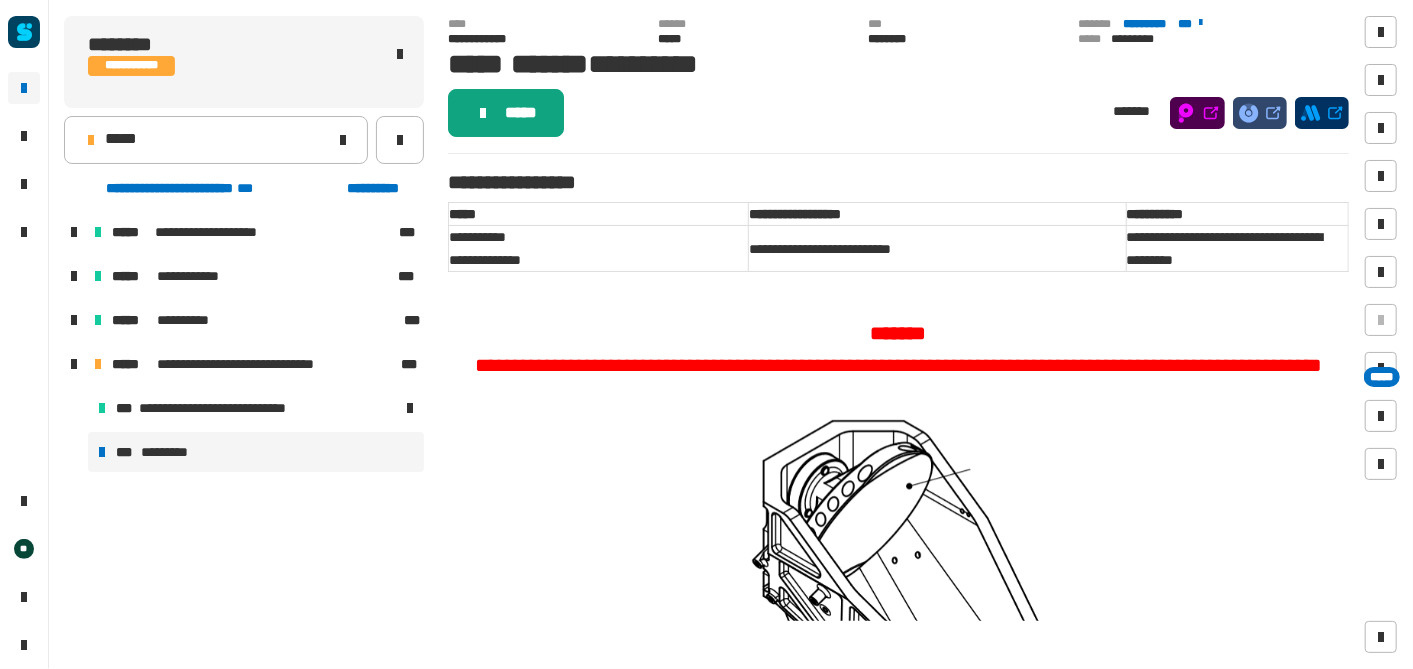 click on "*****" 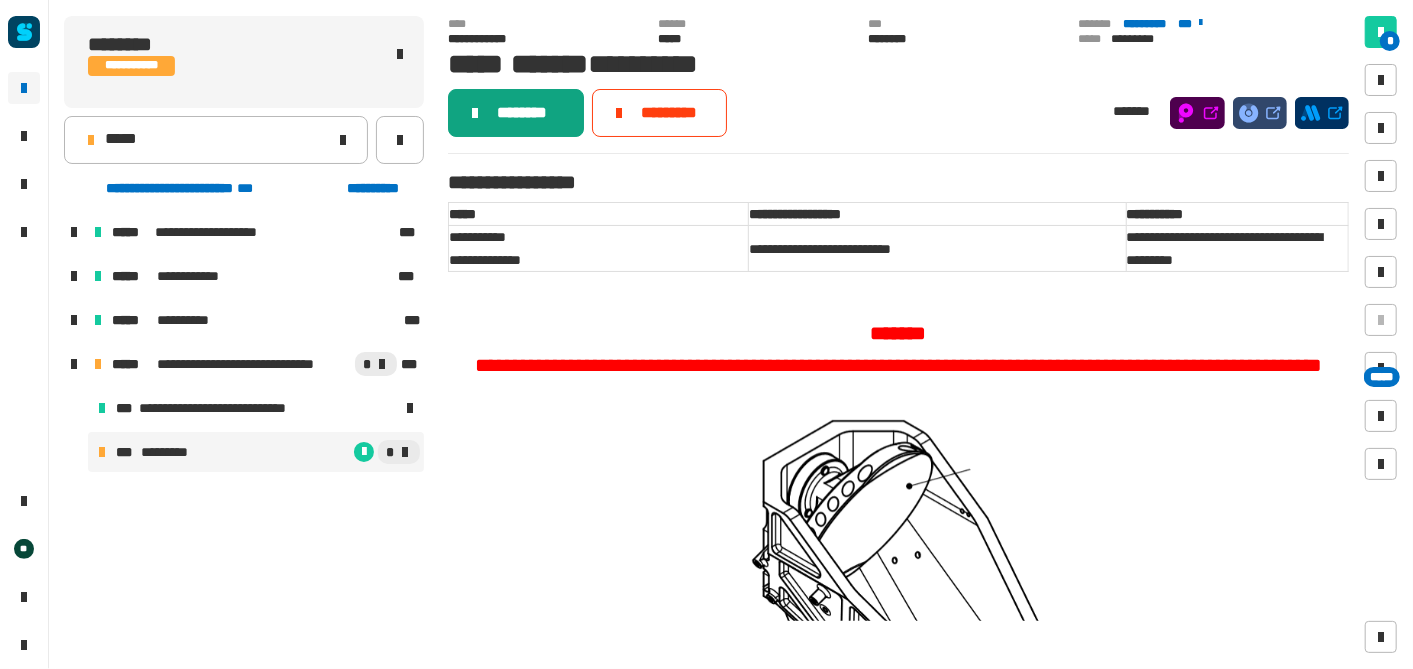 click on "********" 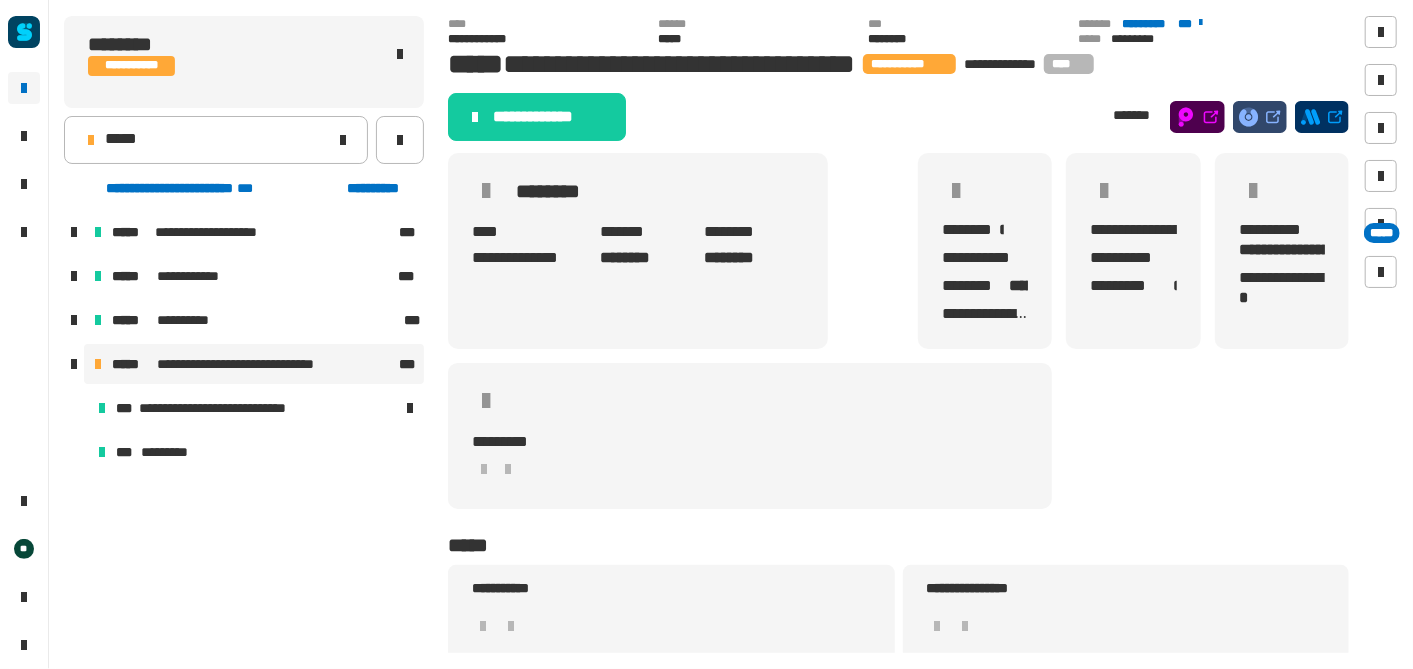 click on "**********" 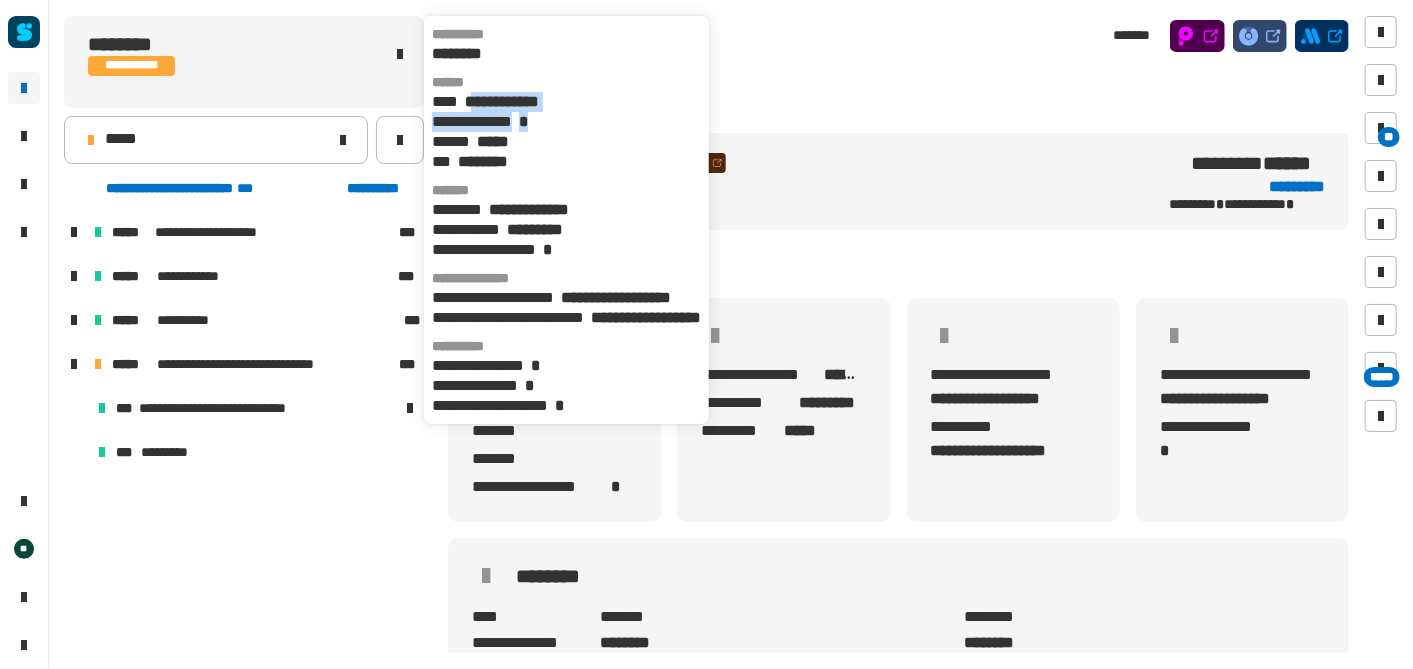 drag, startPoint x: 600, startPoint y: 109, endPoint x: 474, endPoint y: 105, distance: 126.06348 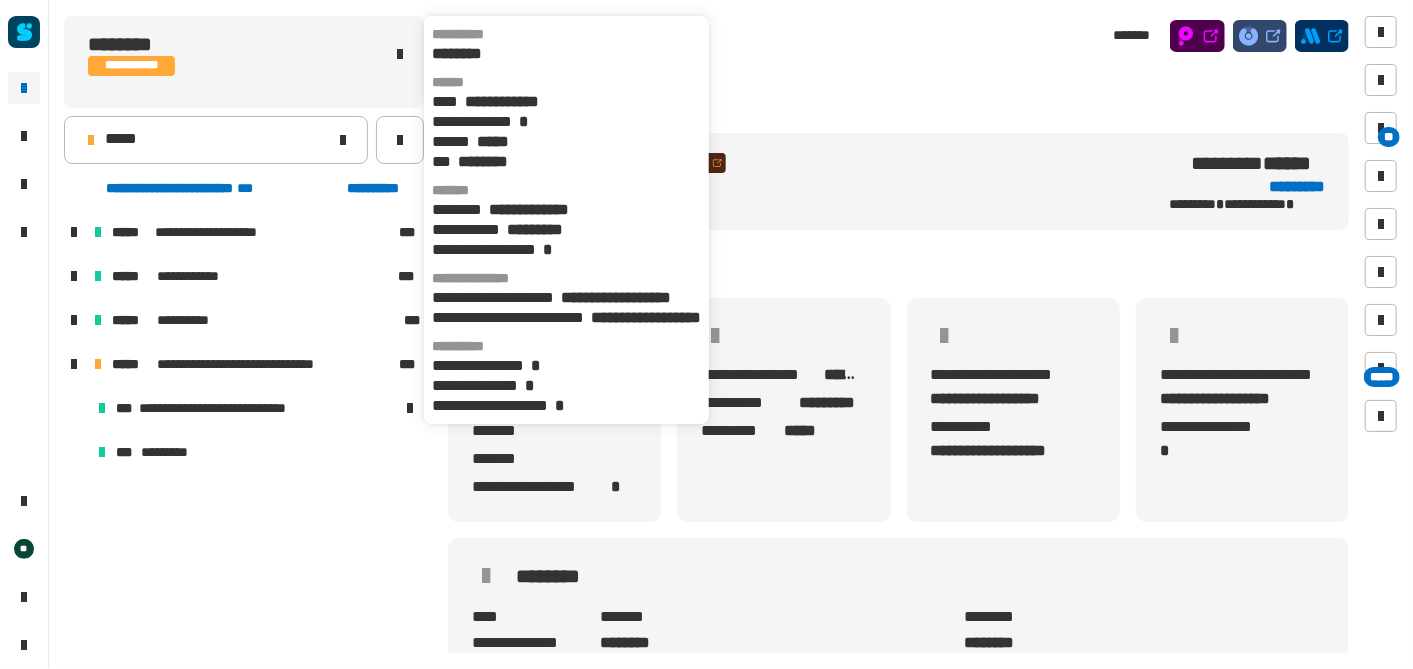 drag, startPoint x: 474, startPoint y: 105, endPoint x: 674, endPoint y: 82, distance: 201.31816 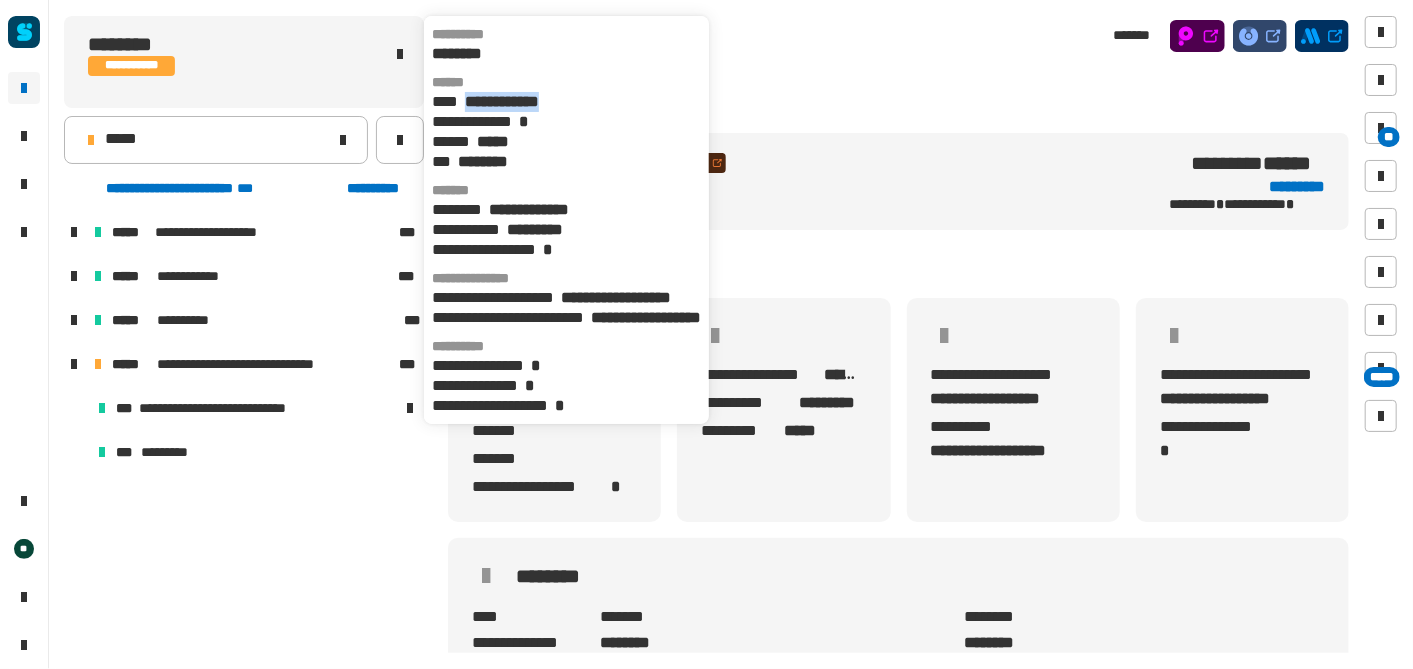 drag, startPoint x: 596, startPoint y: 102, endPoint x: 469, endPoint y: 102, distance: 127 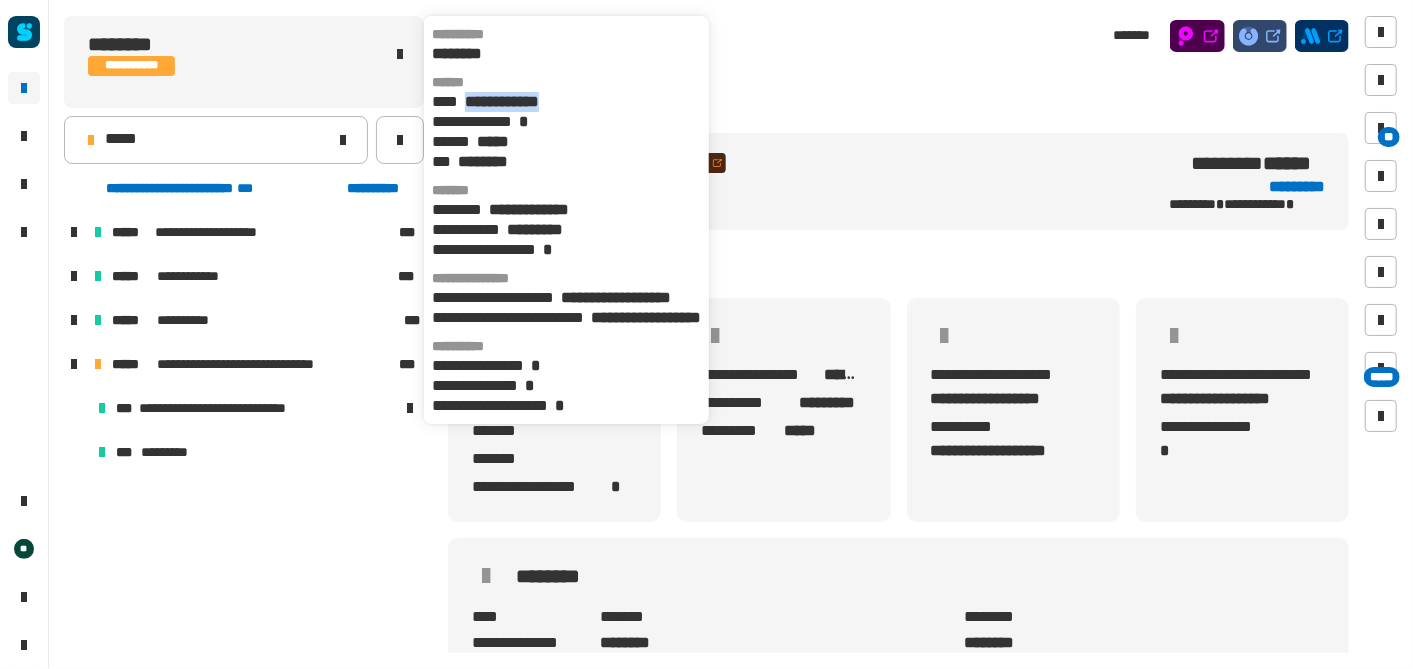 copy on "**********" 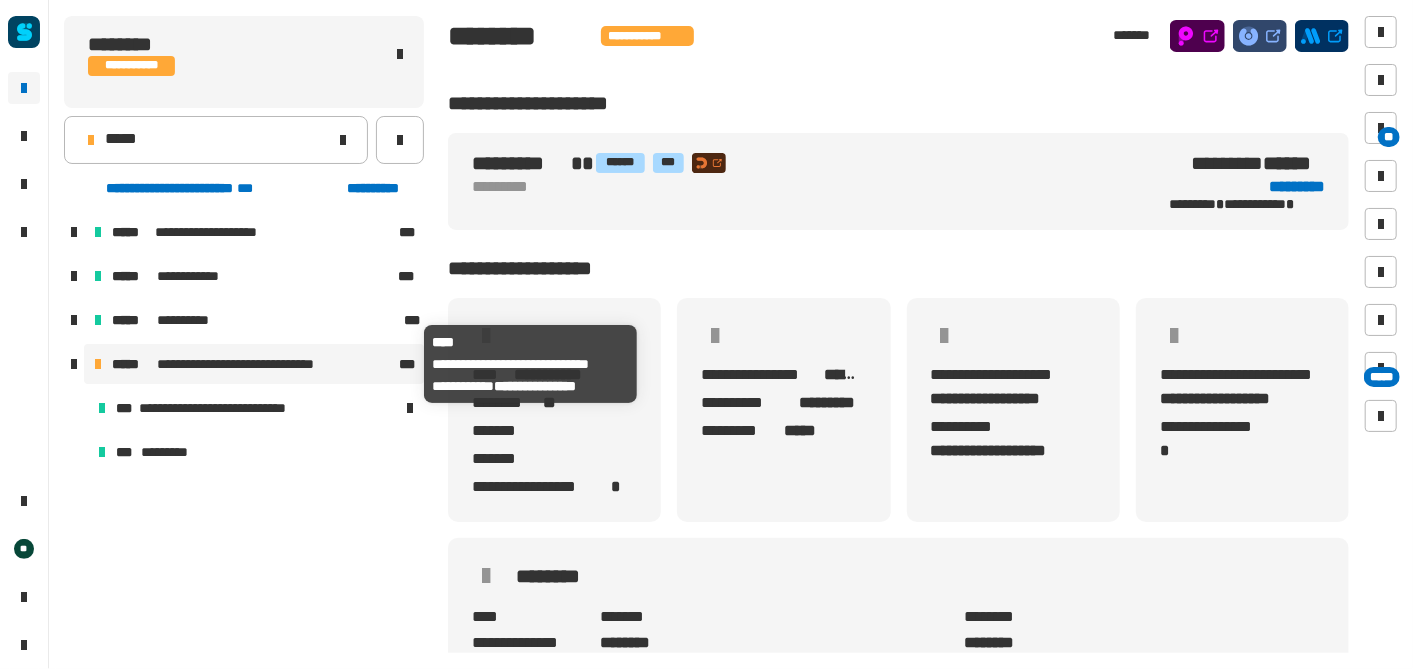 click on "**********" at bounding box center [255, 364] 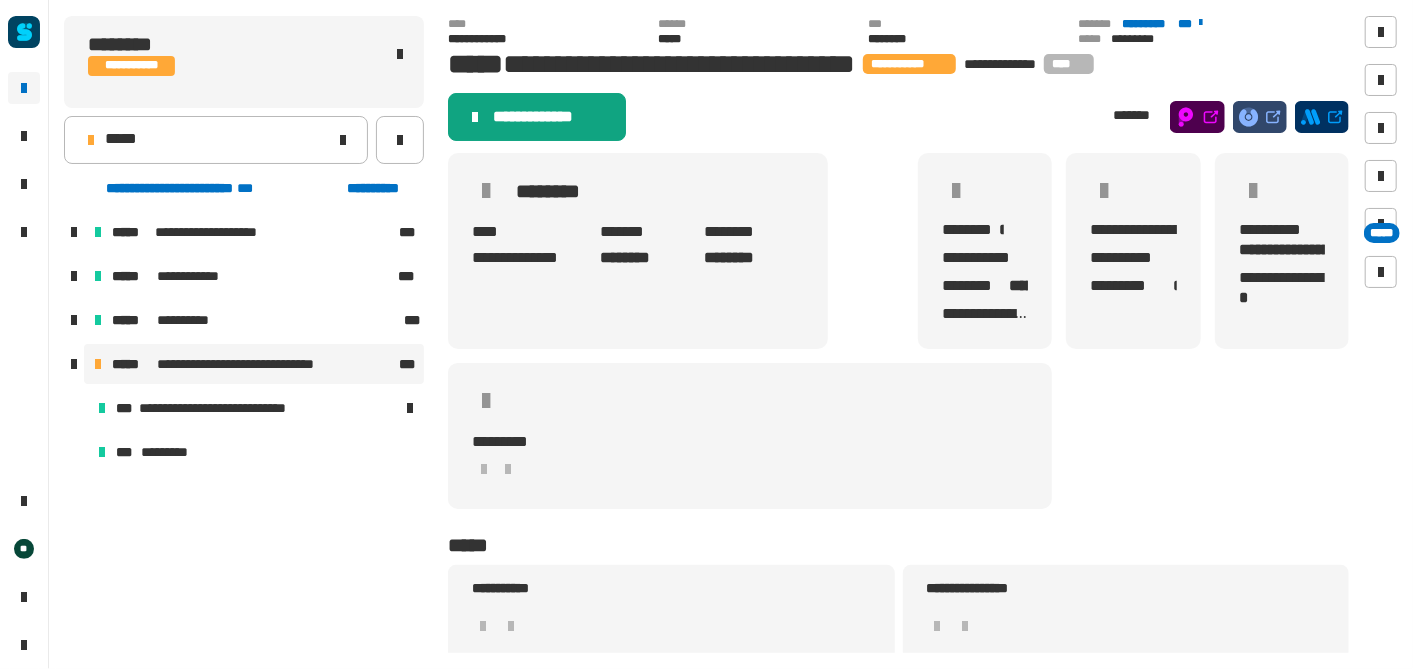 click on "**********" 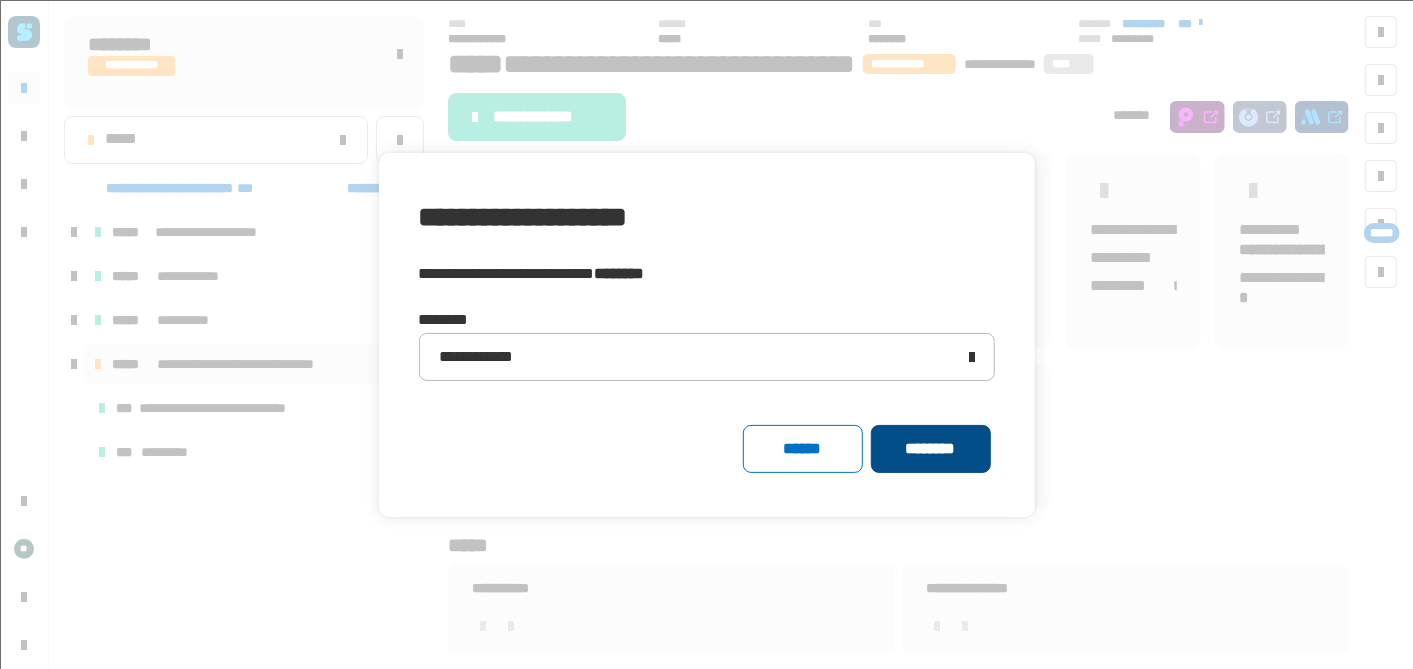 click on "********" 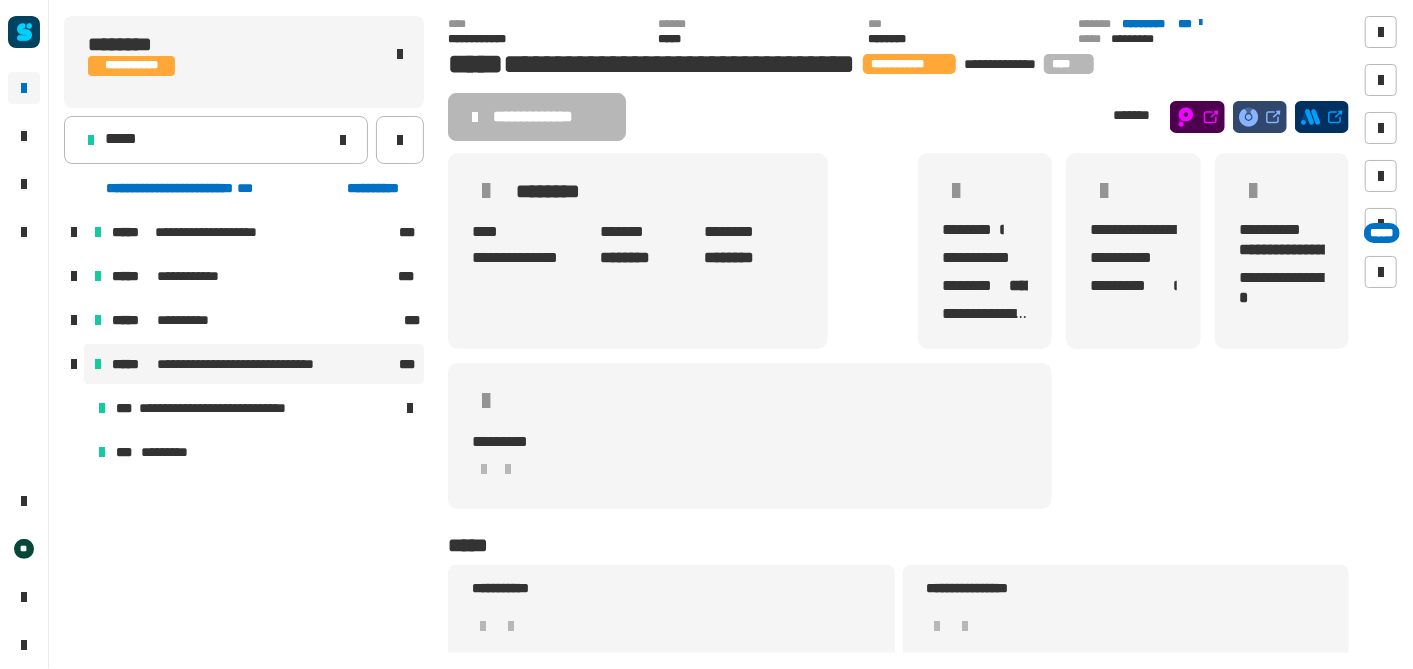 click on "**********" 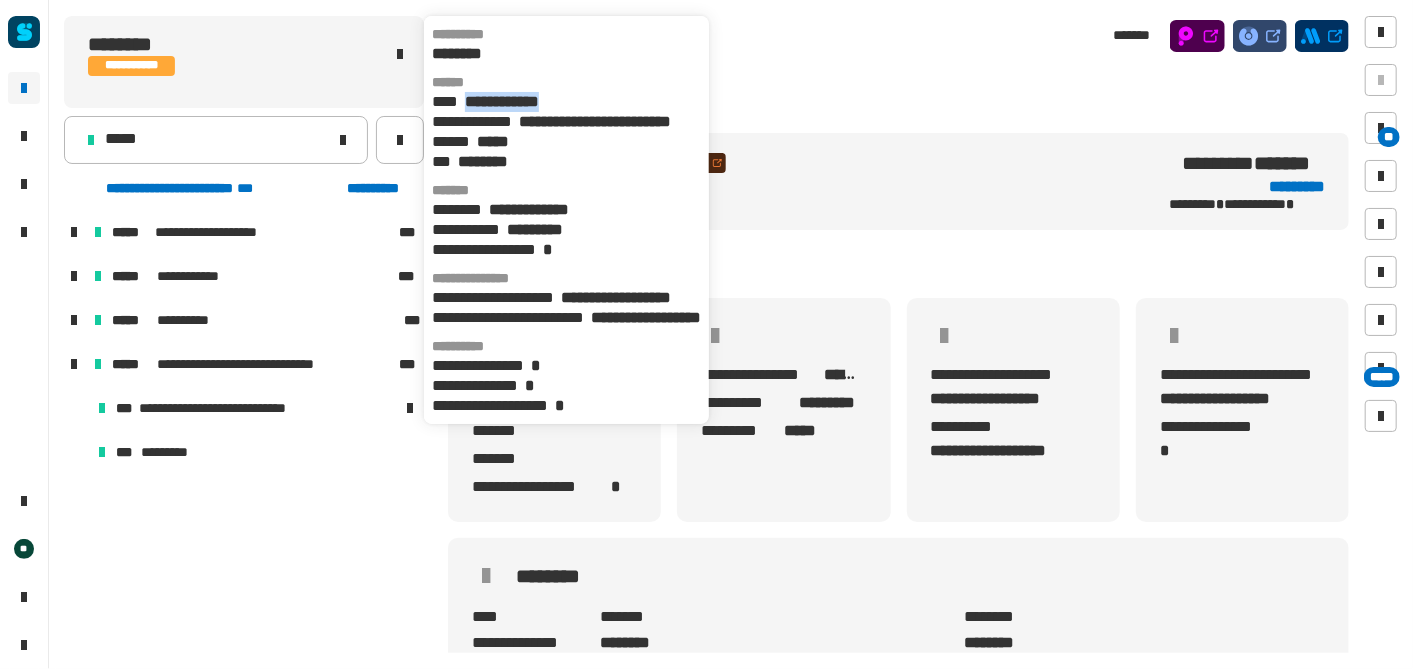 drag, startPoint x: 602, startPoint y: 101, endPoint x: 471, endPoint y: 105, distance: 131.06105 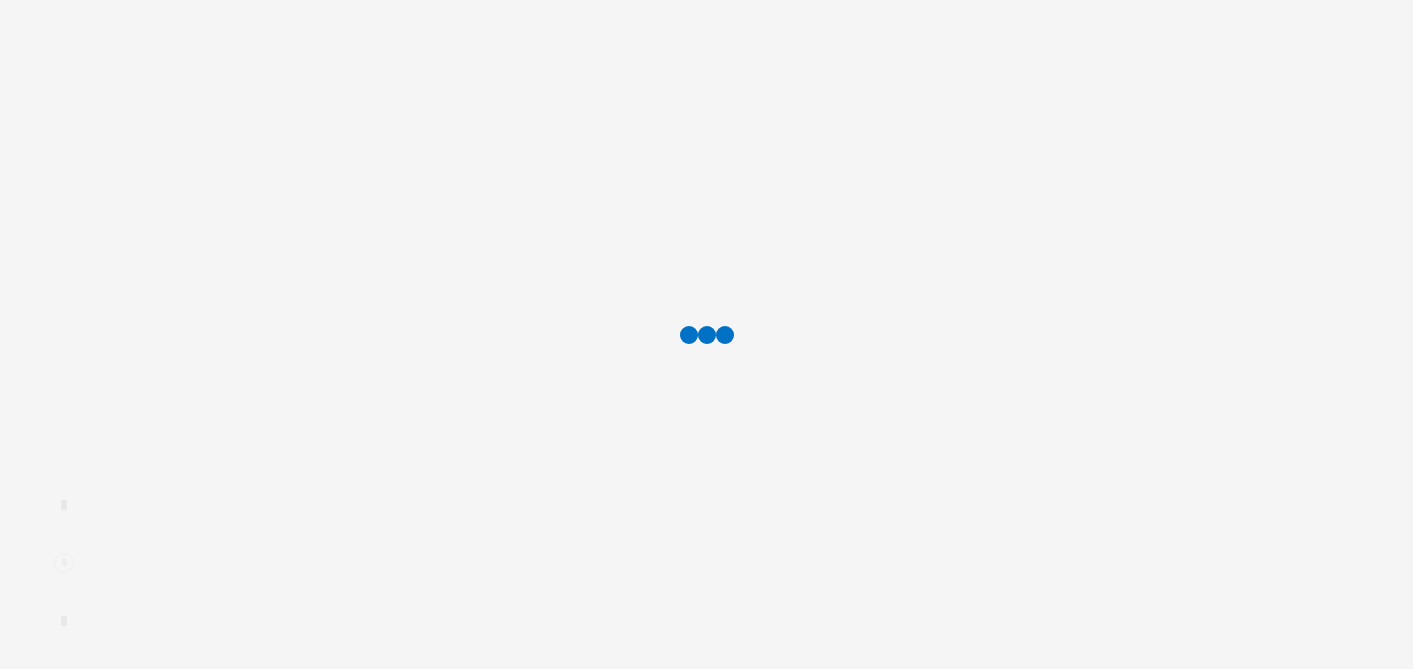 scroll, scrollTop: 0, scrollLeft: 0, axis: both 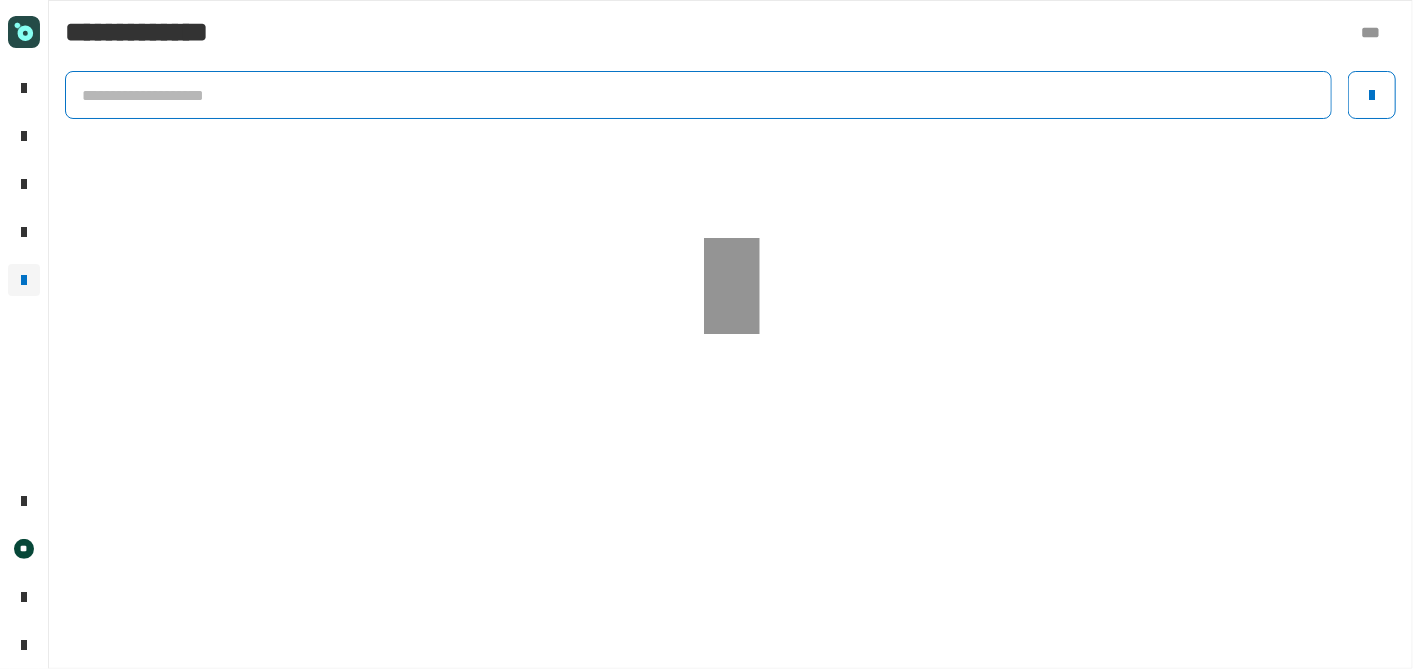 click 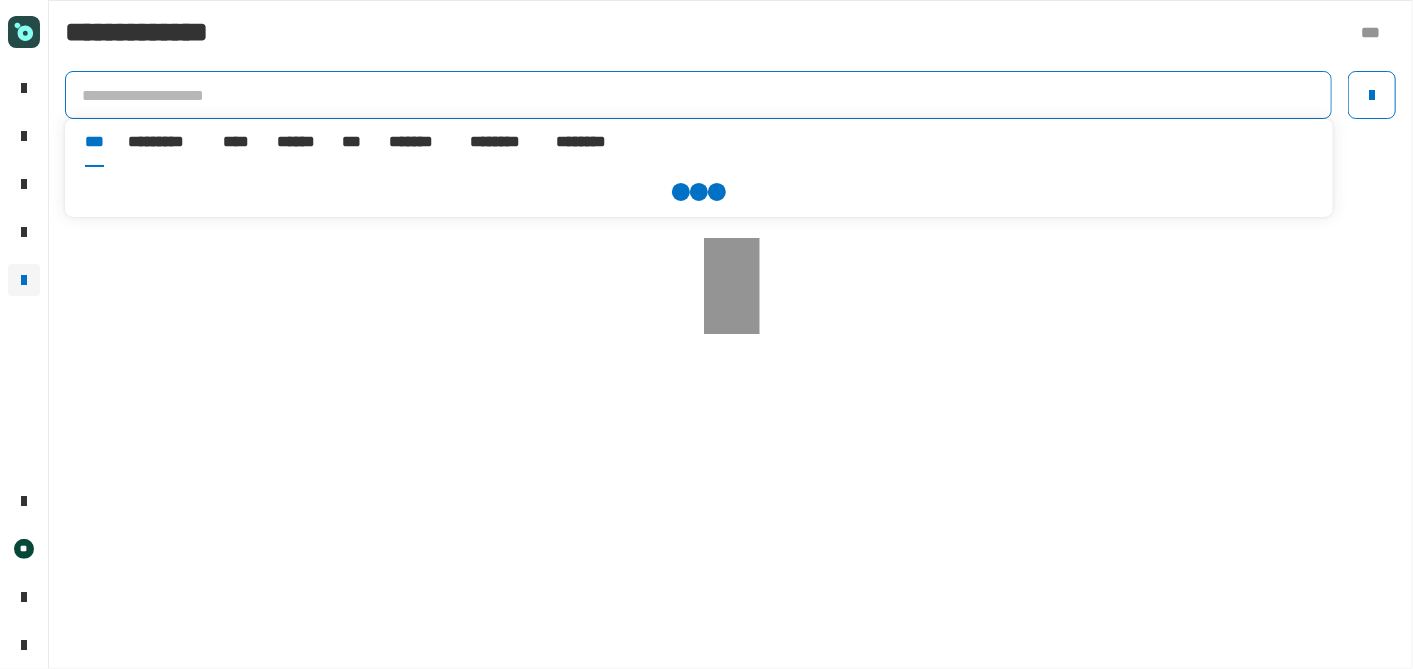paste on "**********" 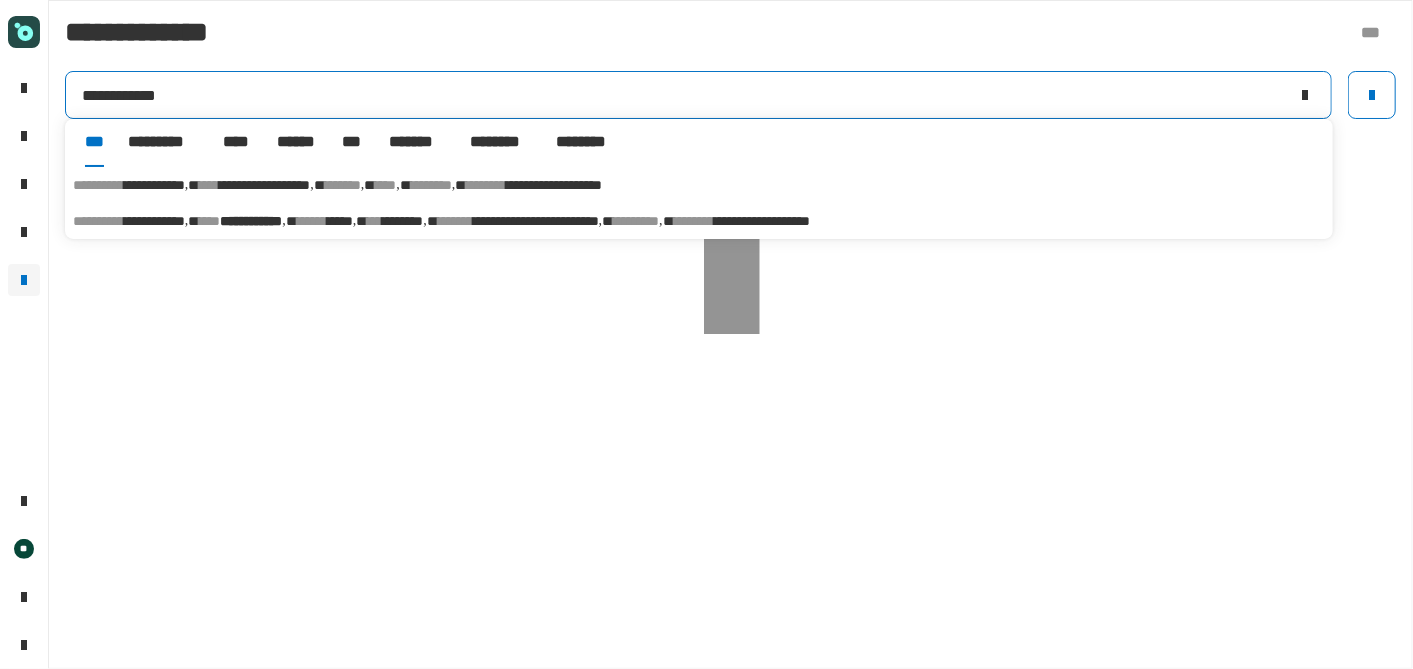 type on "**********" 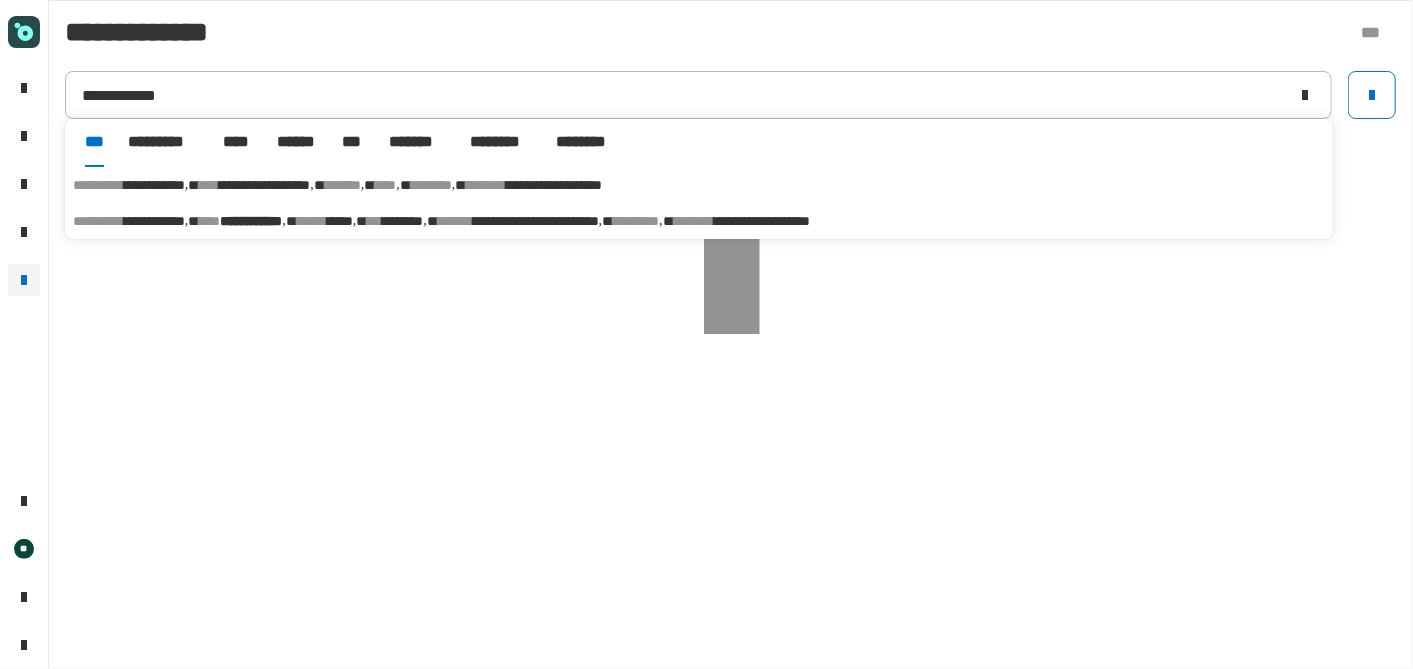 click on "******" at bounding box center [312, 221] 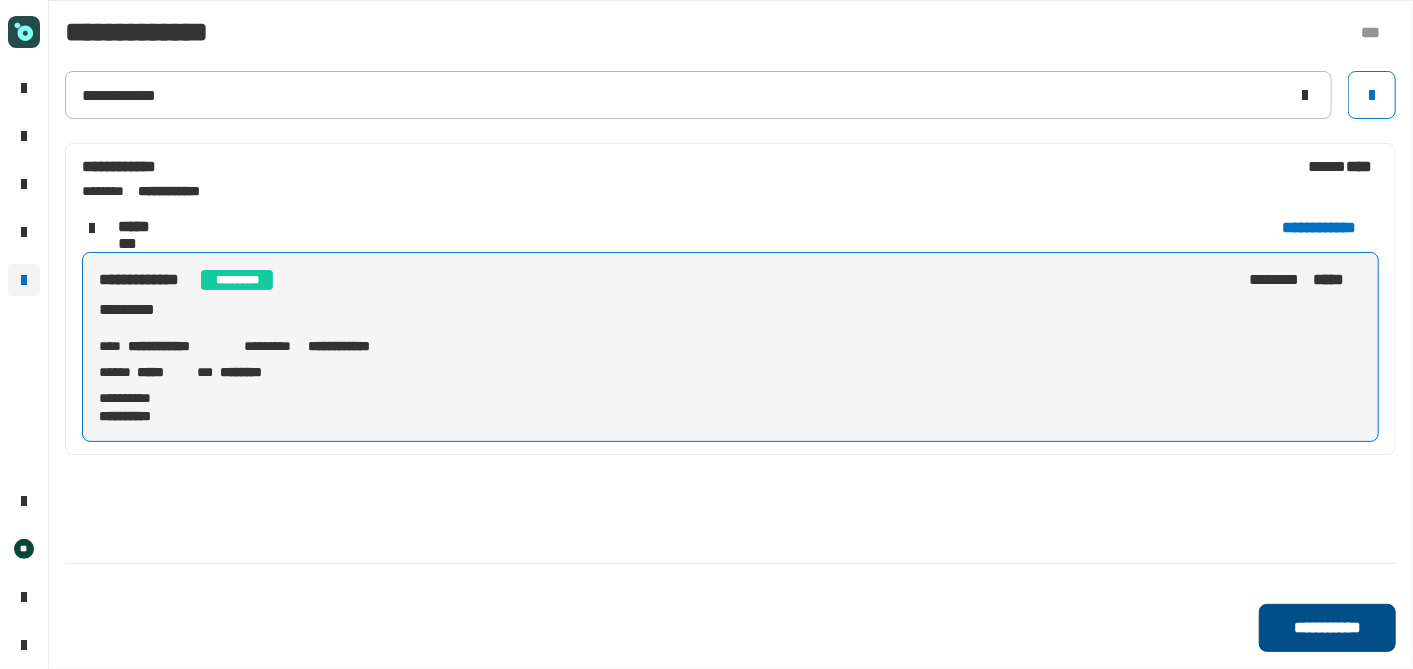 click on "**********" 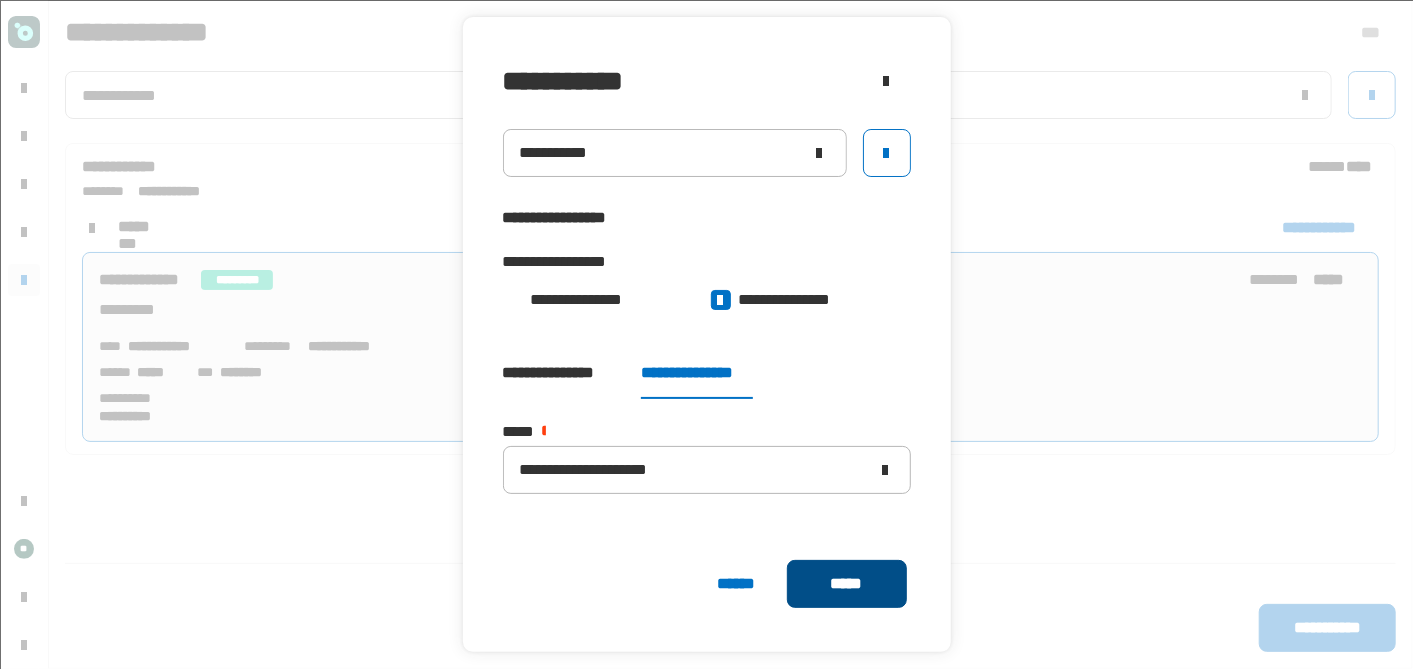 click on "*****" 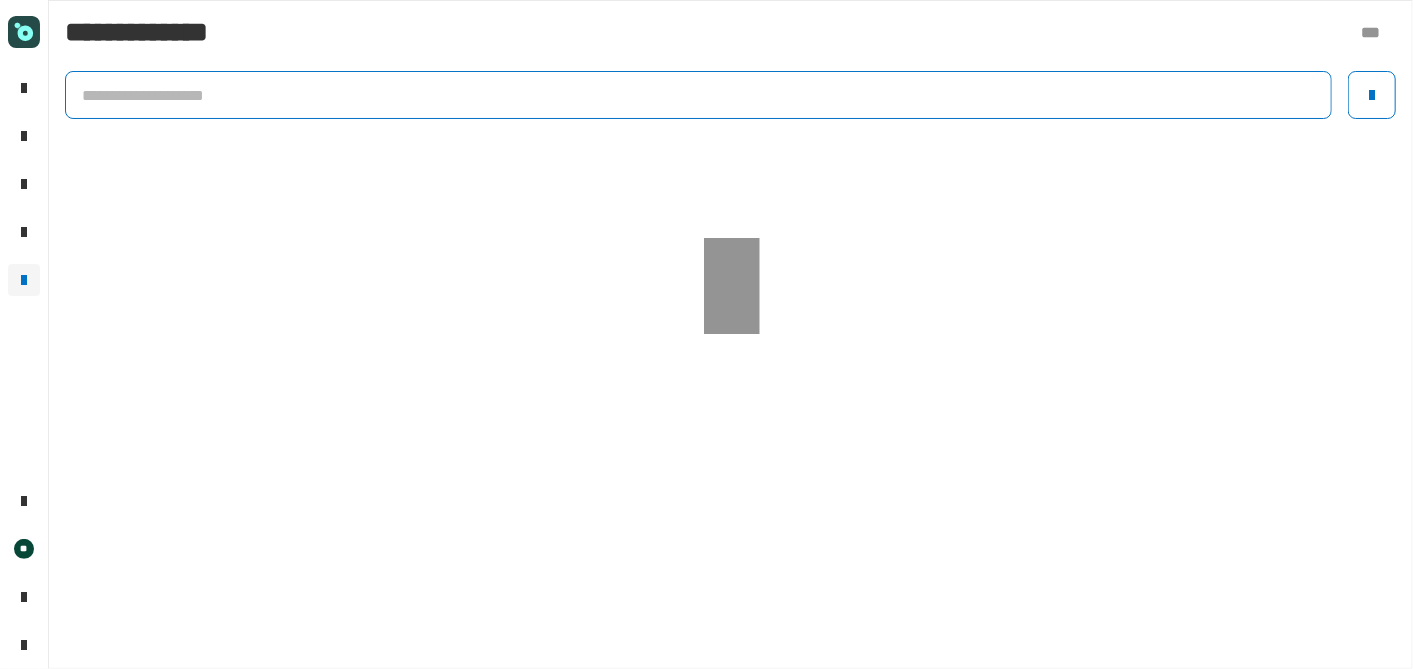 click 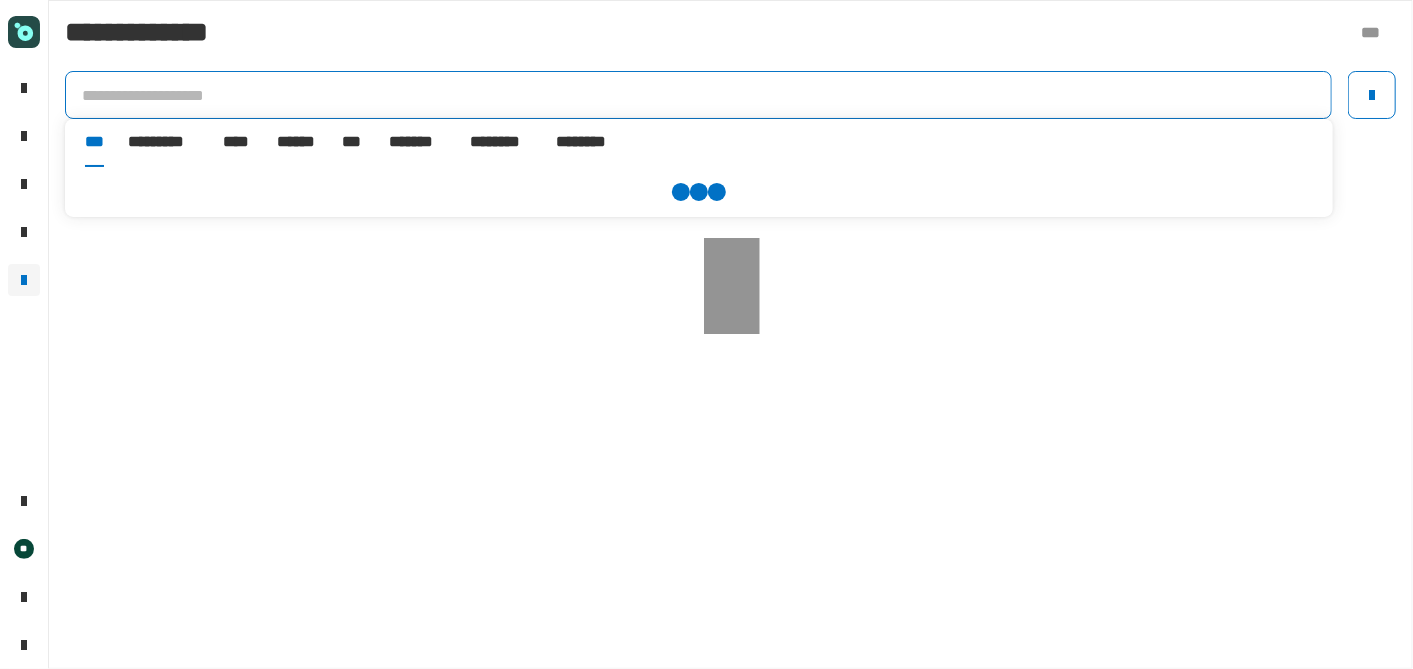 paste on "**********" 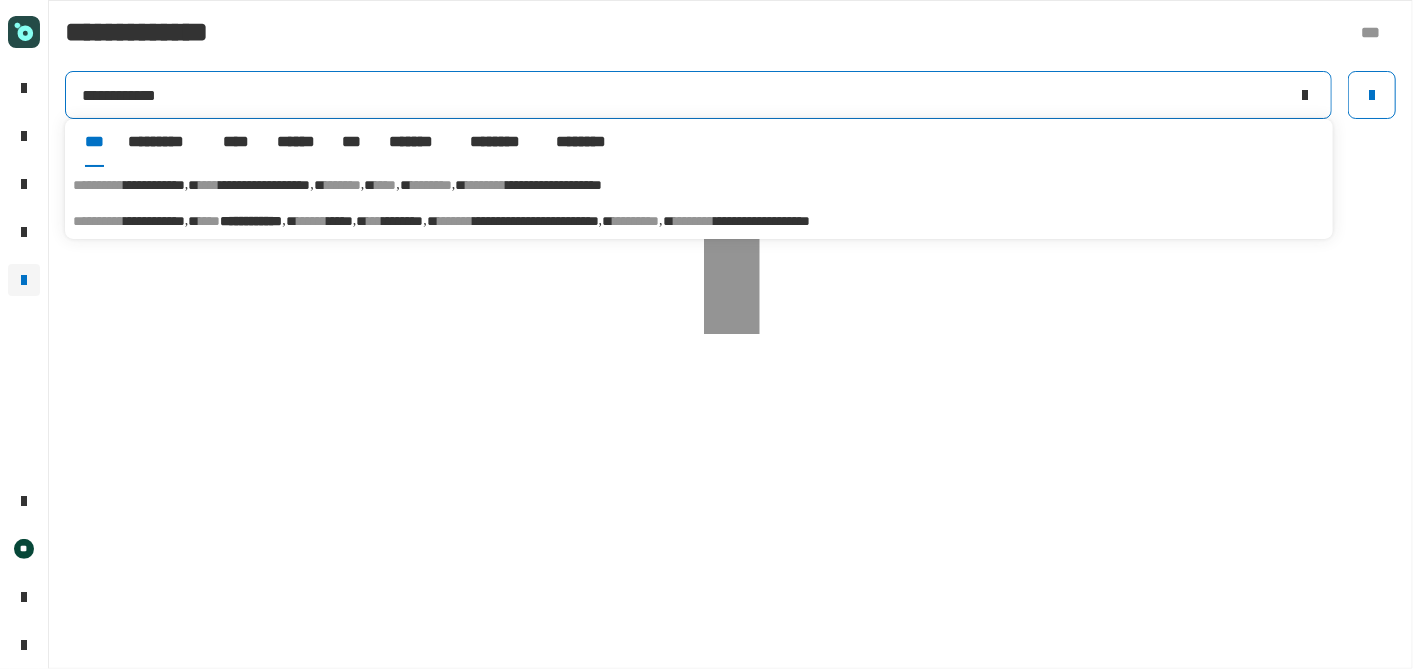 type on "**********" 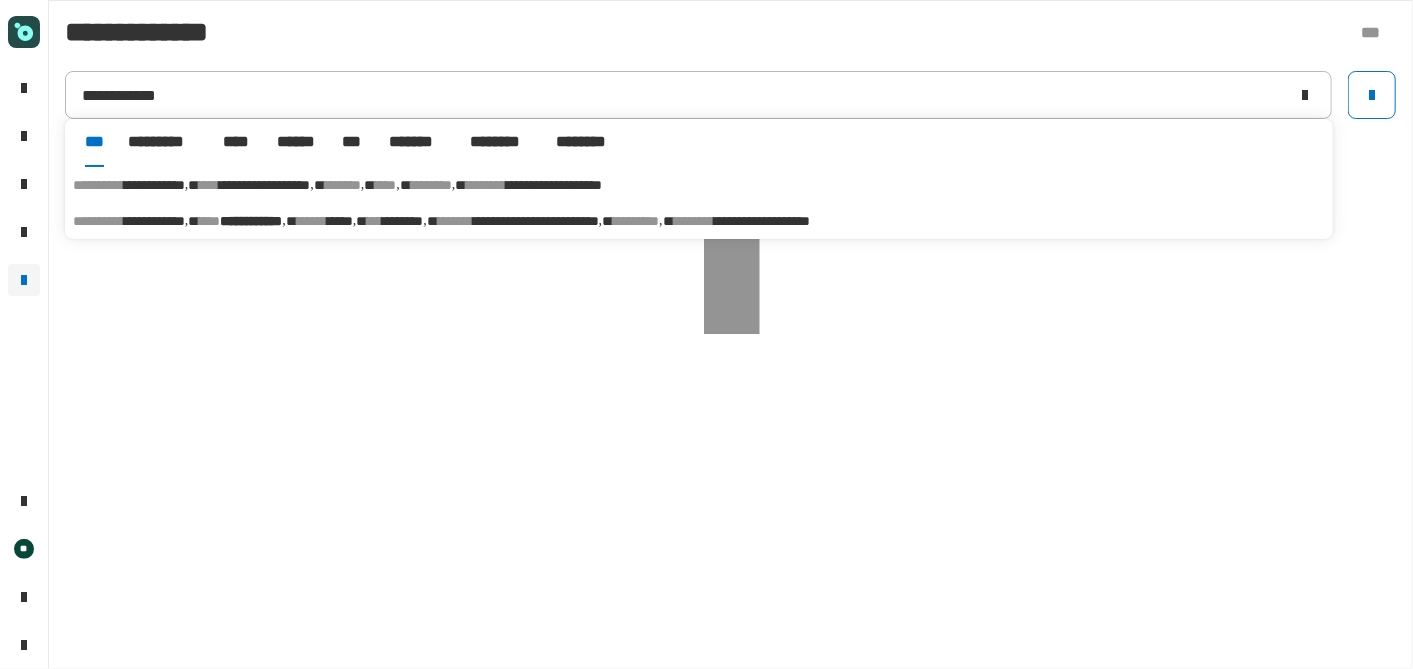 click on "******" at bounding box center (312, 221) 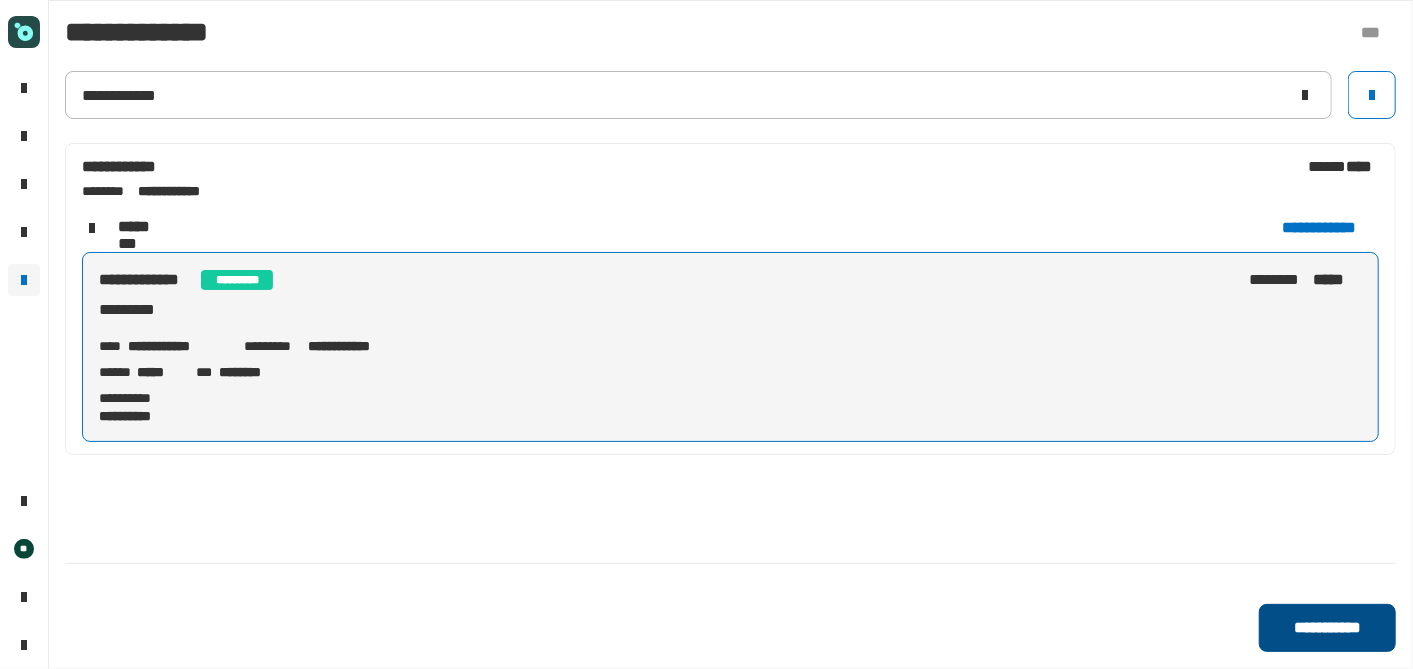 click on "**********" 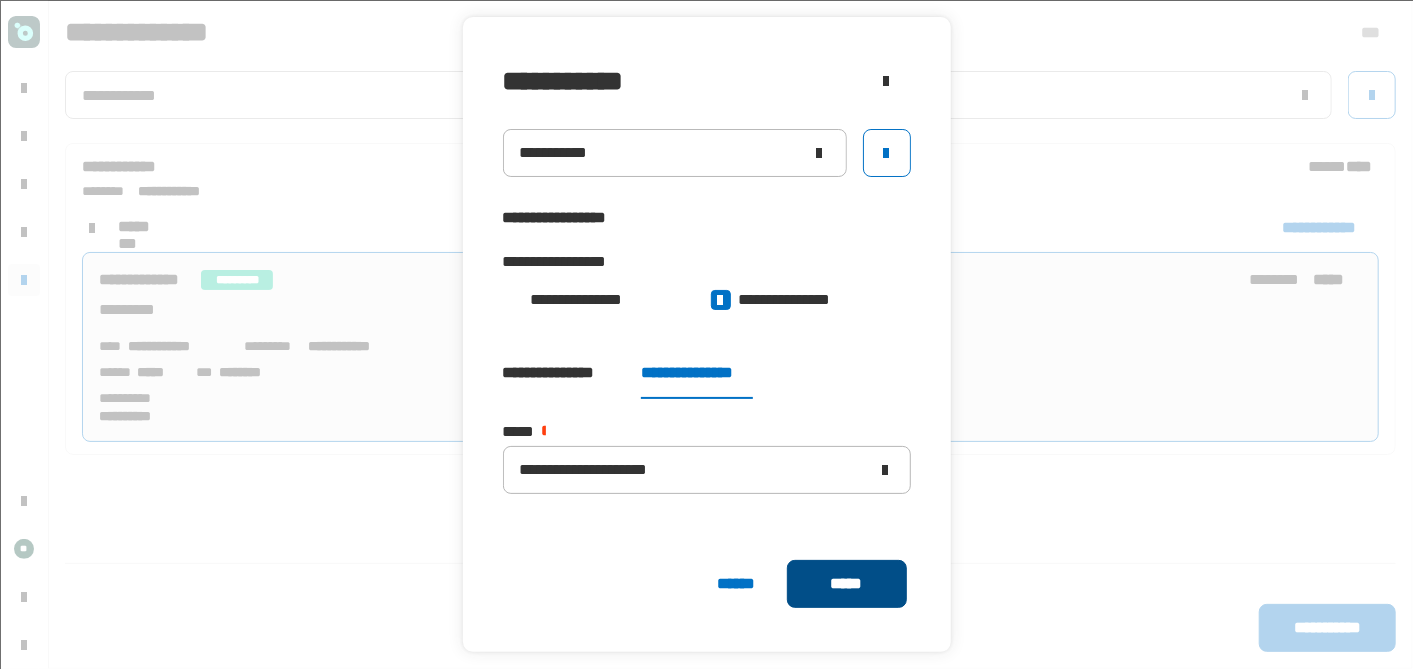 click on "*****" 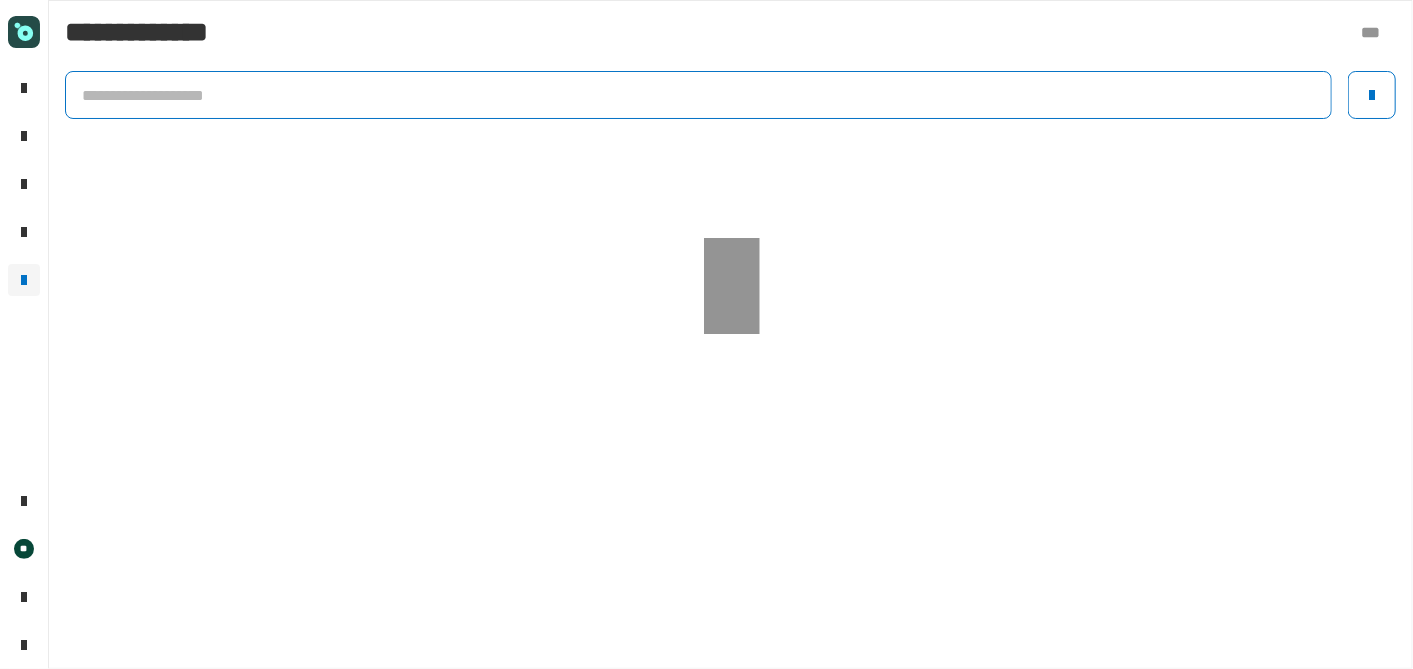 click 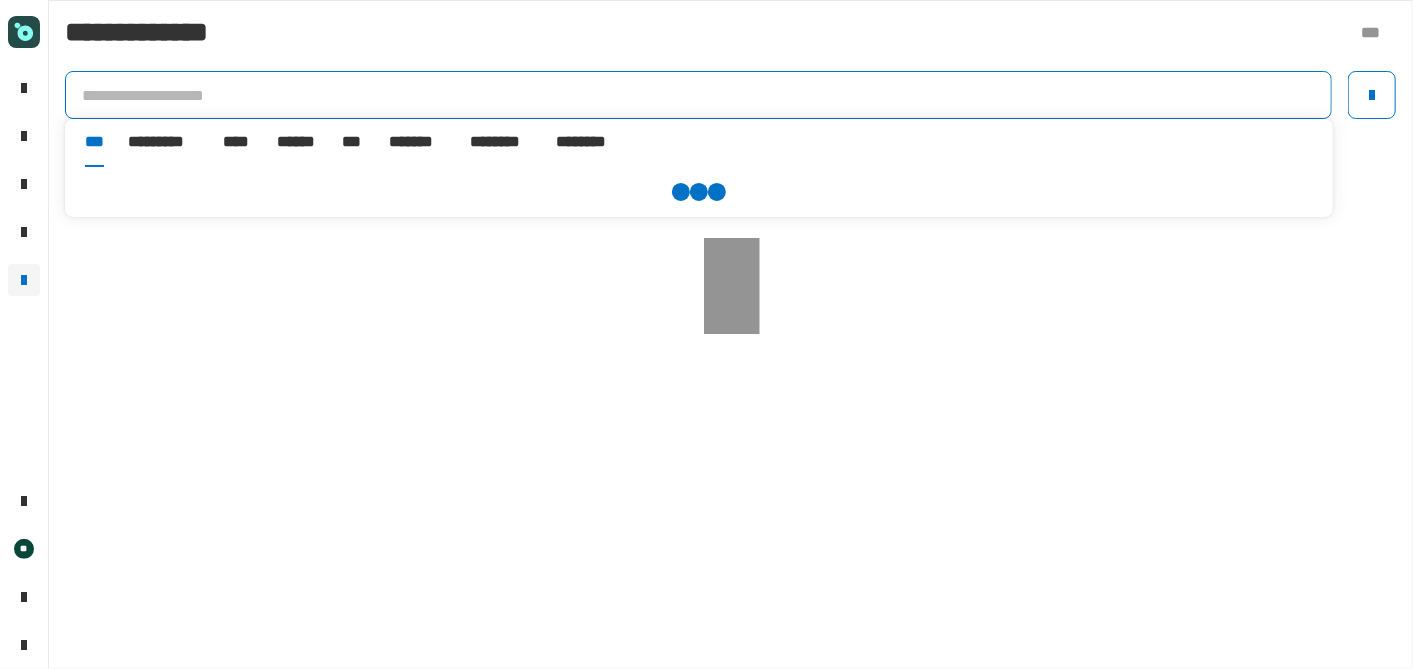 paste on "**********" 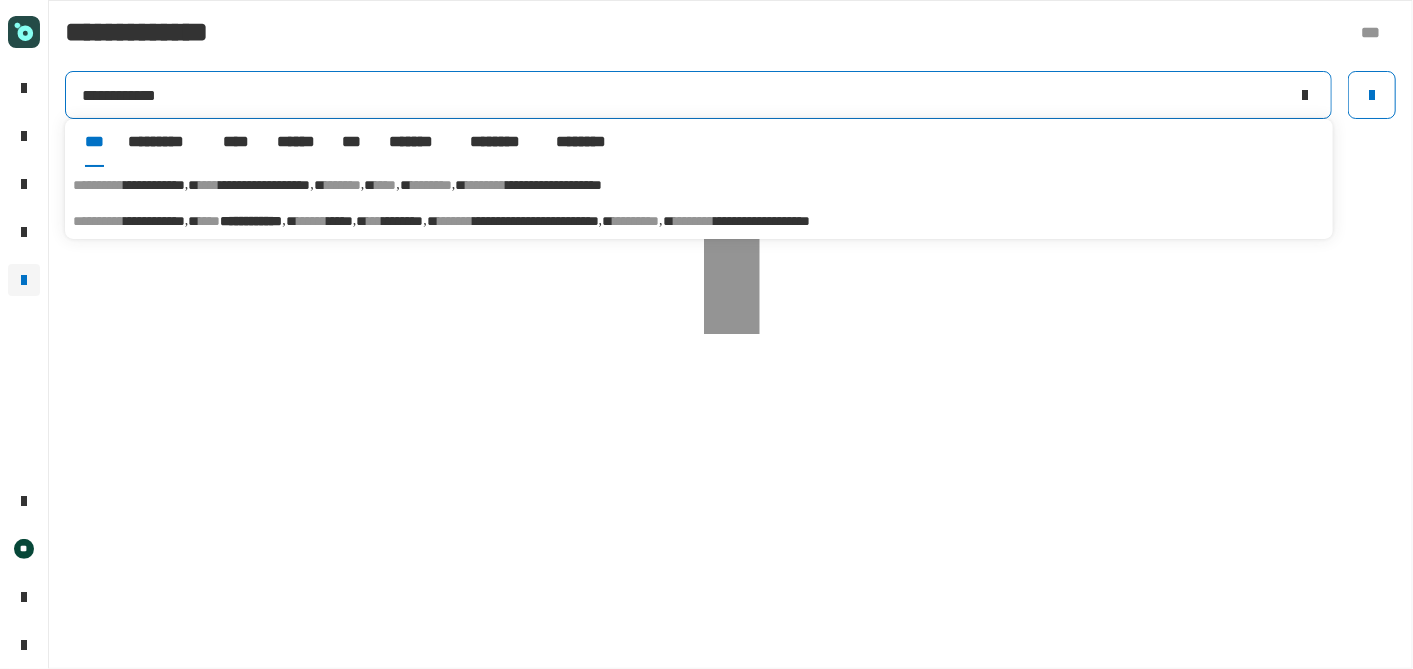 type on "**********" 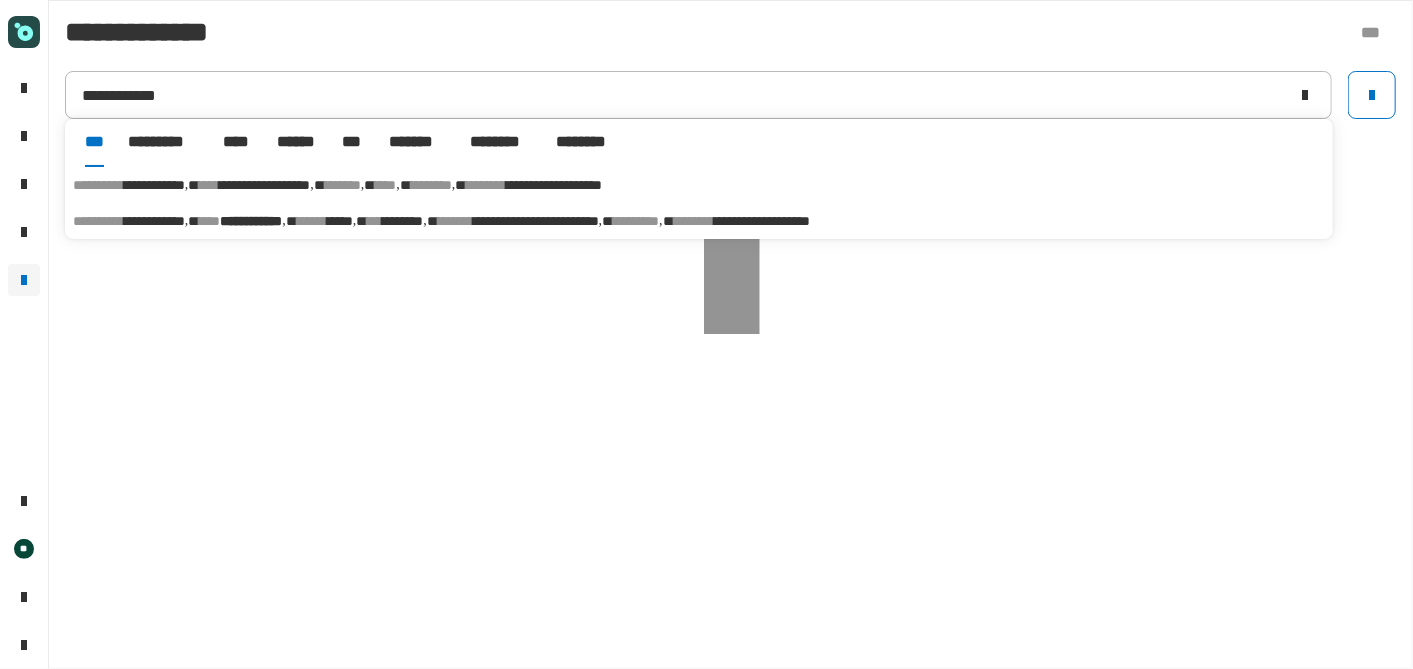 click on "******" at bounding box center [312, 221] 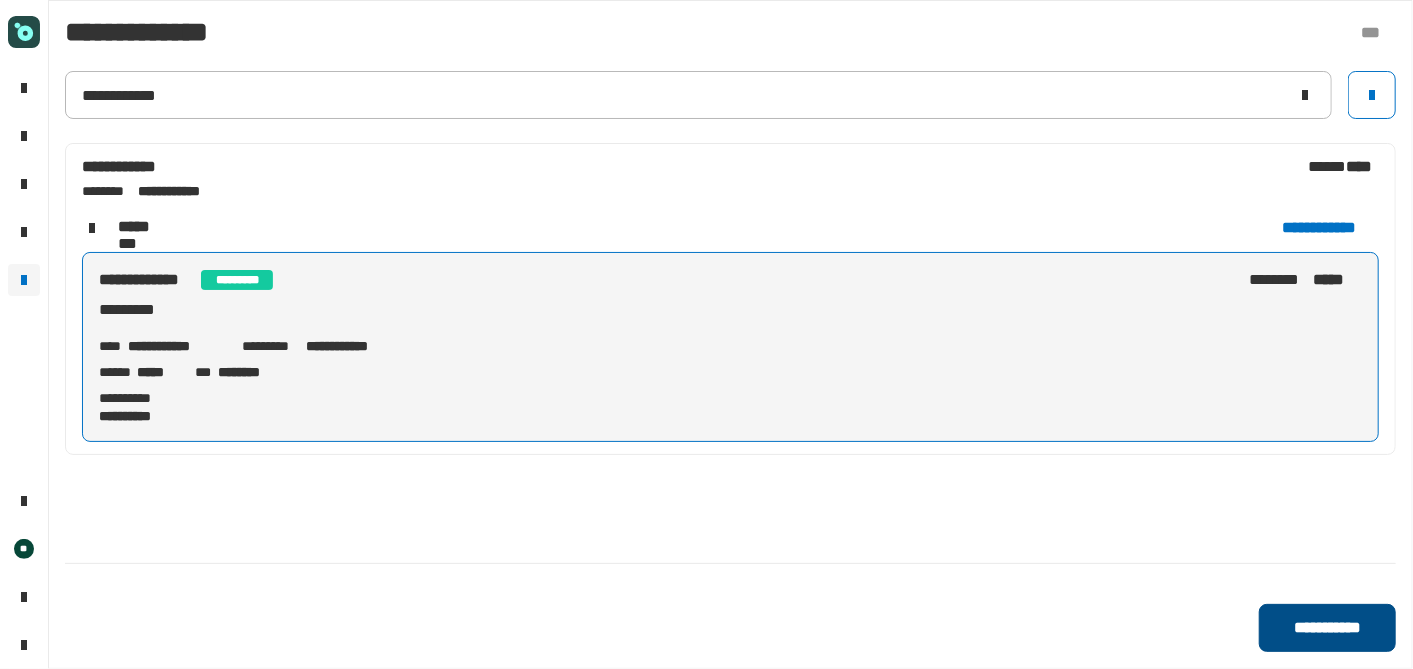 click on "**********" 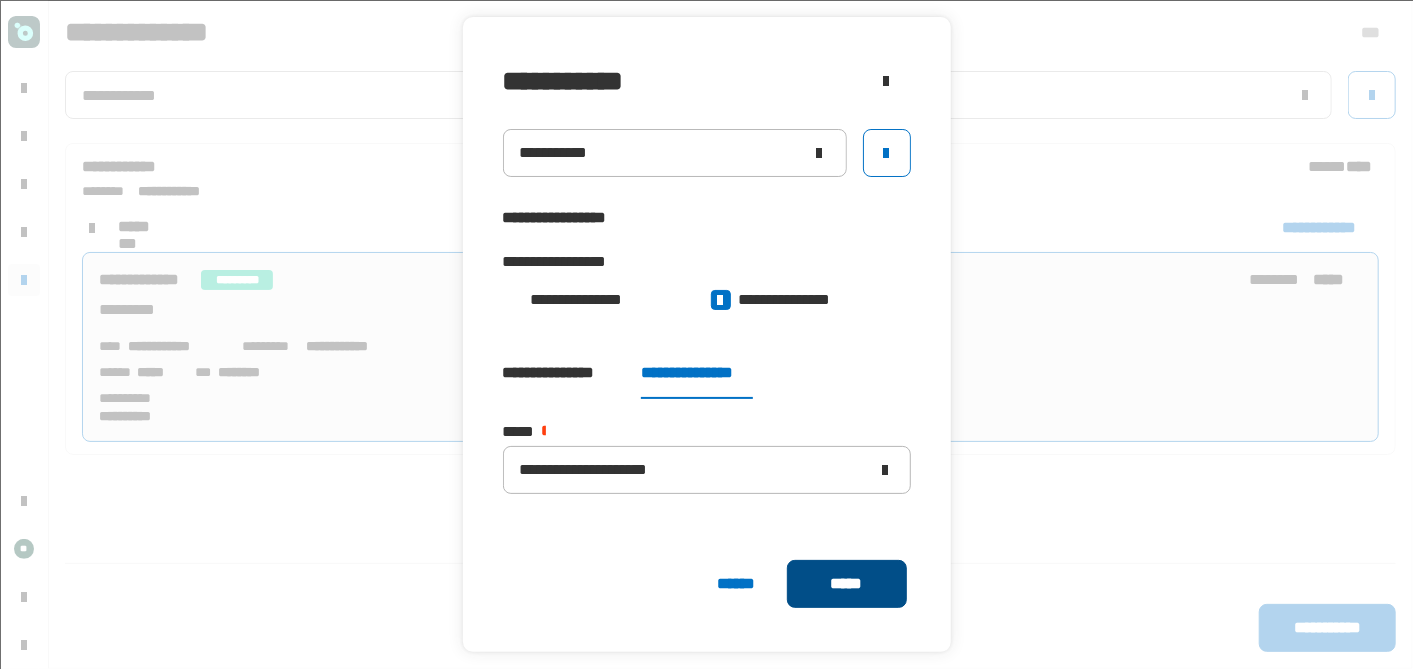 click on "*****" 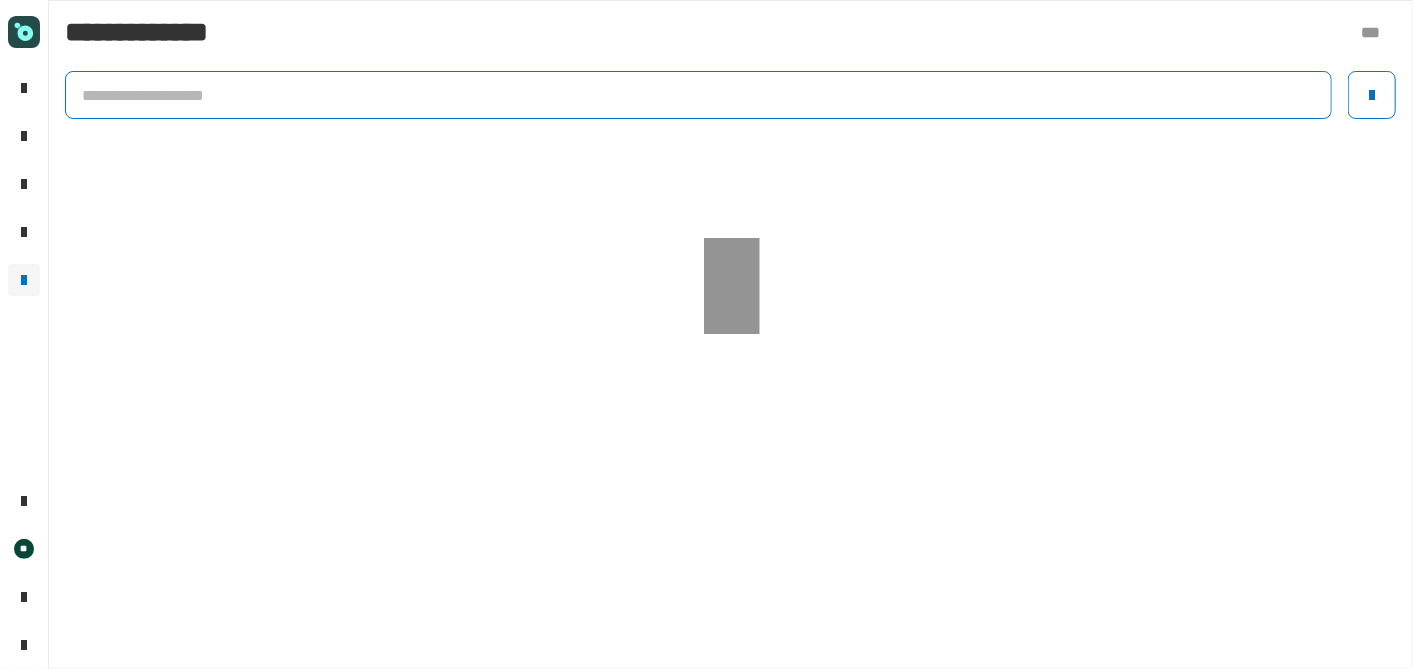 click 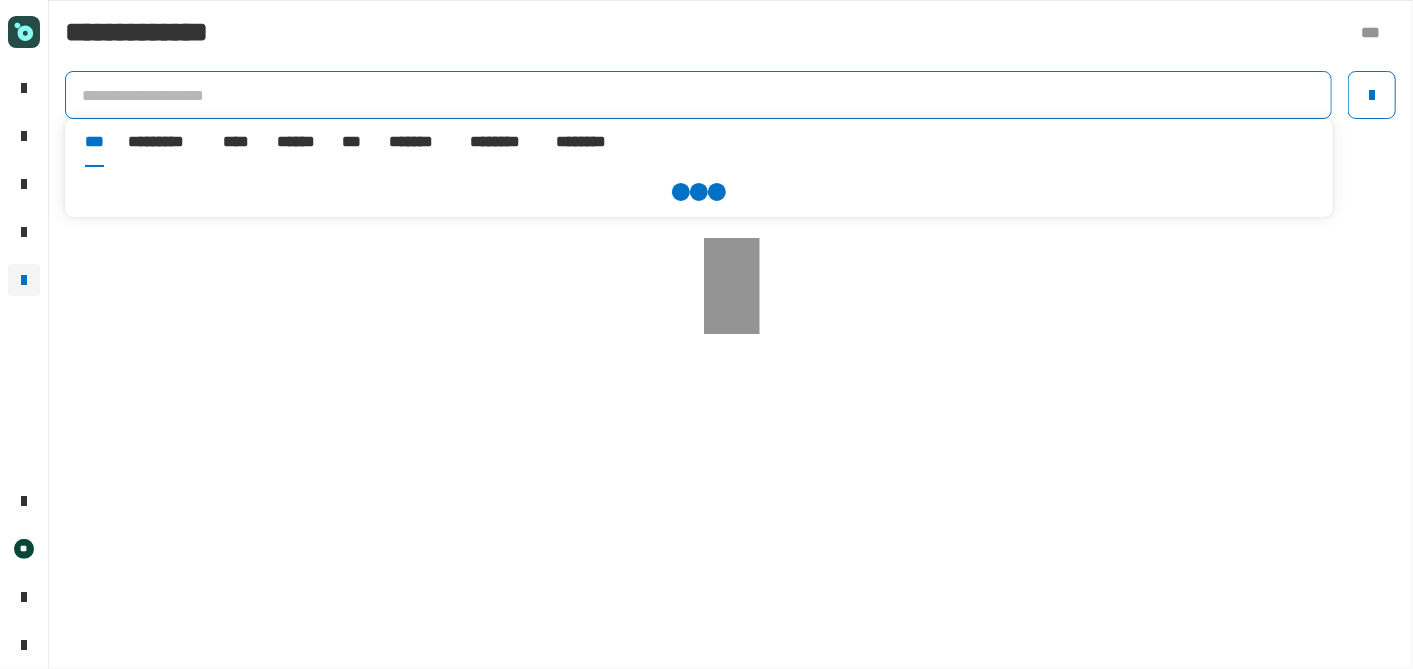 paste on "**********" 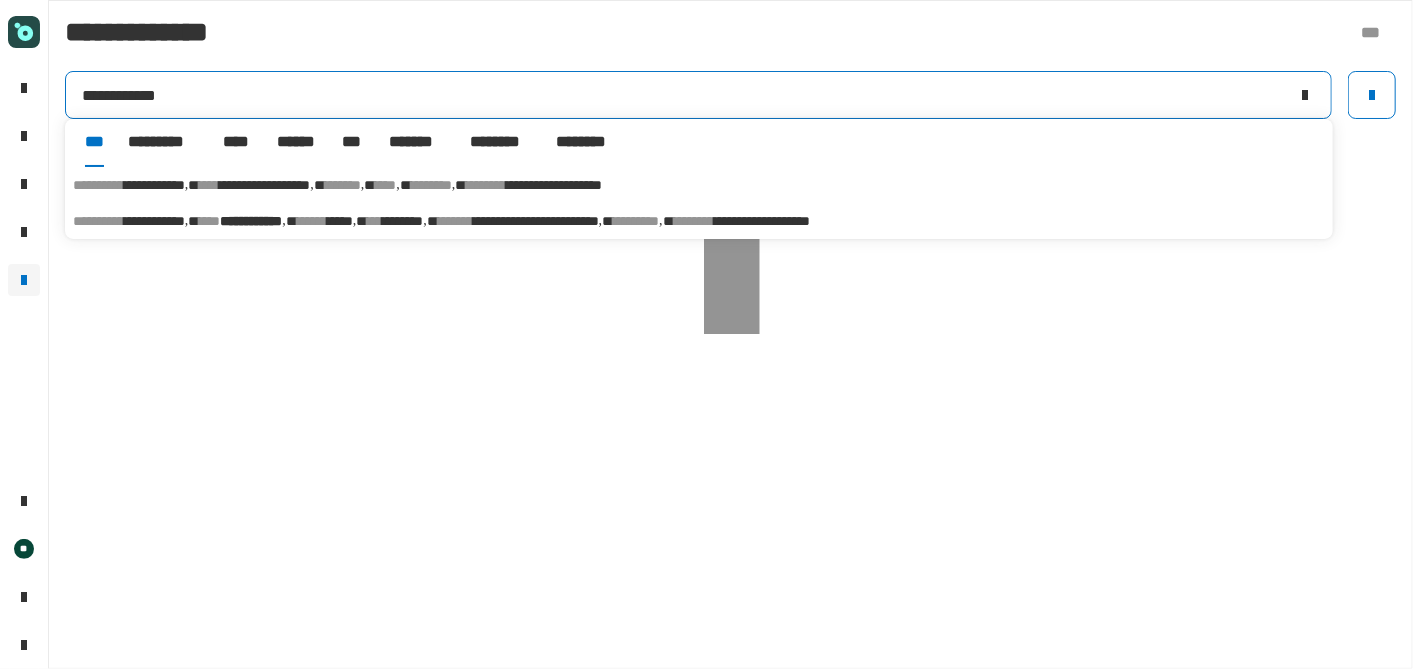 type on "**********" 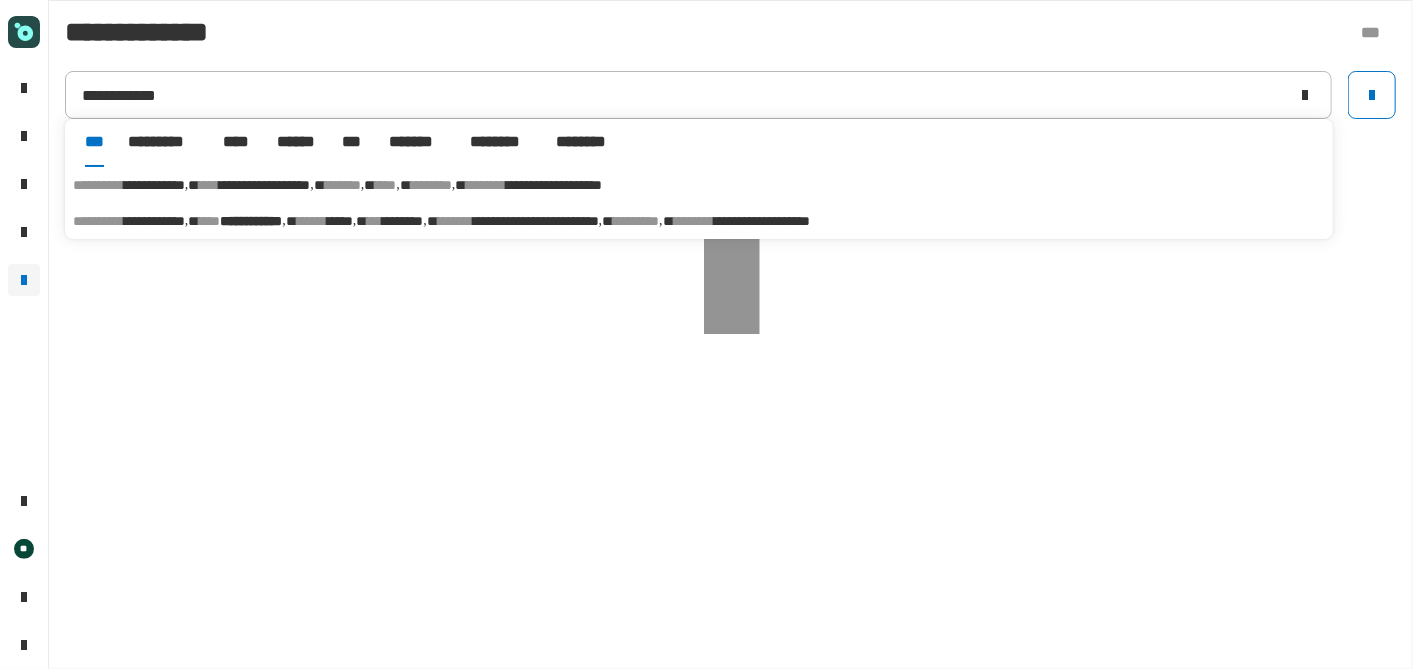 click on "**********" at bounding box center (536, 221) 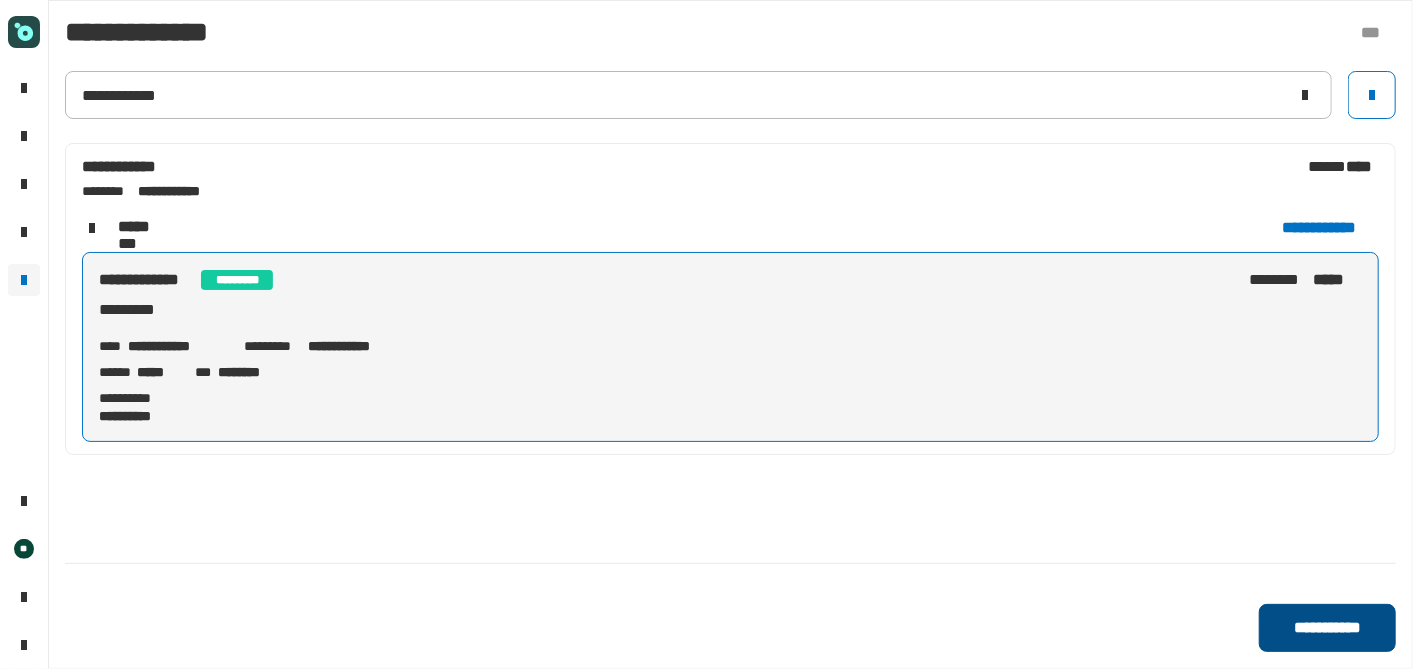 click on "**********" 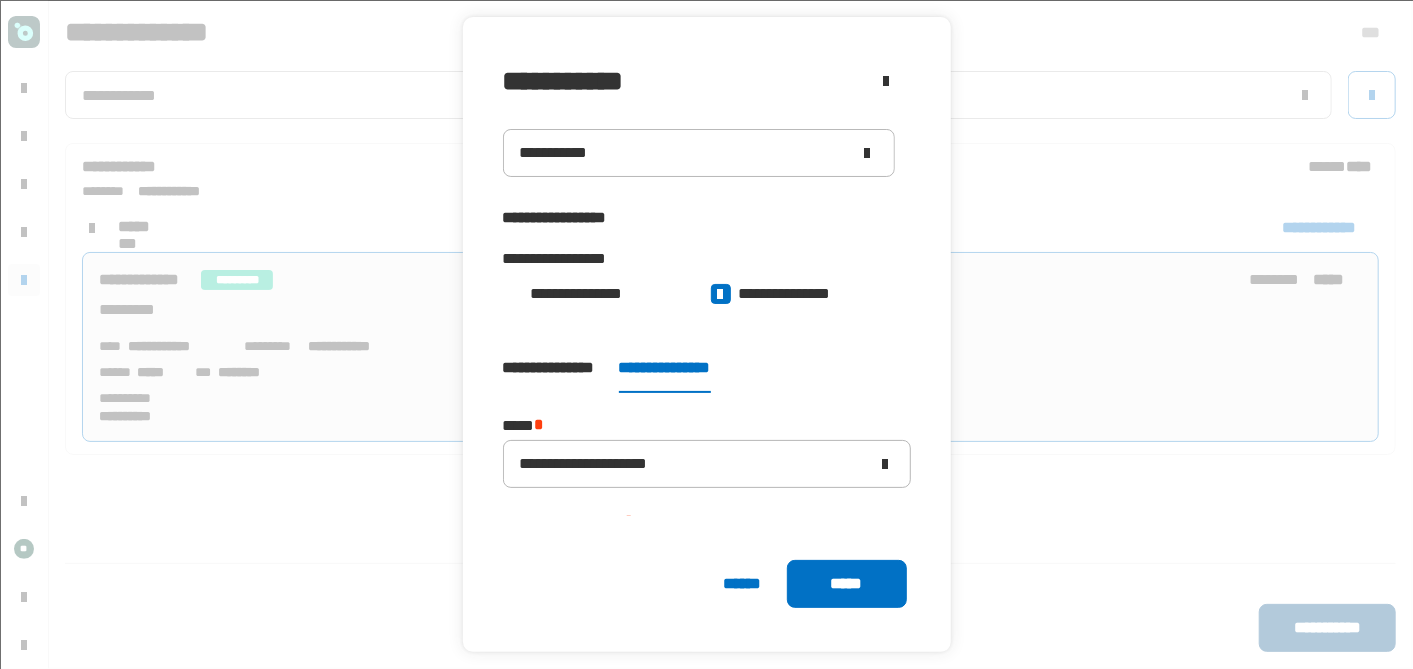 type on "**********" 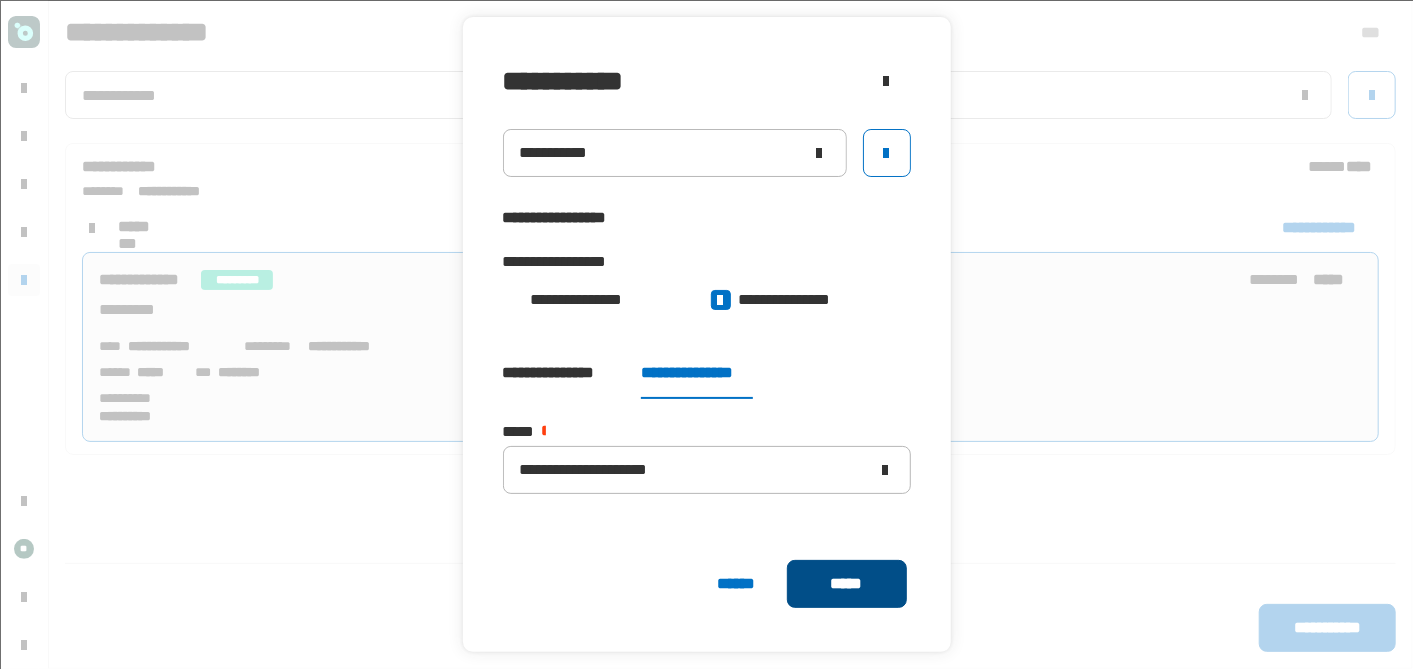 click on "*****" 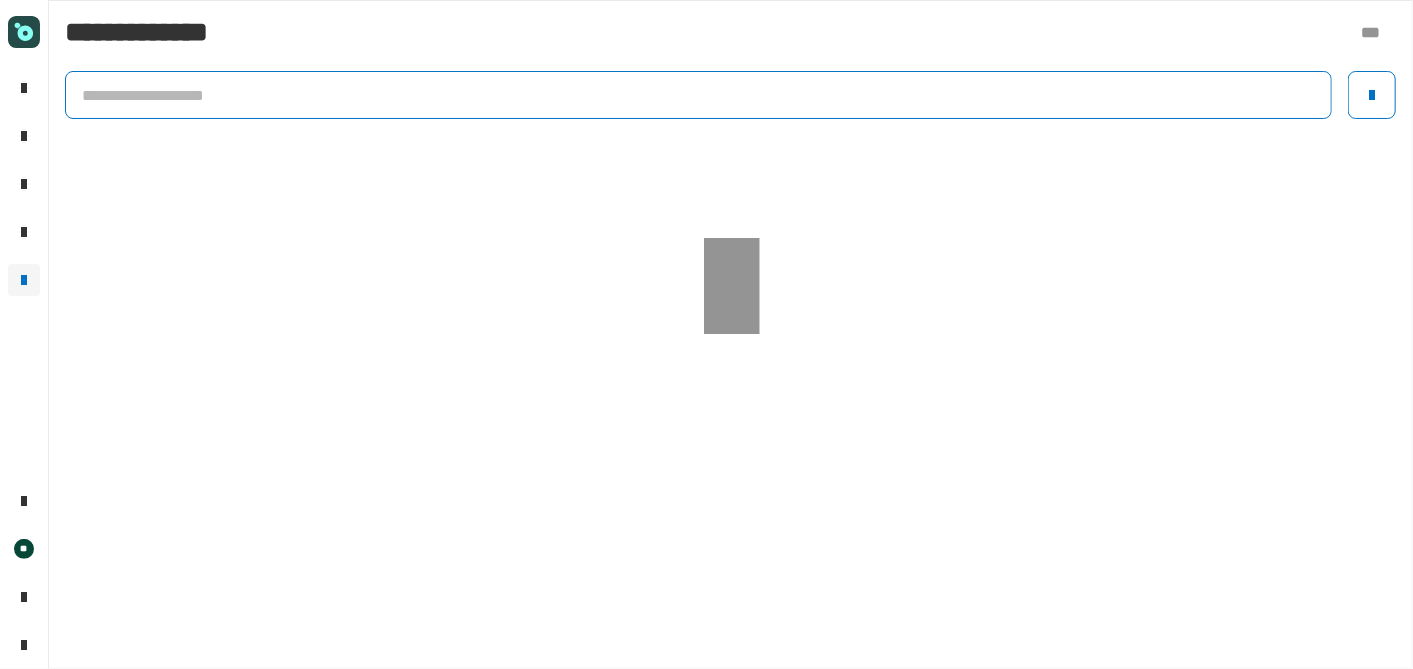 click 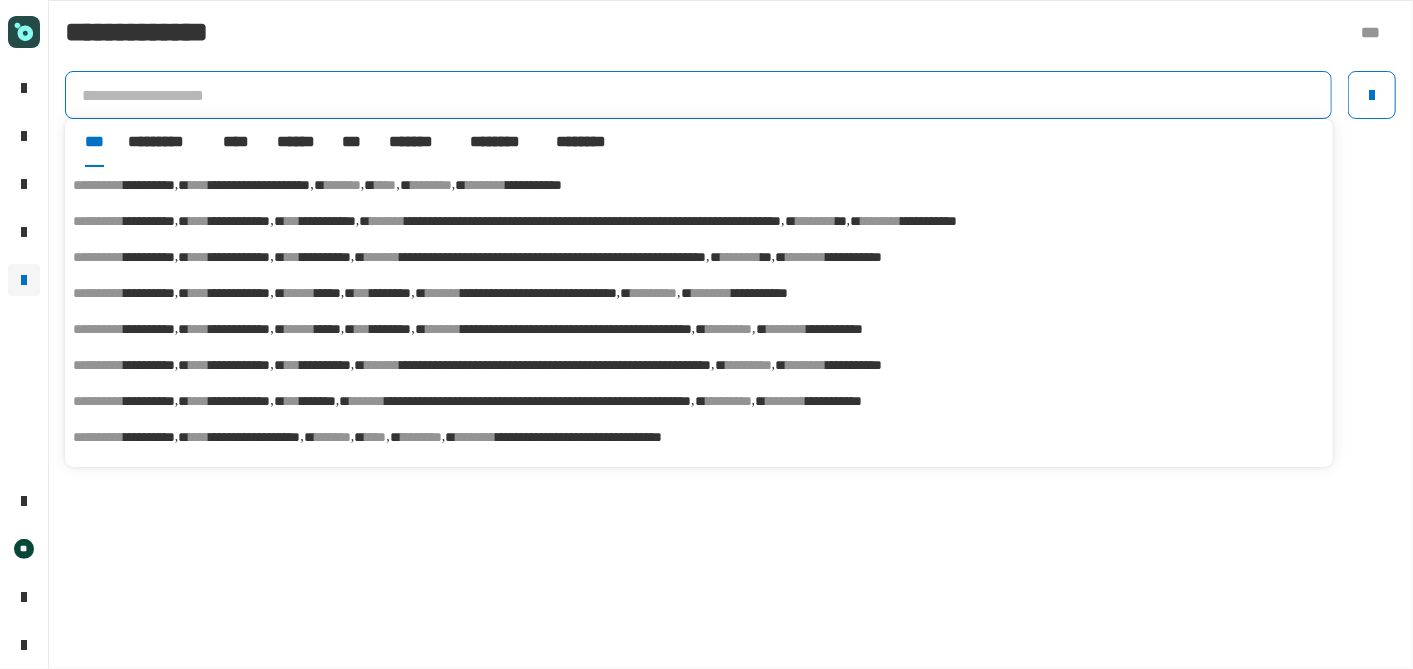 paste on "**********" 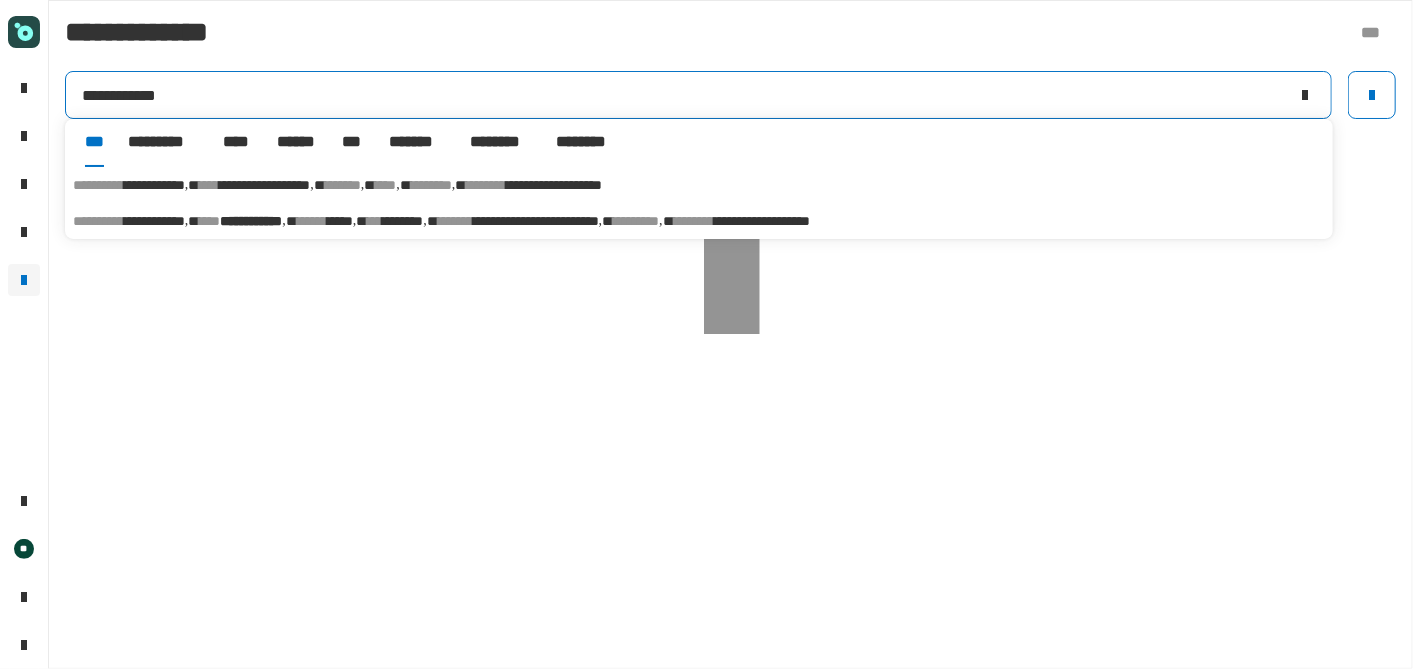 type on "**********" 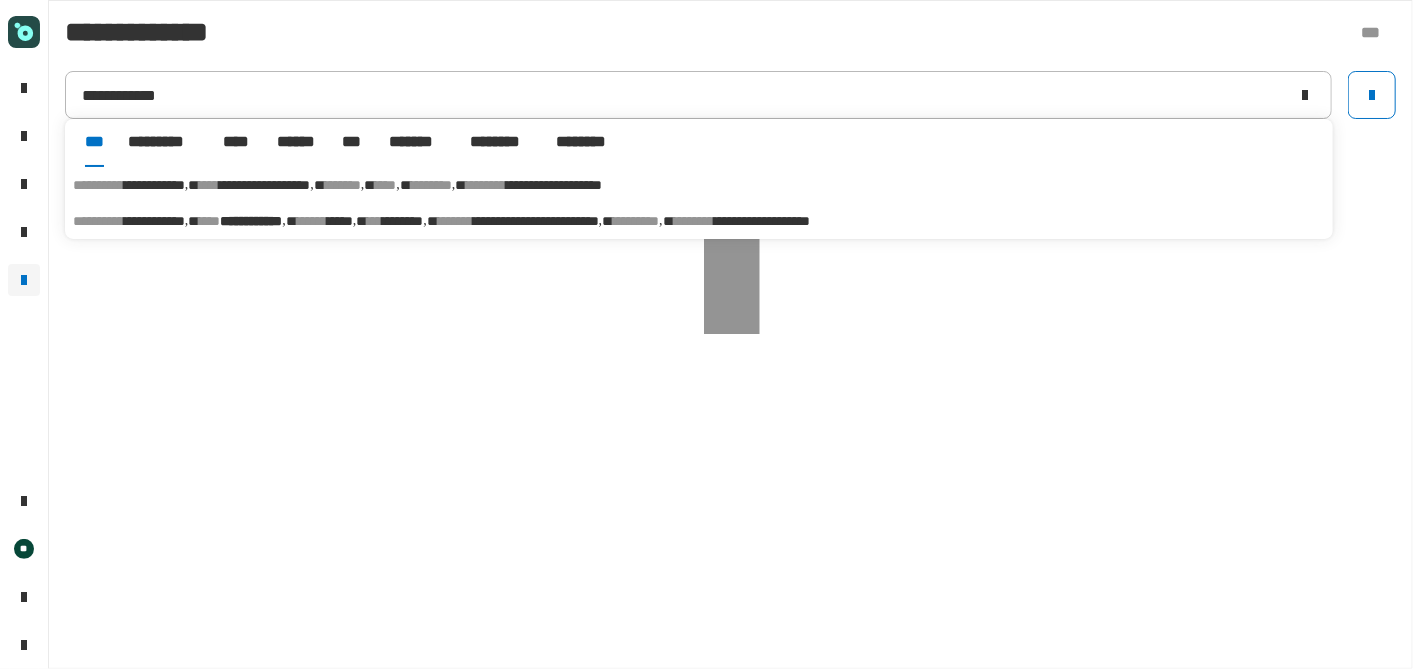 click on "****** *****" at bounding box center (332, 221) 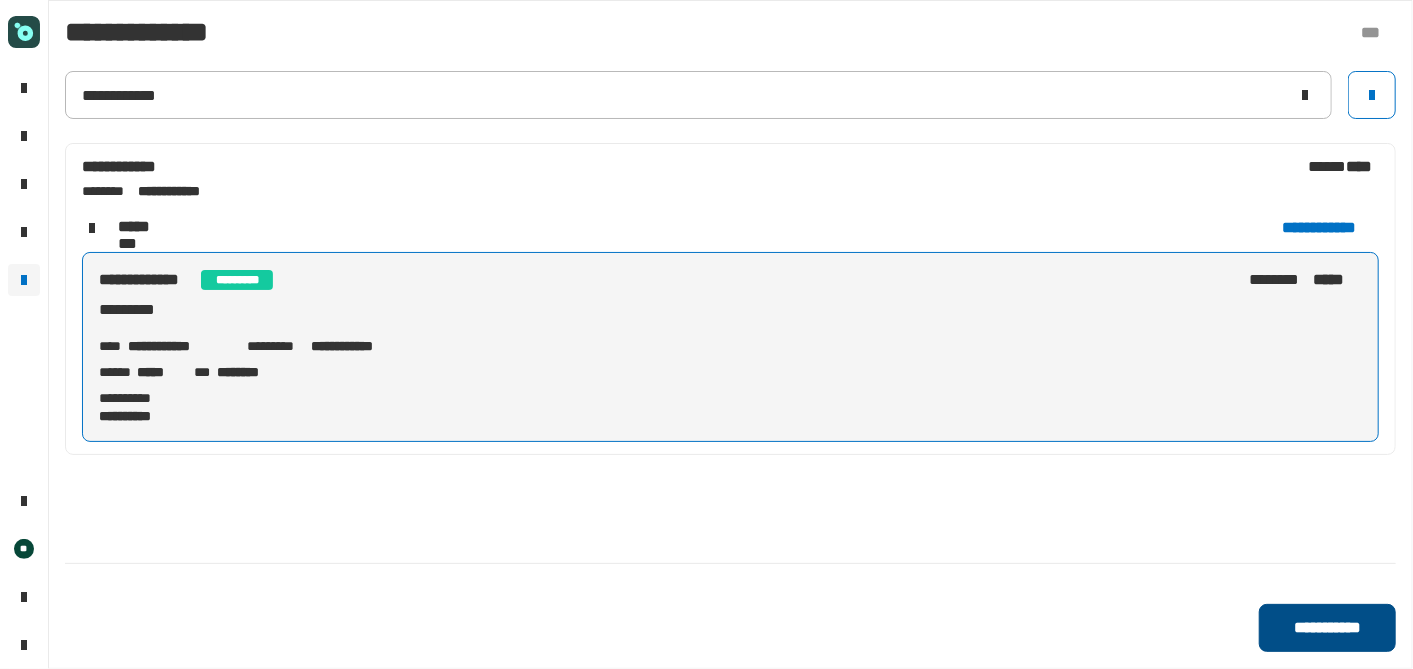 click on "**********" 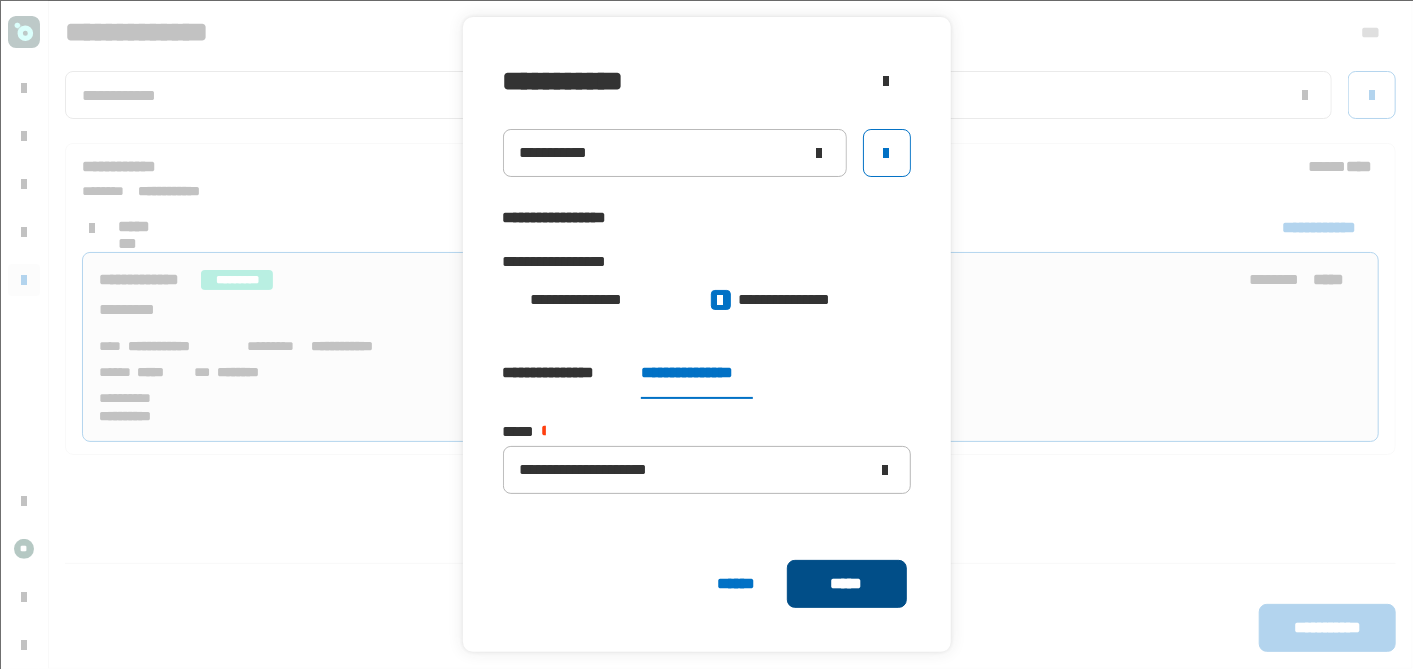 click on "*****" 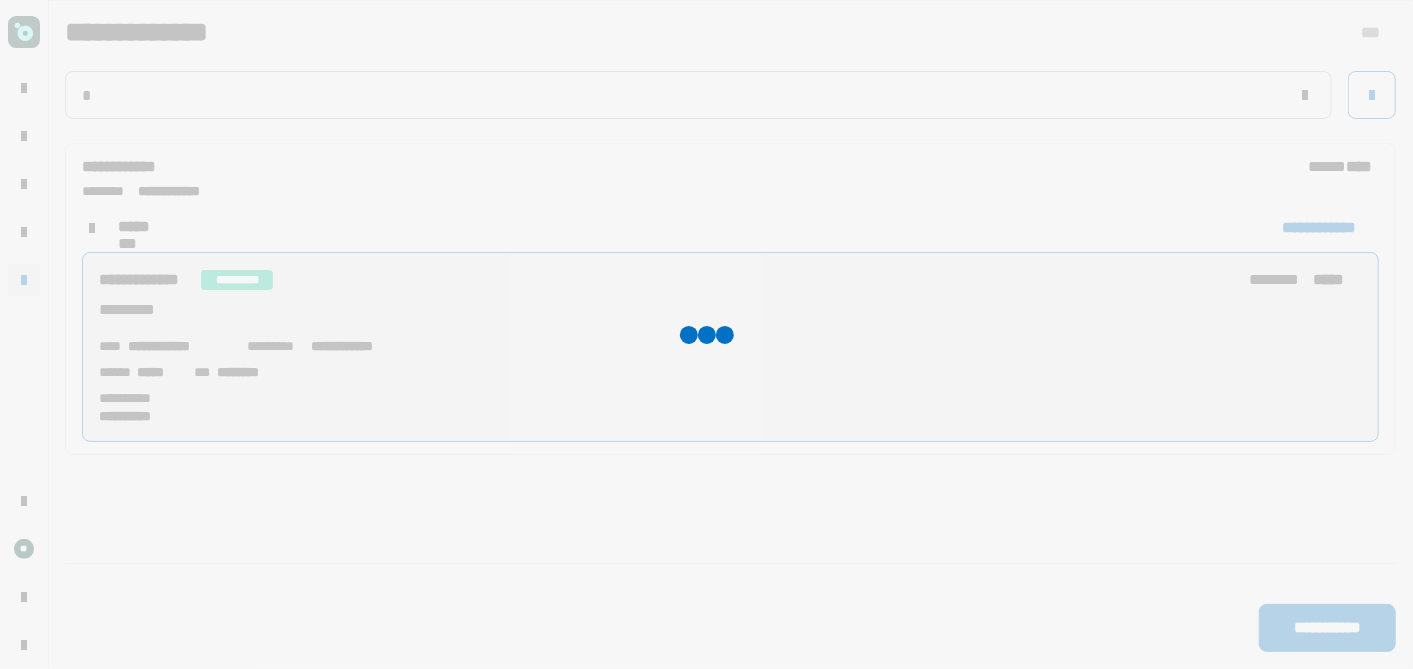 type 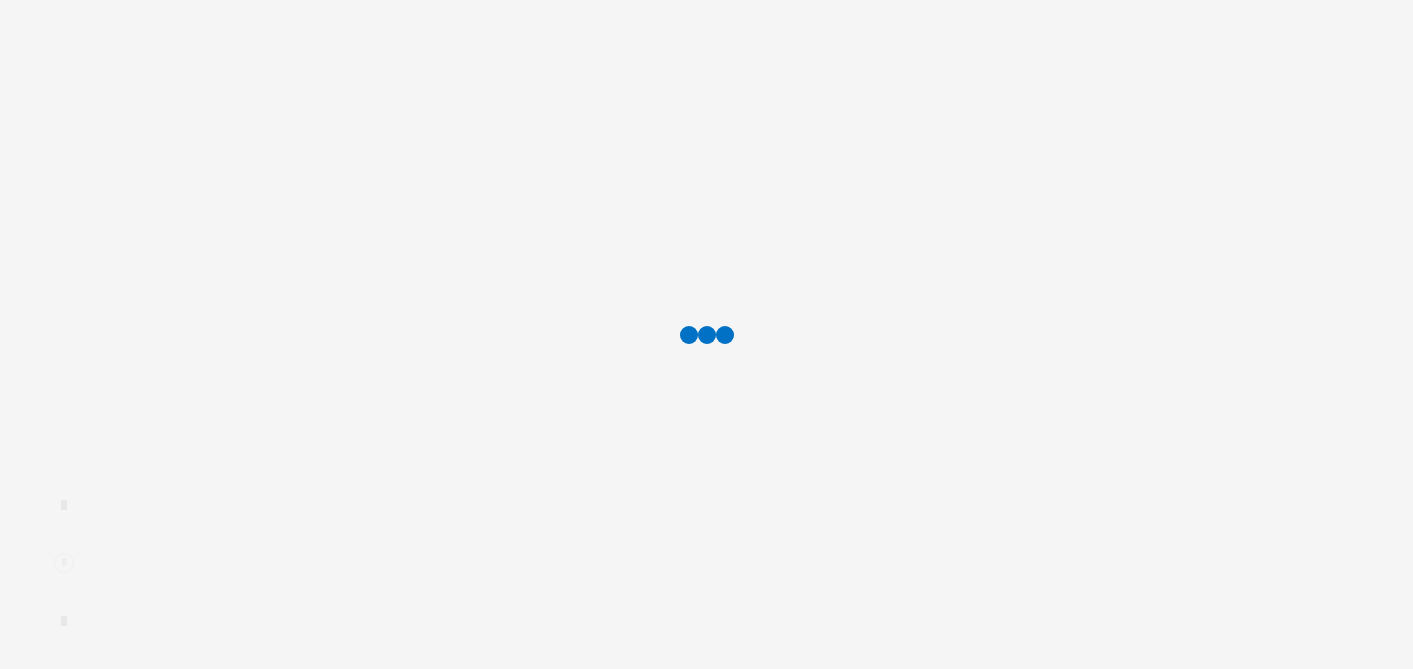 scroll, scrollTop: 0, scrollLeft: 0, axis: both 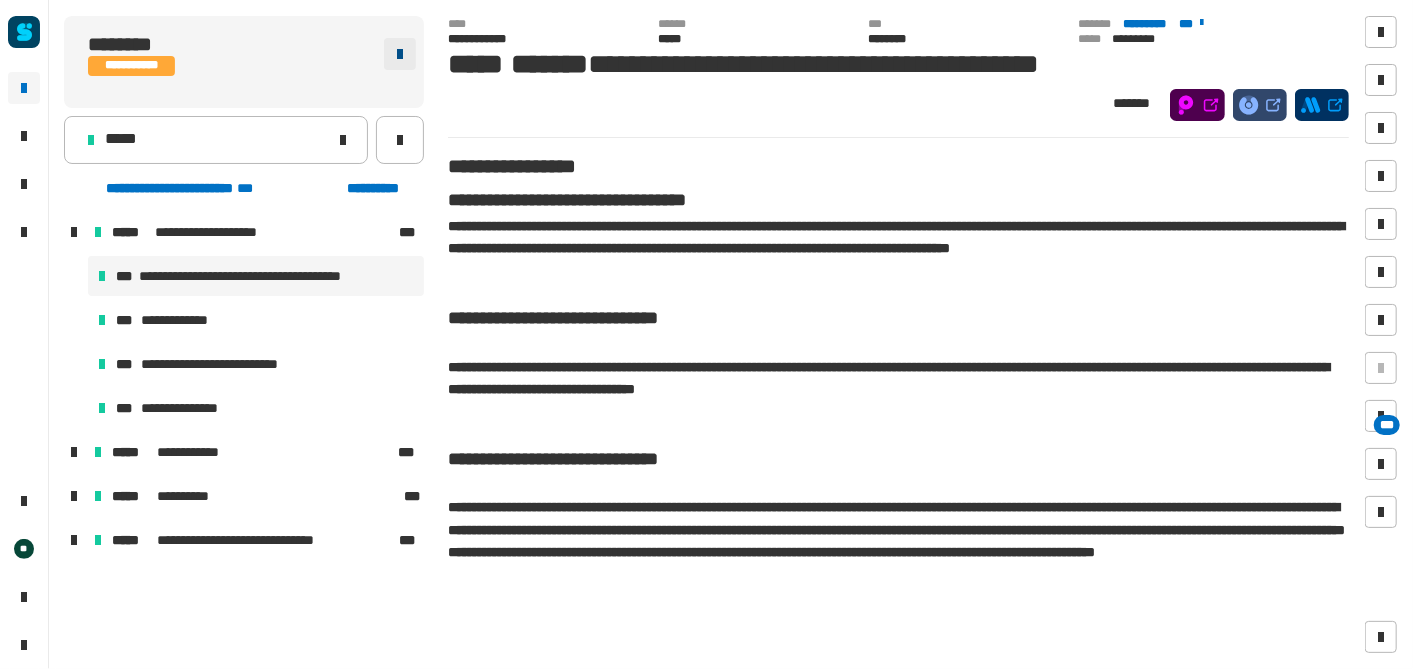 click 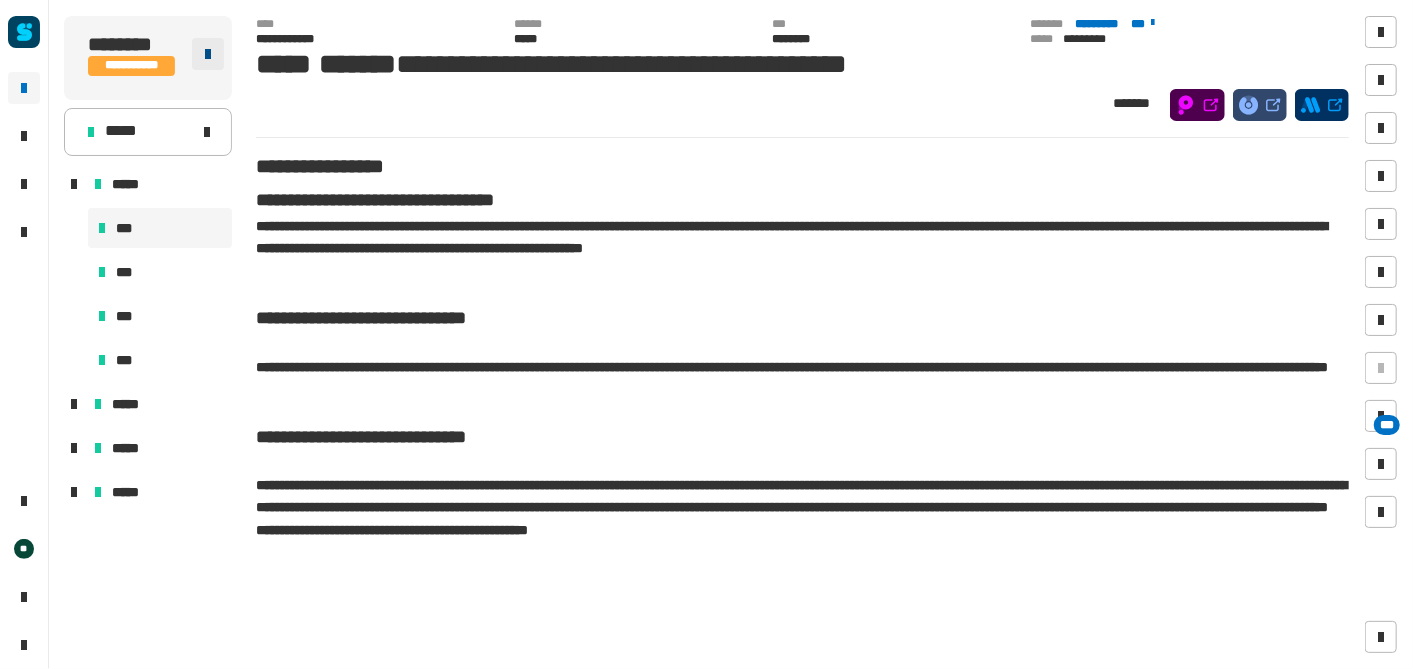 click 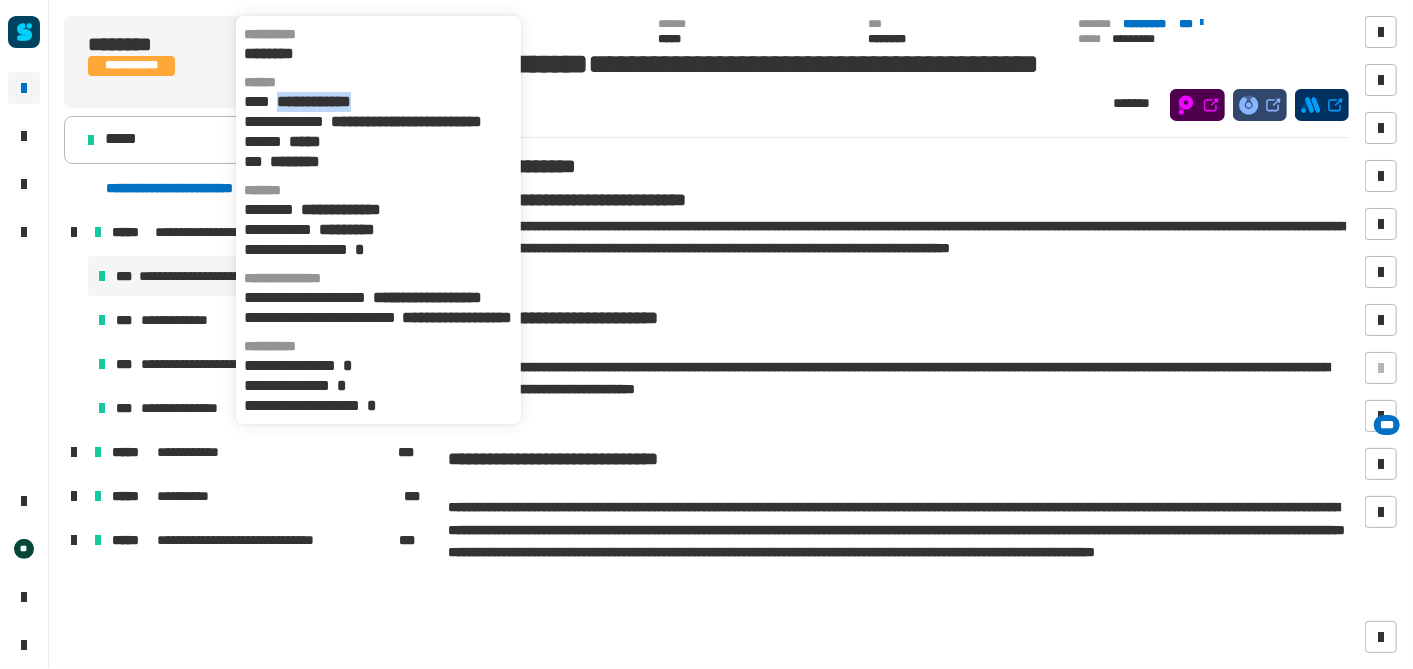 drag, startPoint x: 397, startPoint y: 100, endPoint x: 282, endPoint y: 103, distance: 115.03912 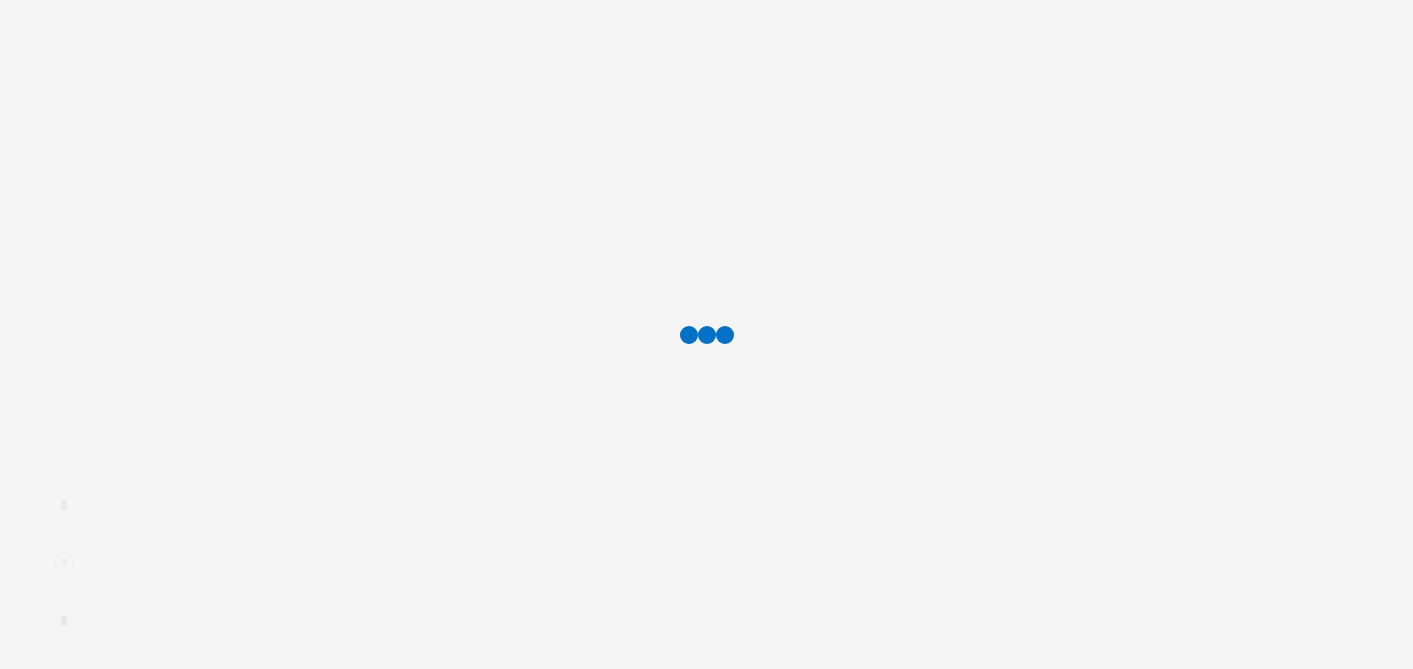 scroll, scrollTop: 0, scrollLeft: 0, axis: both 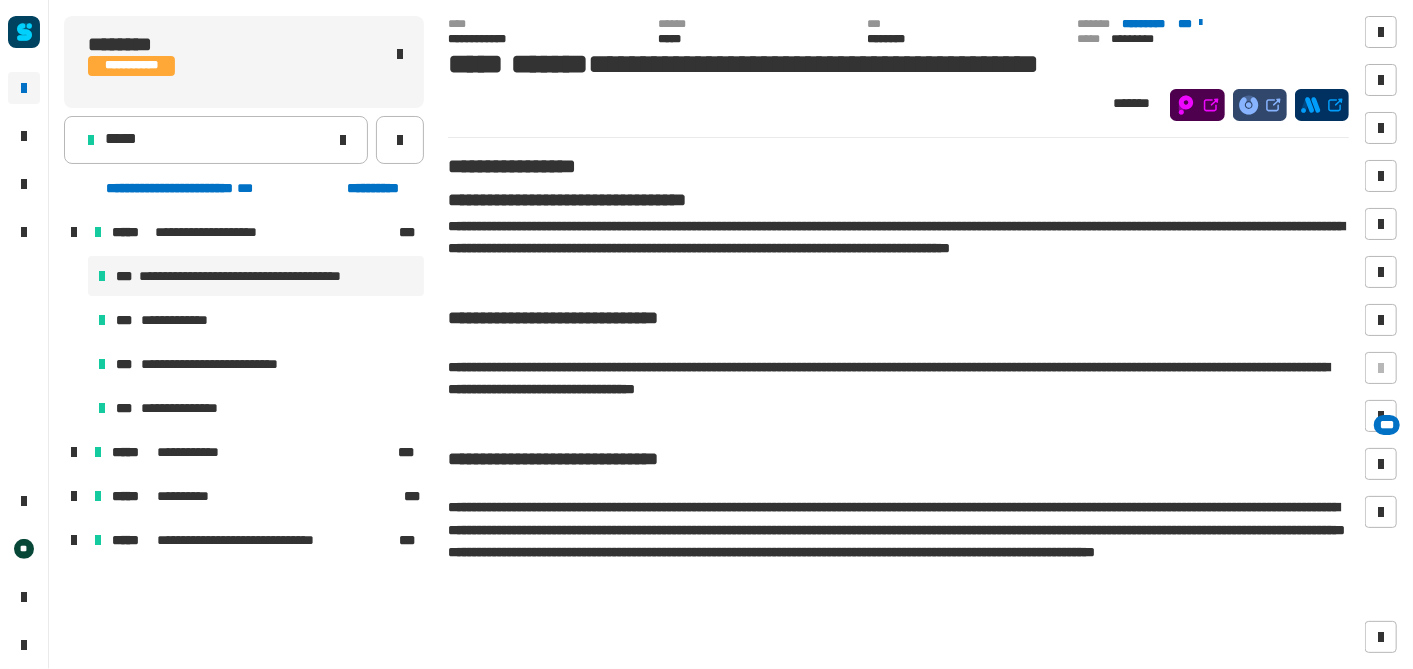 click on "**********" 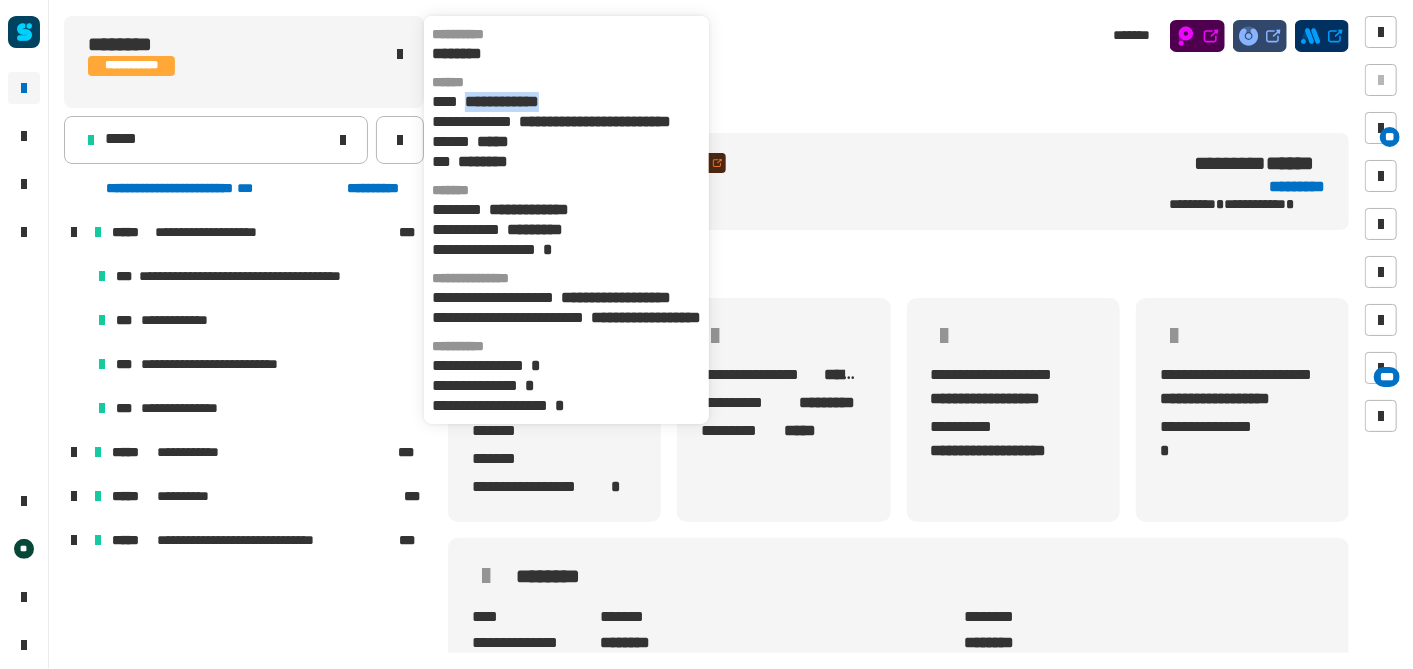 drag, startPoint x: 589, startPoint y: 102, endPoint x: 468, endPoint y: 102, distance: 121 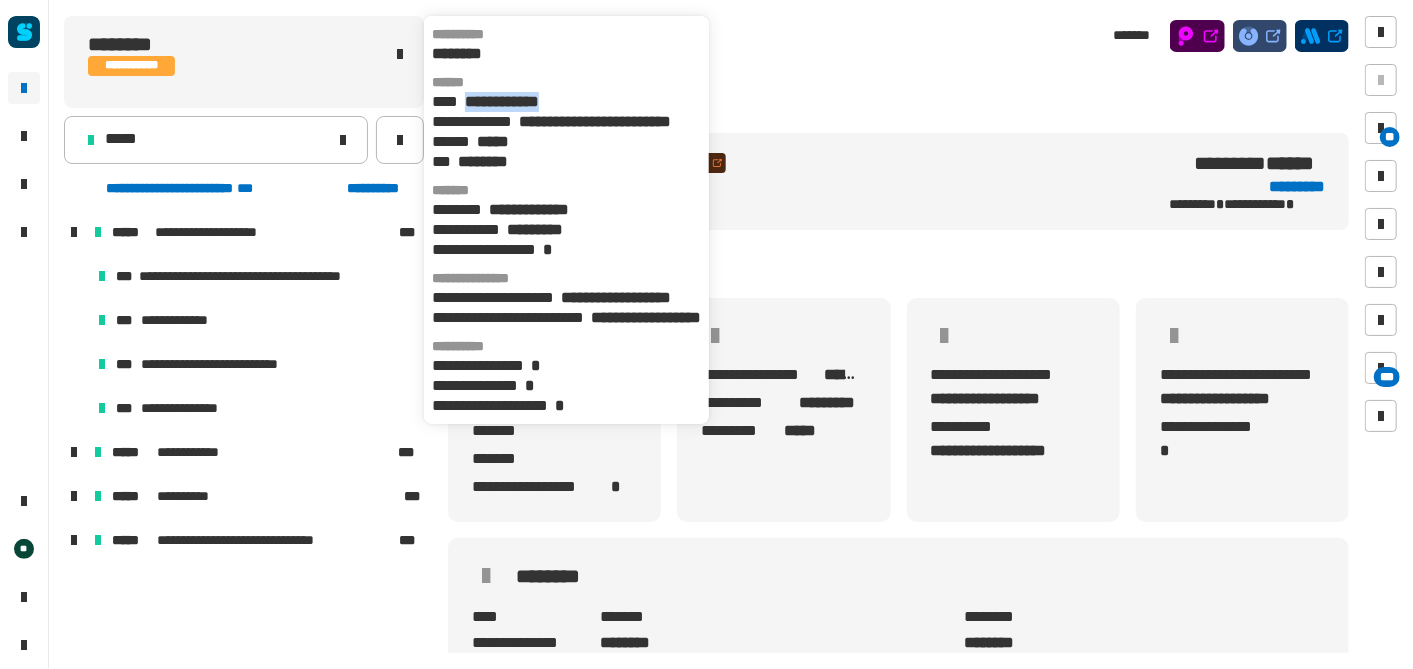 copy on "**********" 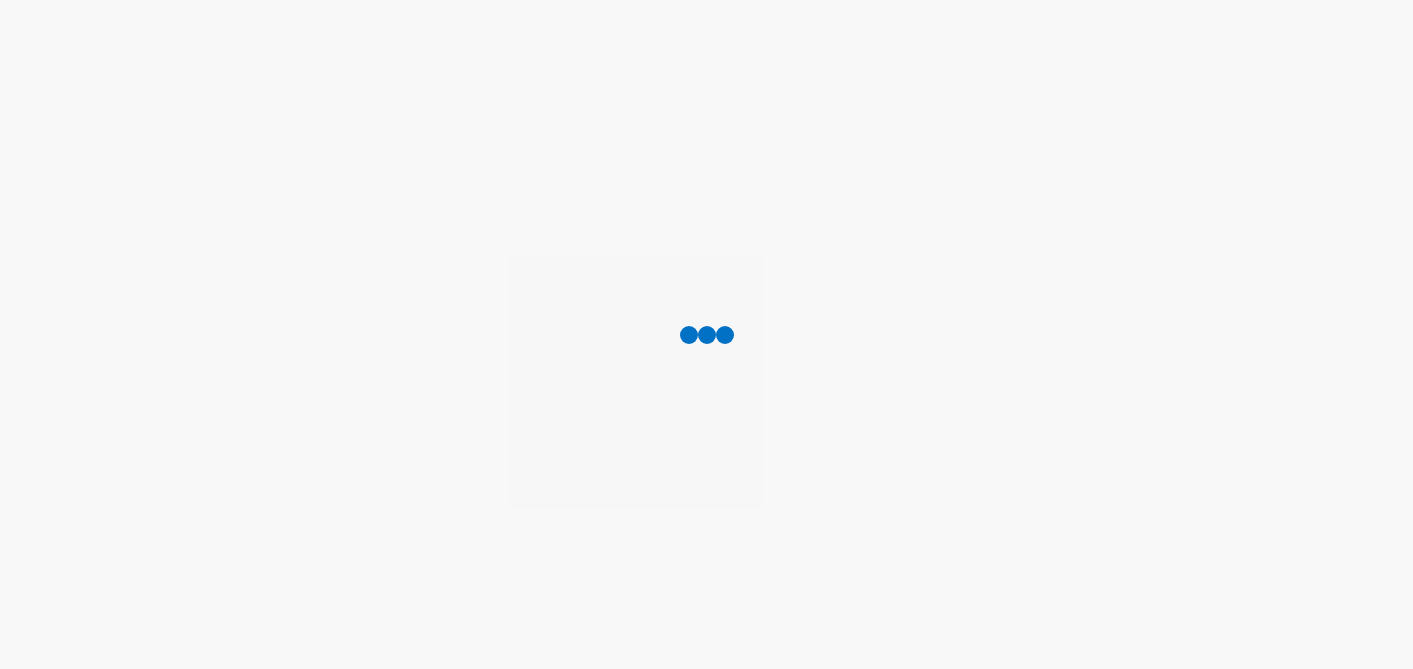 scroll, scrollTop: 0, scrollLeft: 0, axis: both 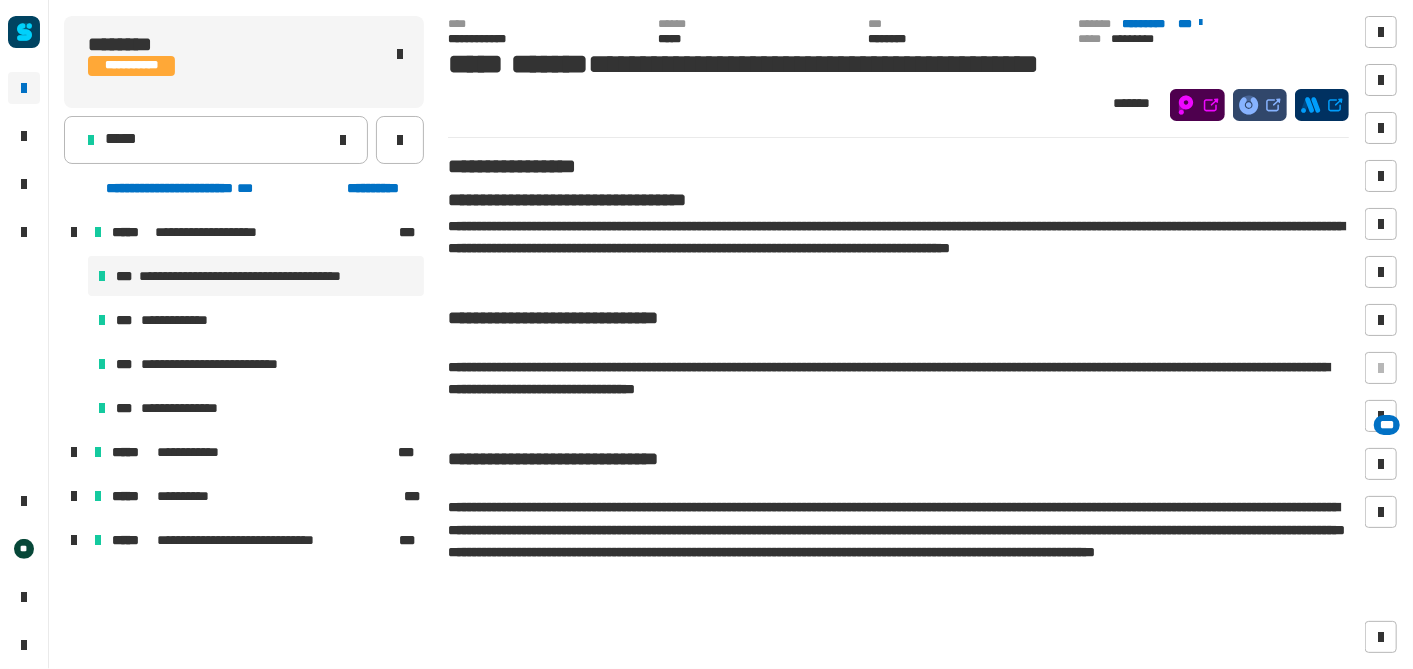 click on "**********" 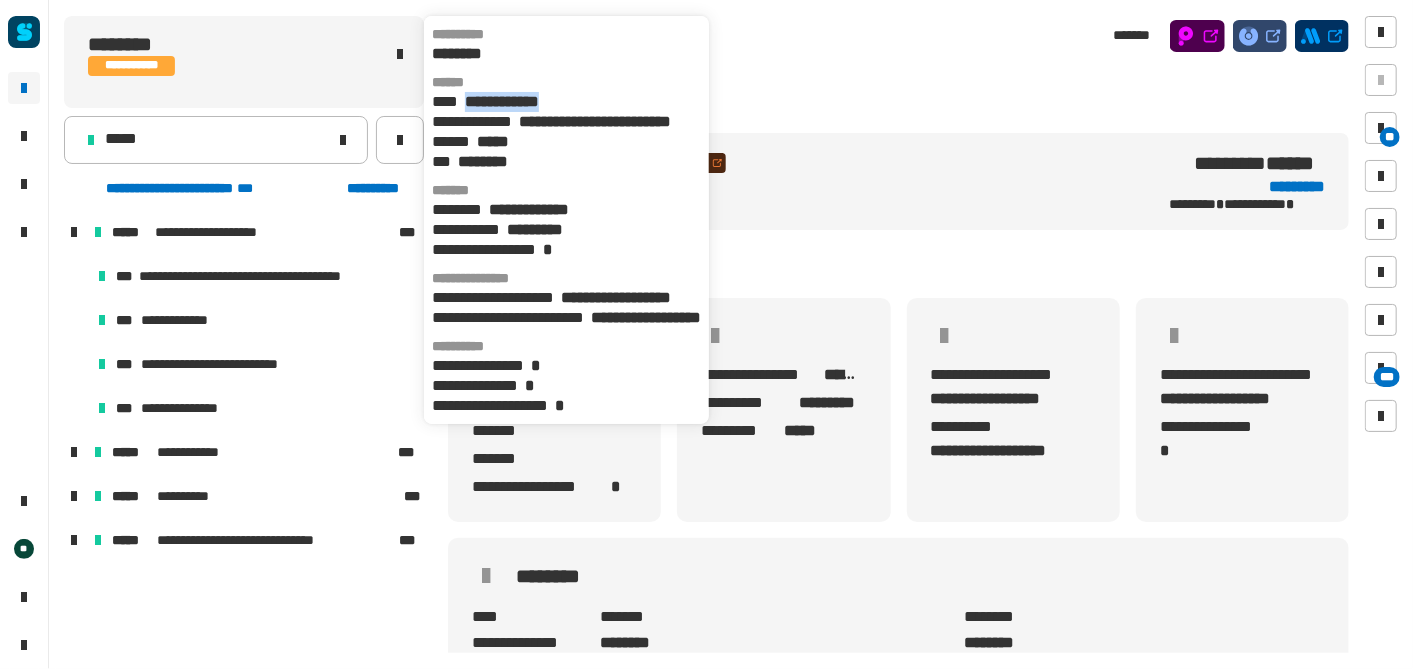 drag, startPoint x: 597, startPoint y: 97, endPoint x: 470, endPoint y: 98, distance: 127.00394 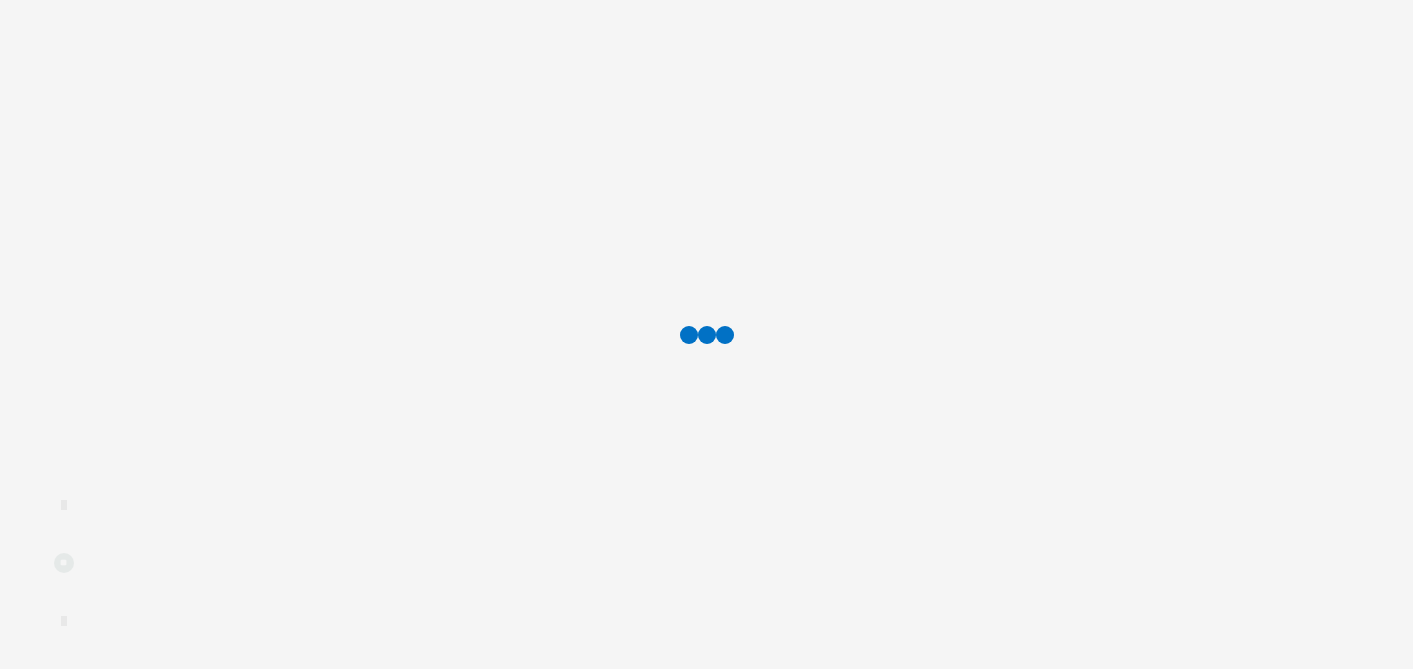 scroll, scrollTop: 0, scrollLeft: 0, axis: both 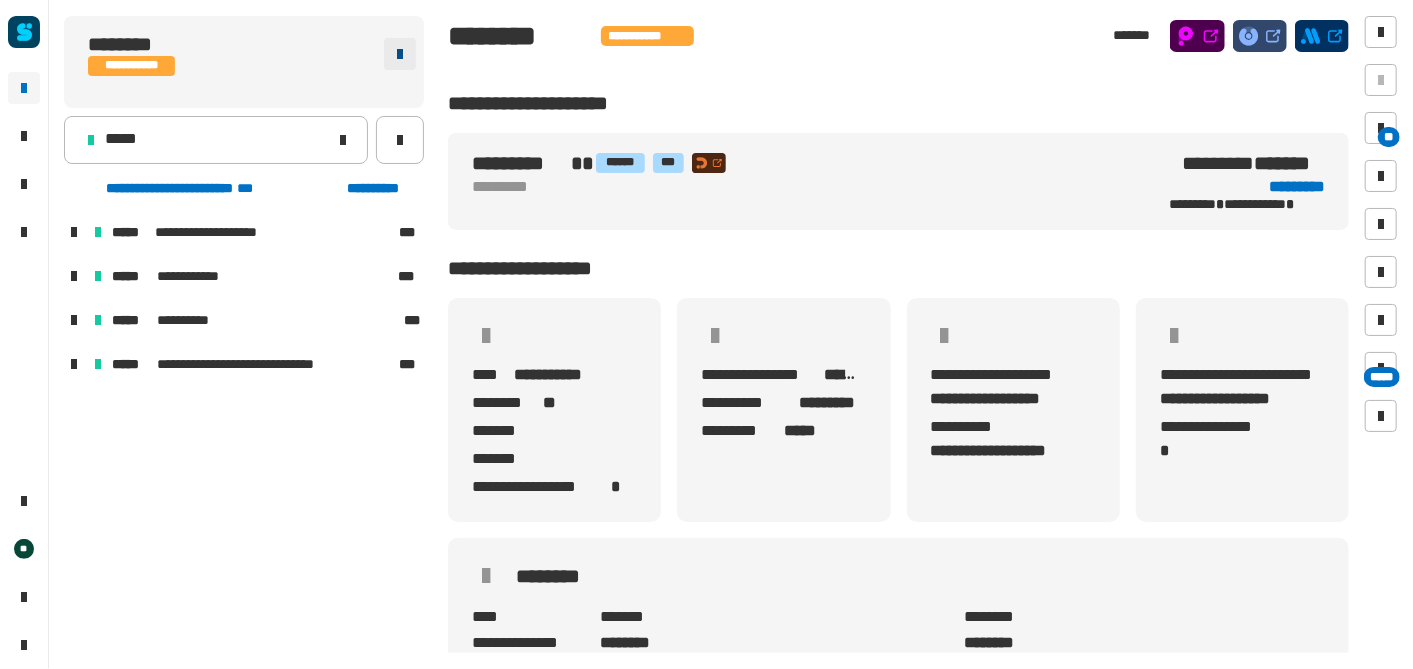 click 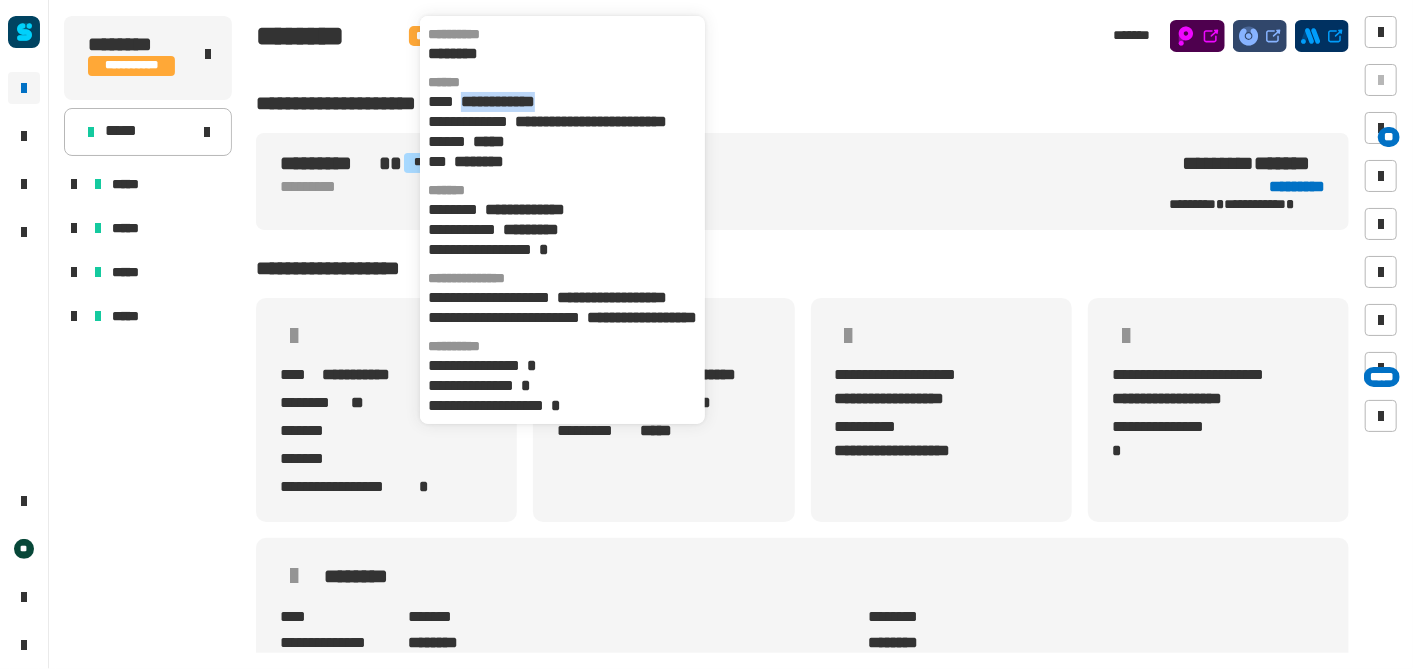 drag, startPoint x: 589, startPoint y: 95, endPoint x: 465, endPoint y: 102, distance: 124.197426 